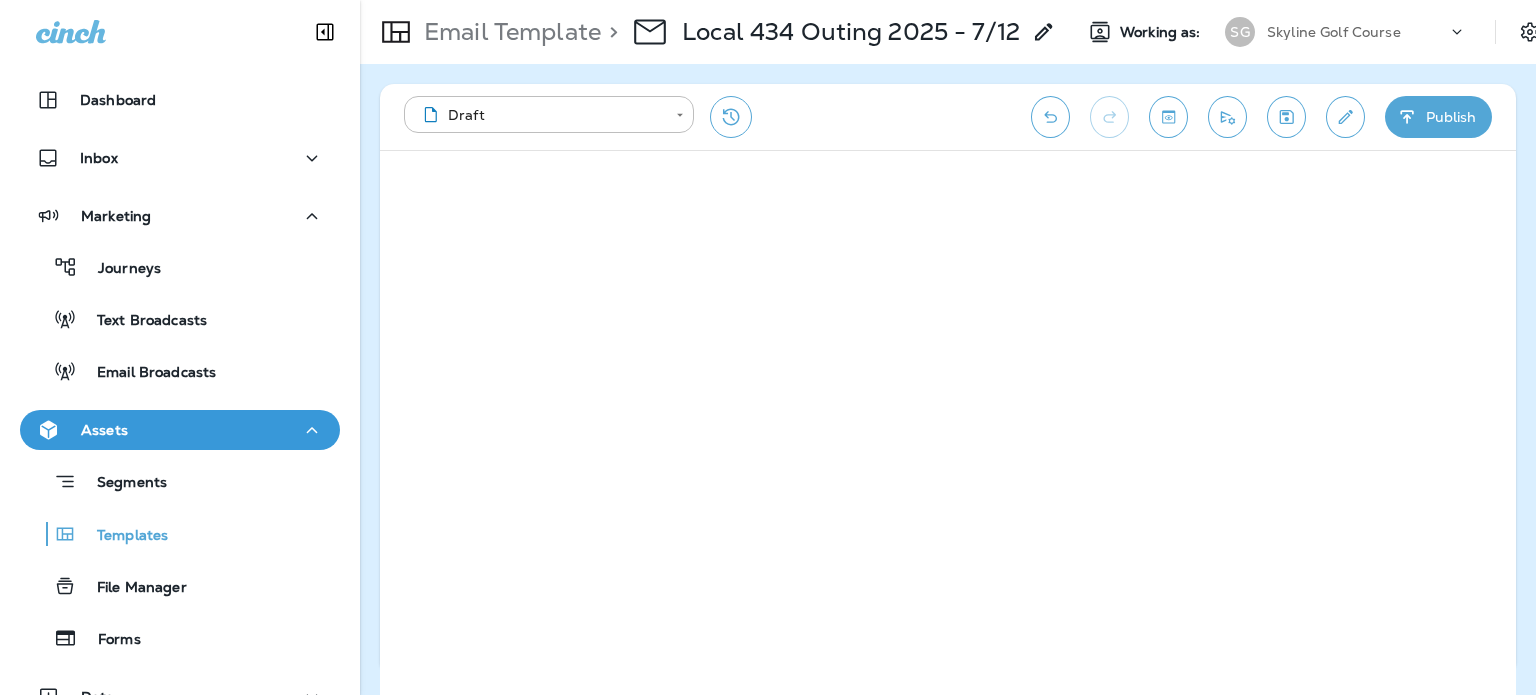scroll, scrollTop: 0, scrollLeft: 0, axis: both 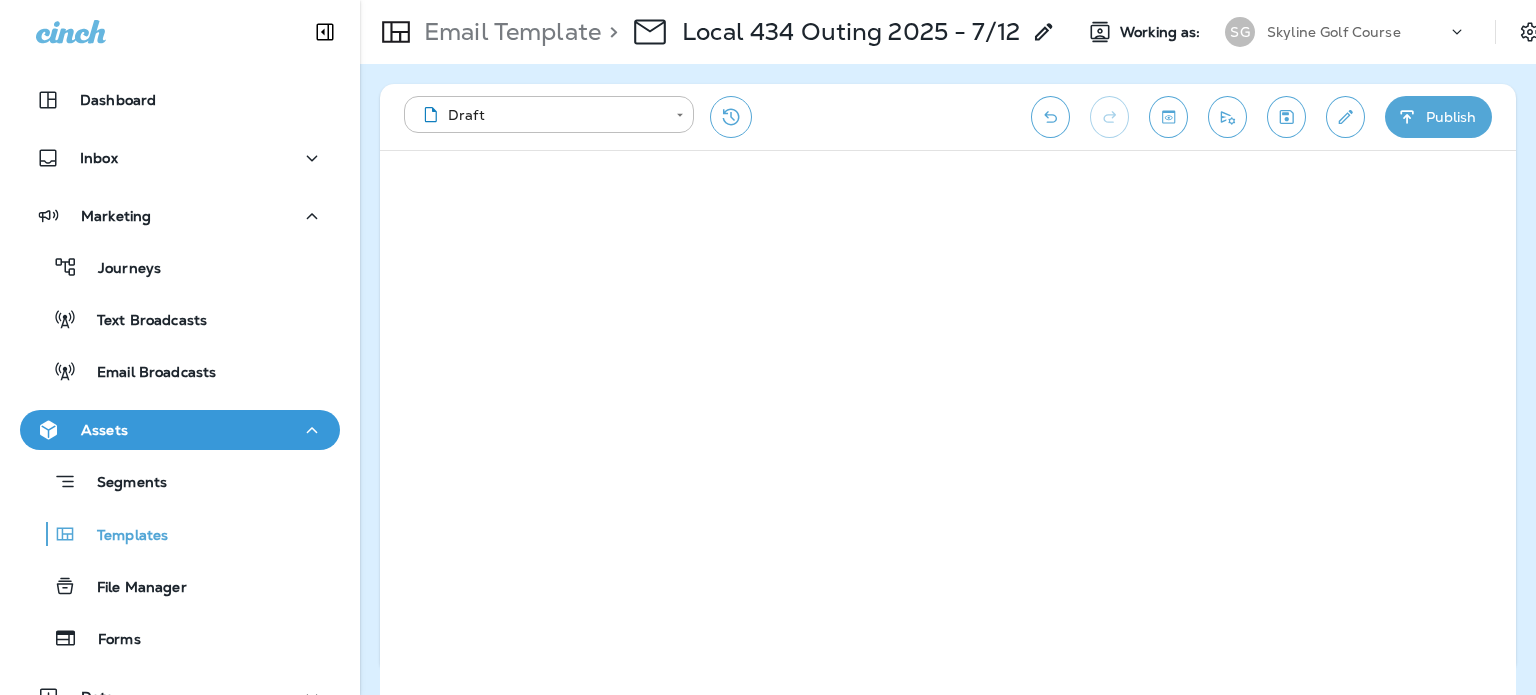 click on "Skyline Golf Course" at bounding box center (1334, 32) 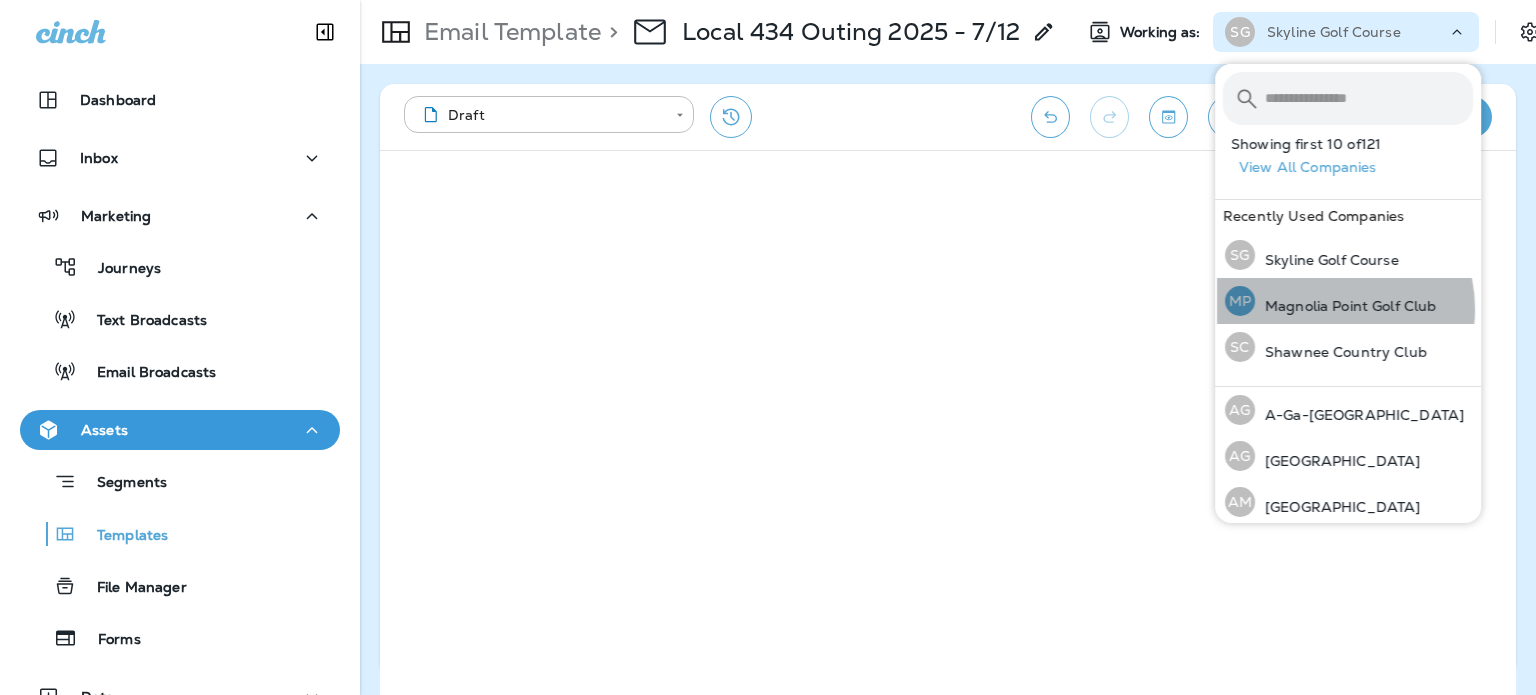 click on "Magnolia Point Golf Club" at bounding box center [1345, 306] 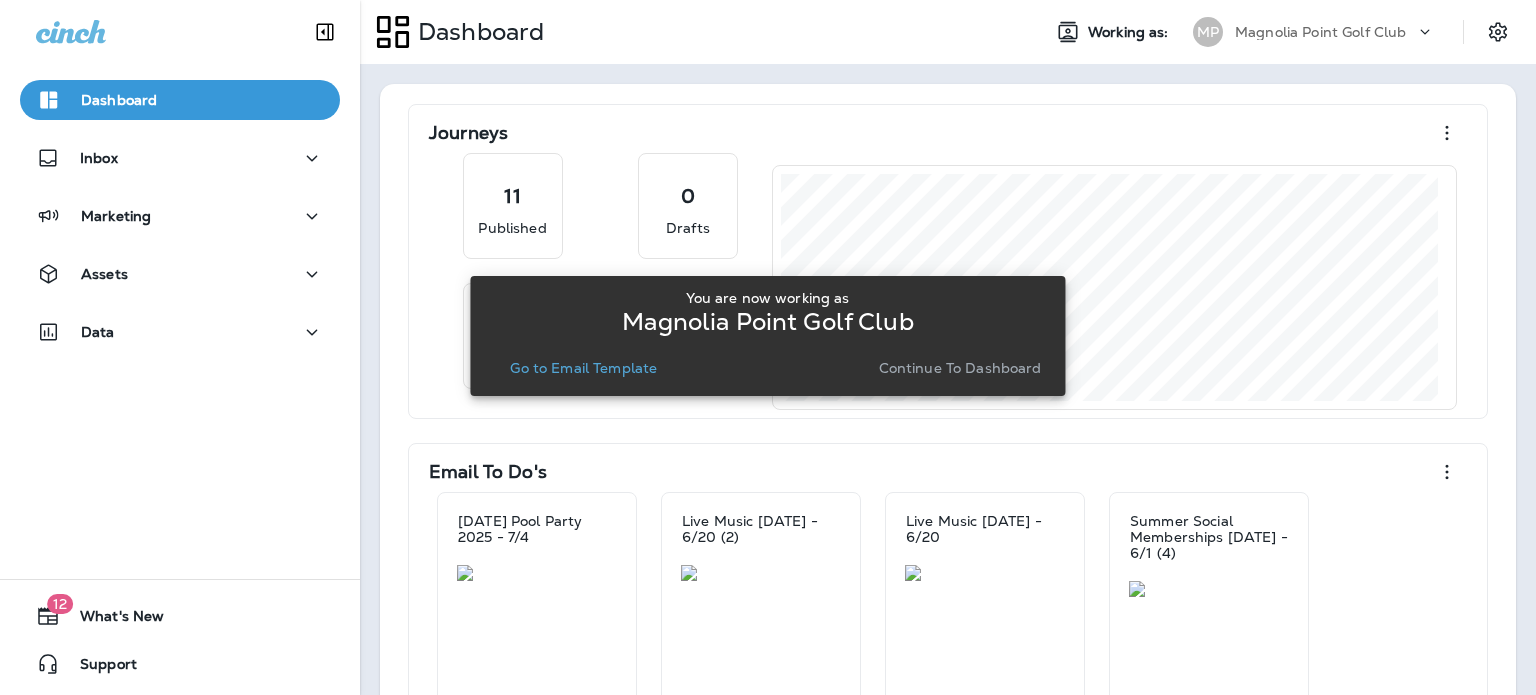 click on "Continue to Dashboard" at bounding box center (960, 368) 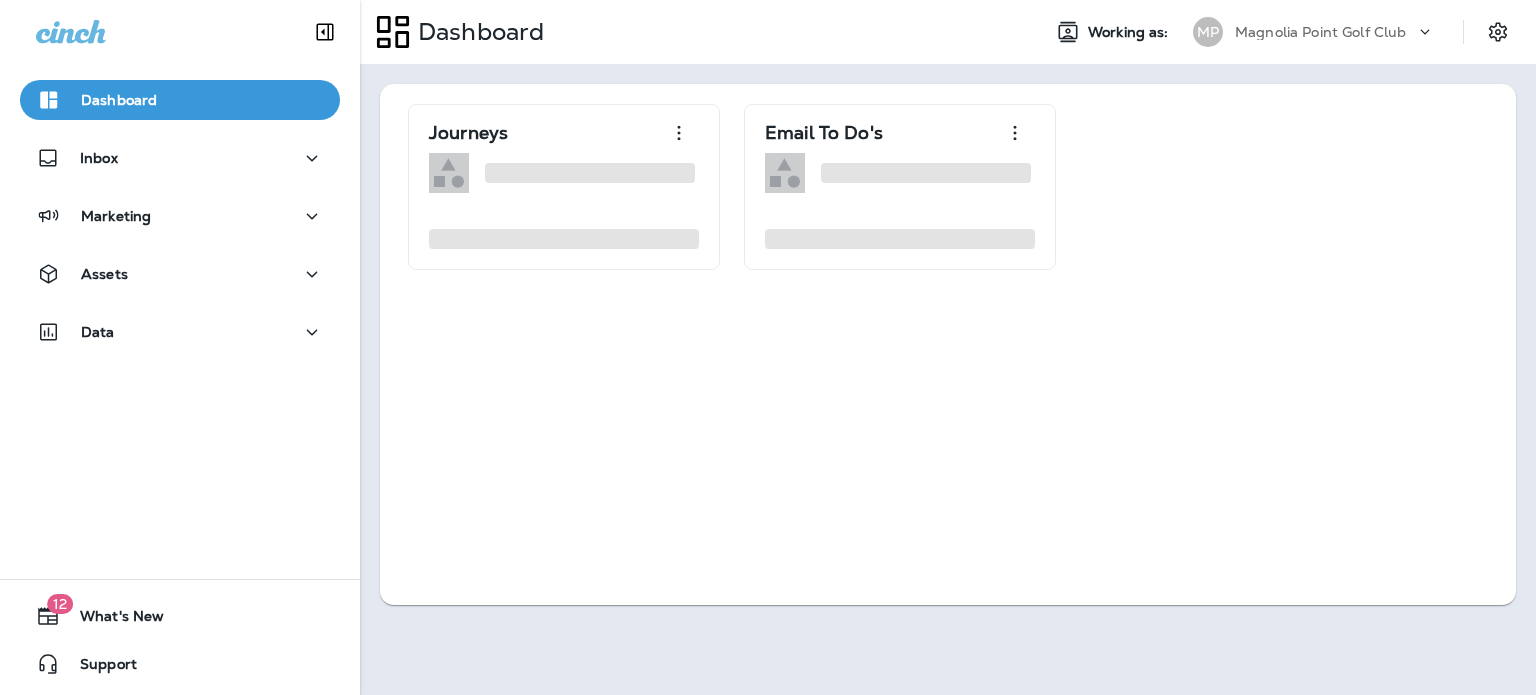 scroll, scrollTop: 0, scrollLeft: 0, axis: both 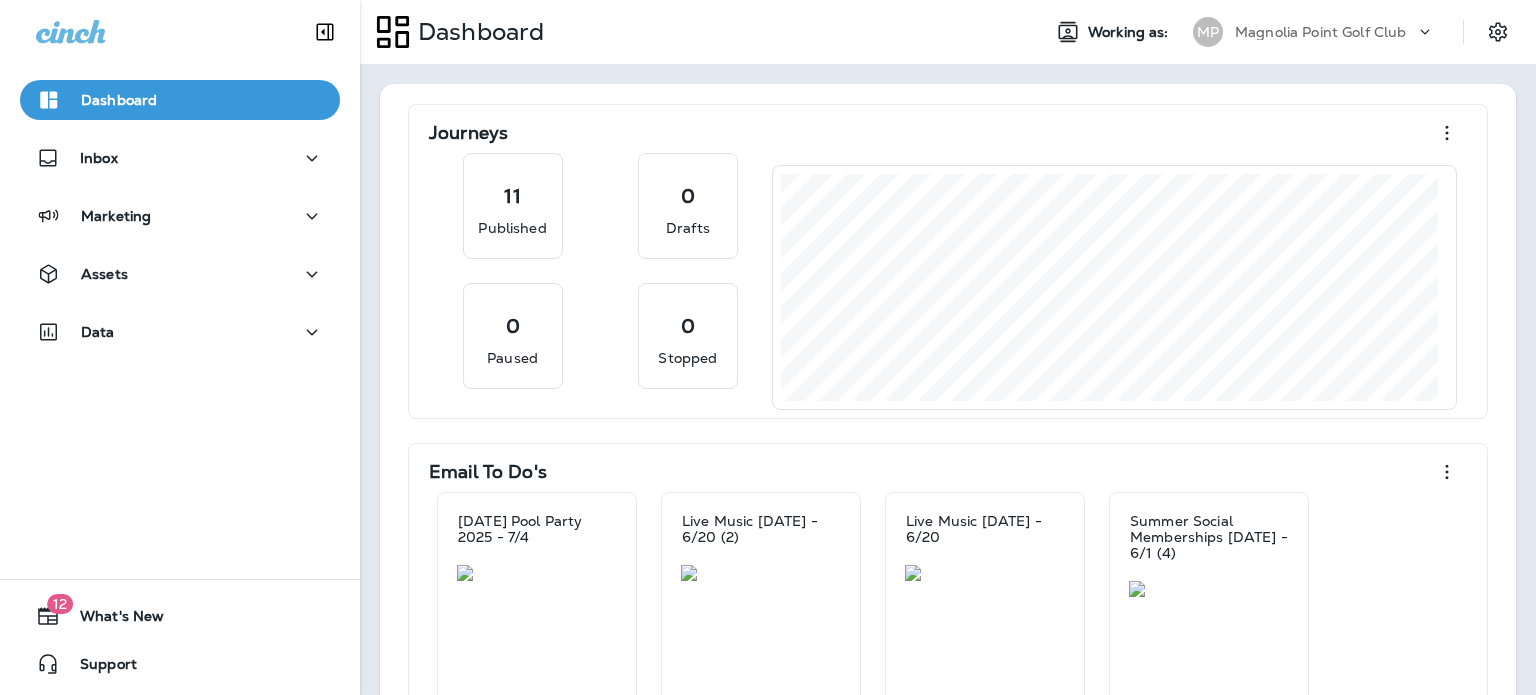 click on "Assets" at bounding box center [180, 274] 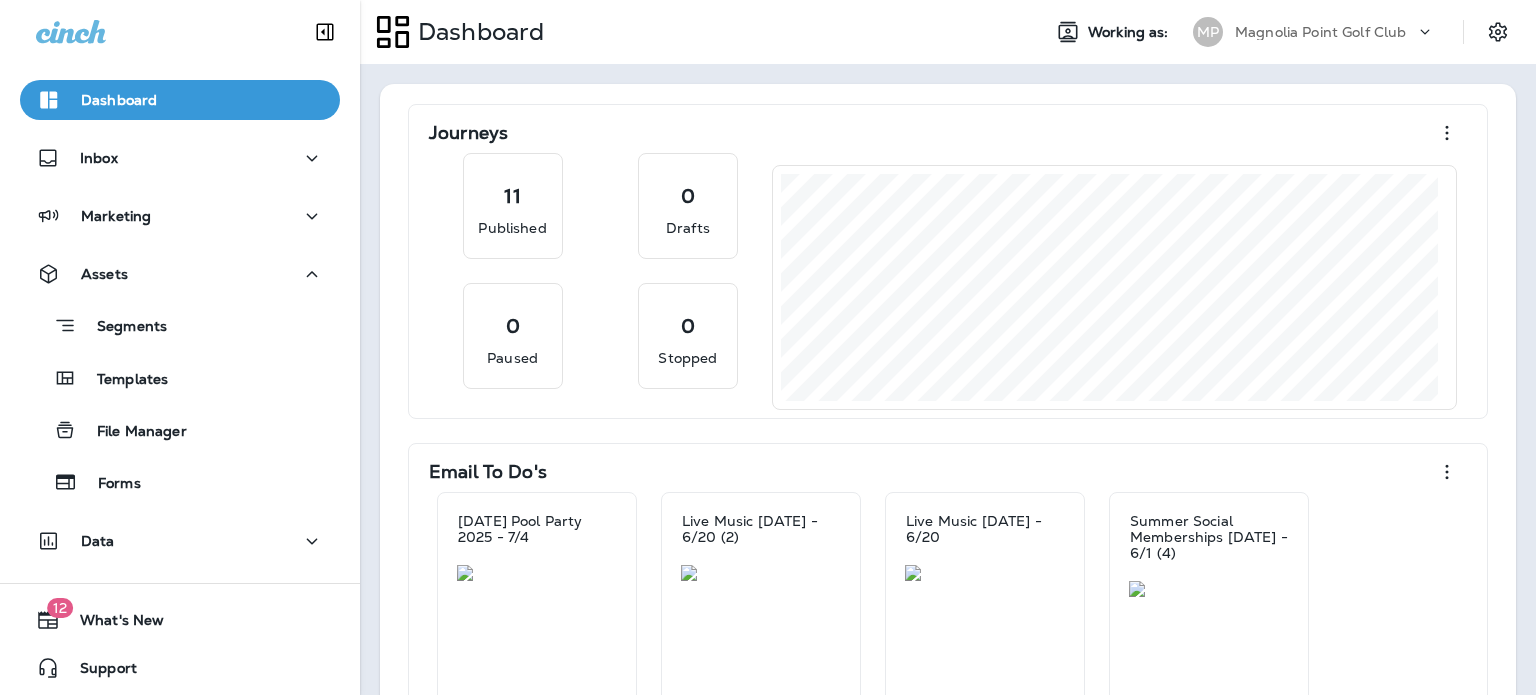 click on "Segments Templates File Manager Forms" at bounding box center (180, 398) 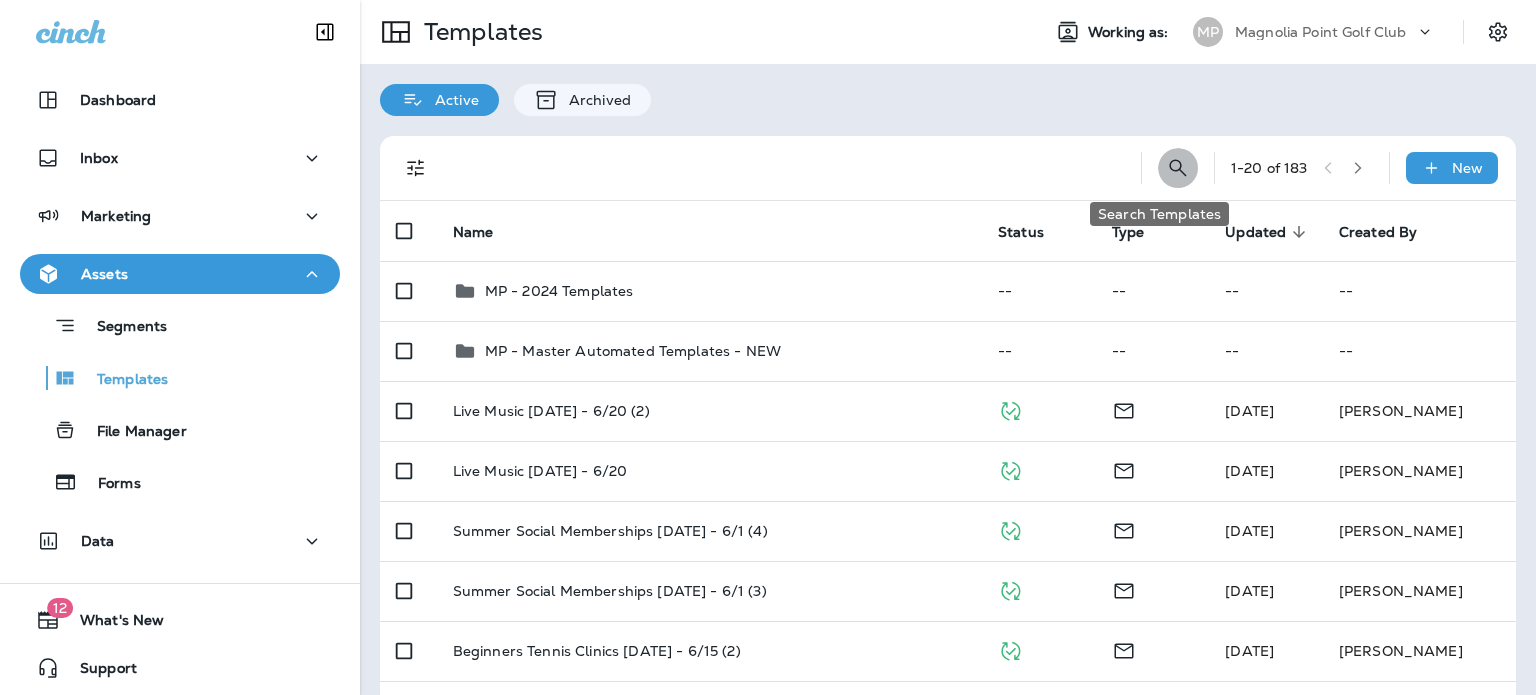 click at bounding box center [1178, 168] 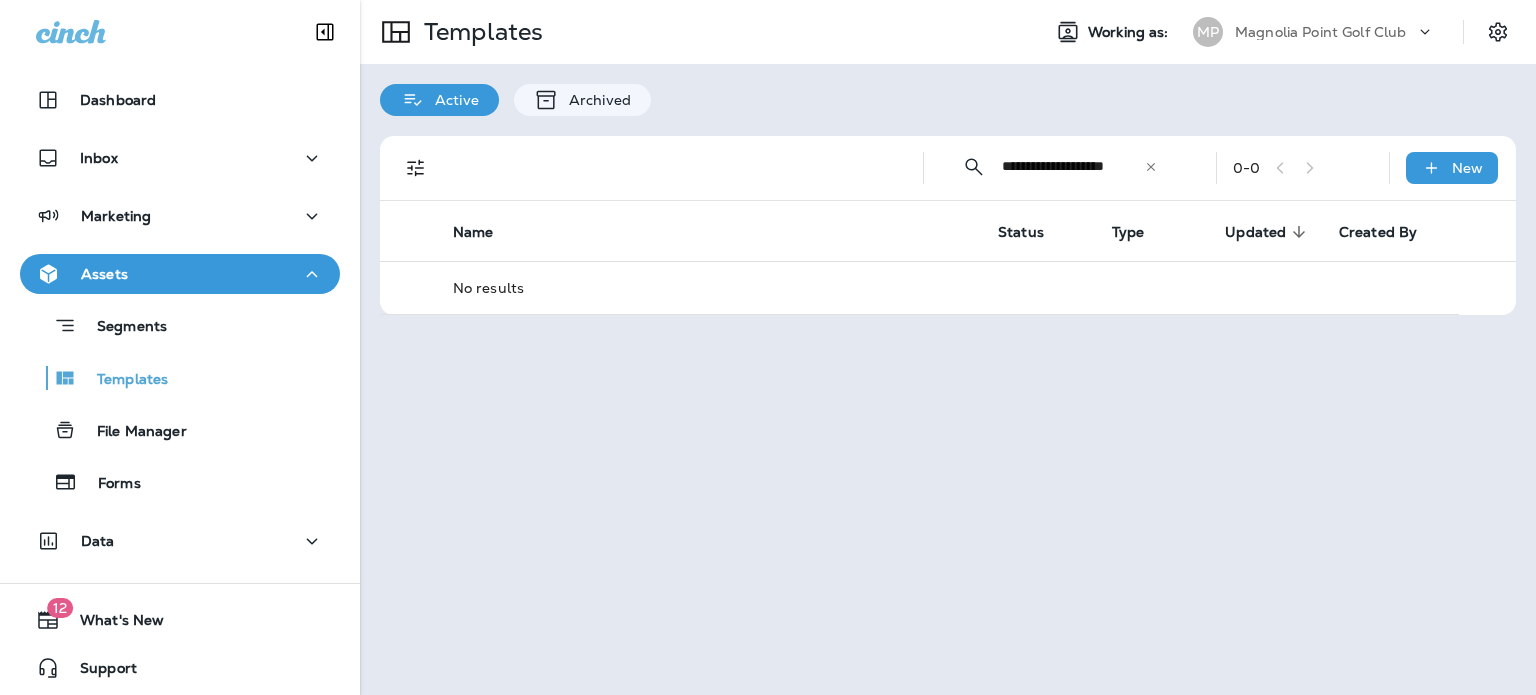drag, startPoint x: 1043, startPoint y: 168, endPoint x: 880, endPoint y: 183, distance: 163.68874 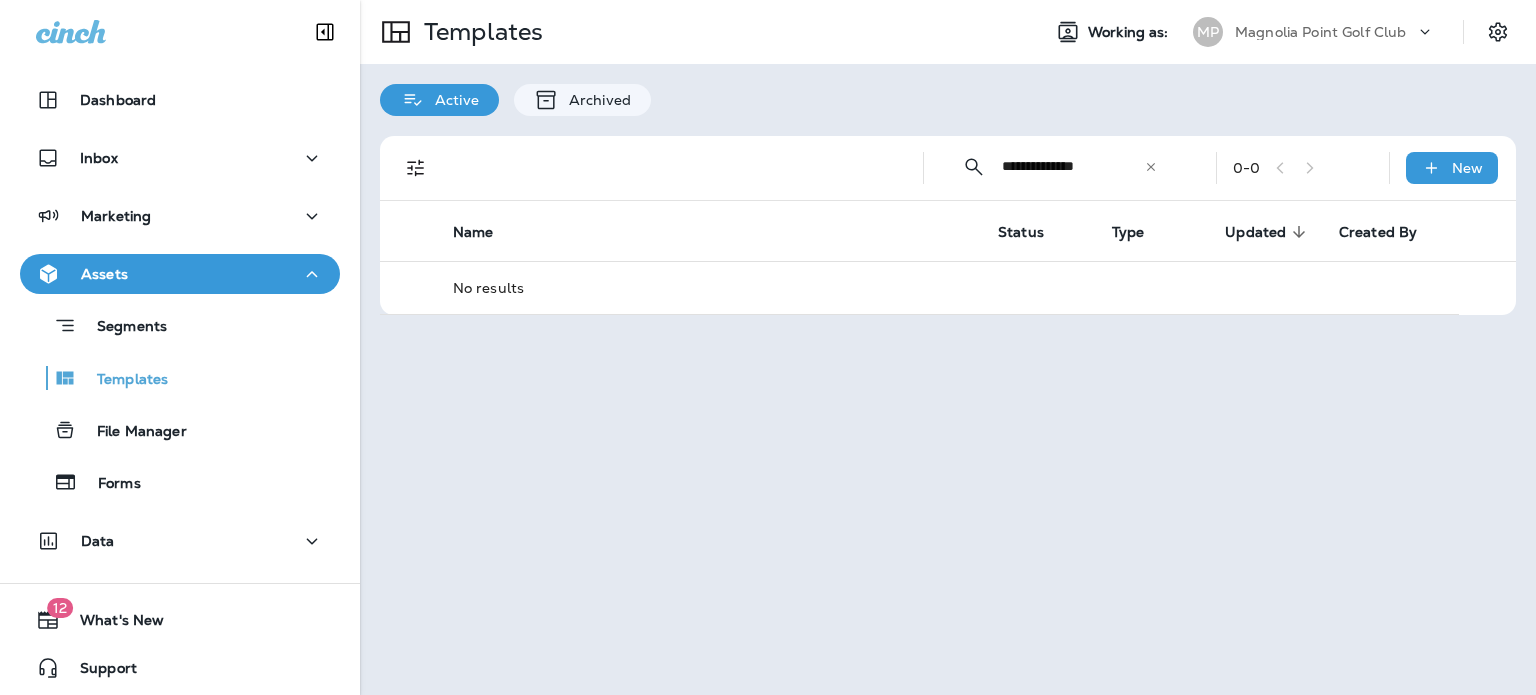 type on "**********" 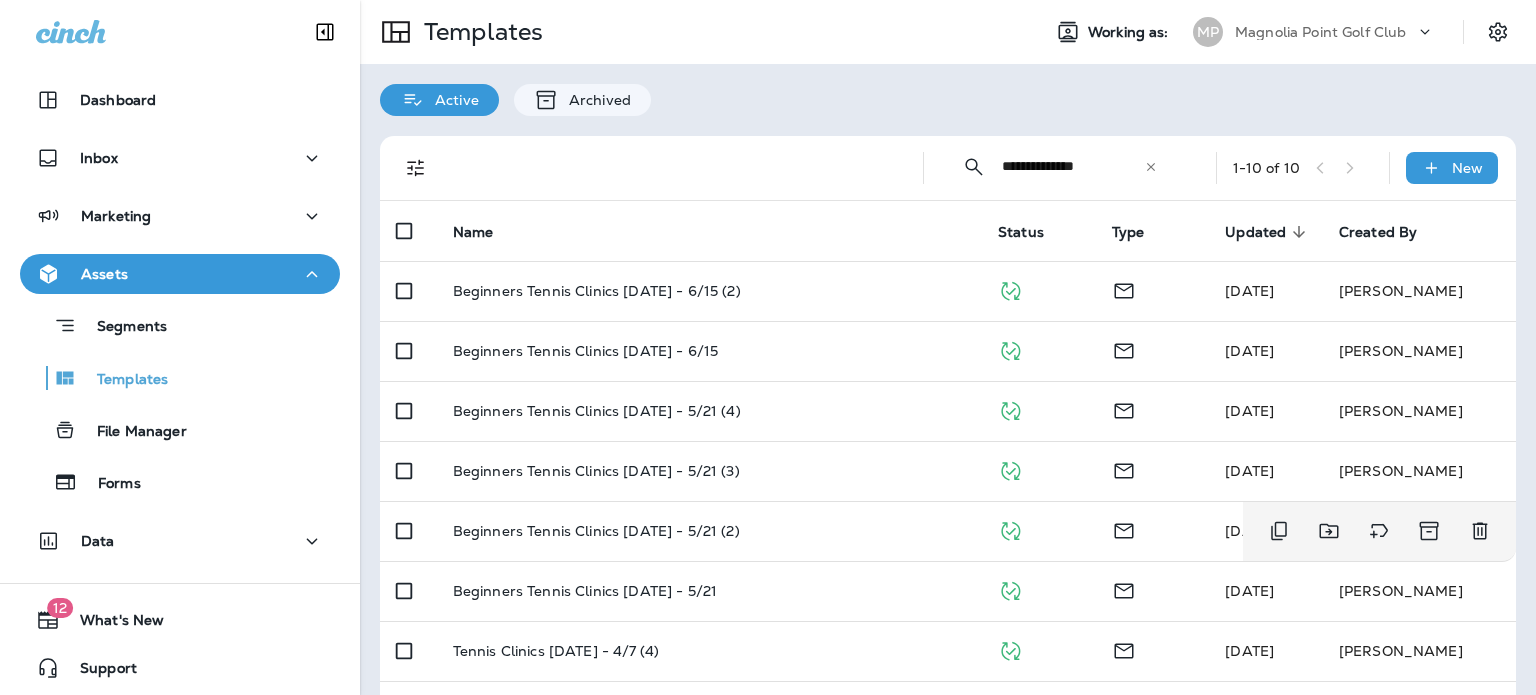 scroll, scrollTop: 186, scrollLeft: 0, axis: vertical 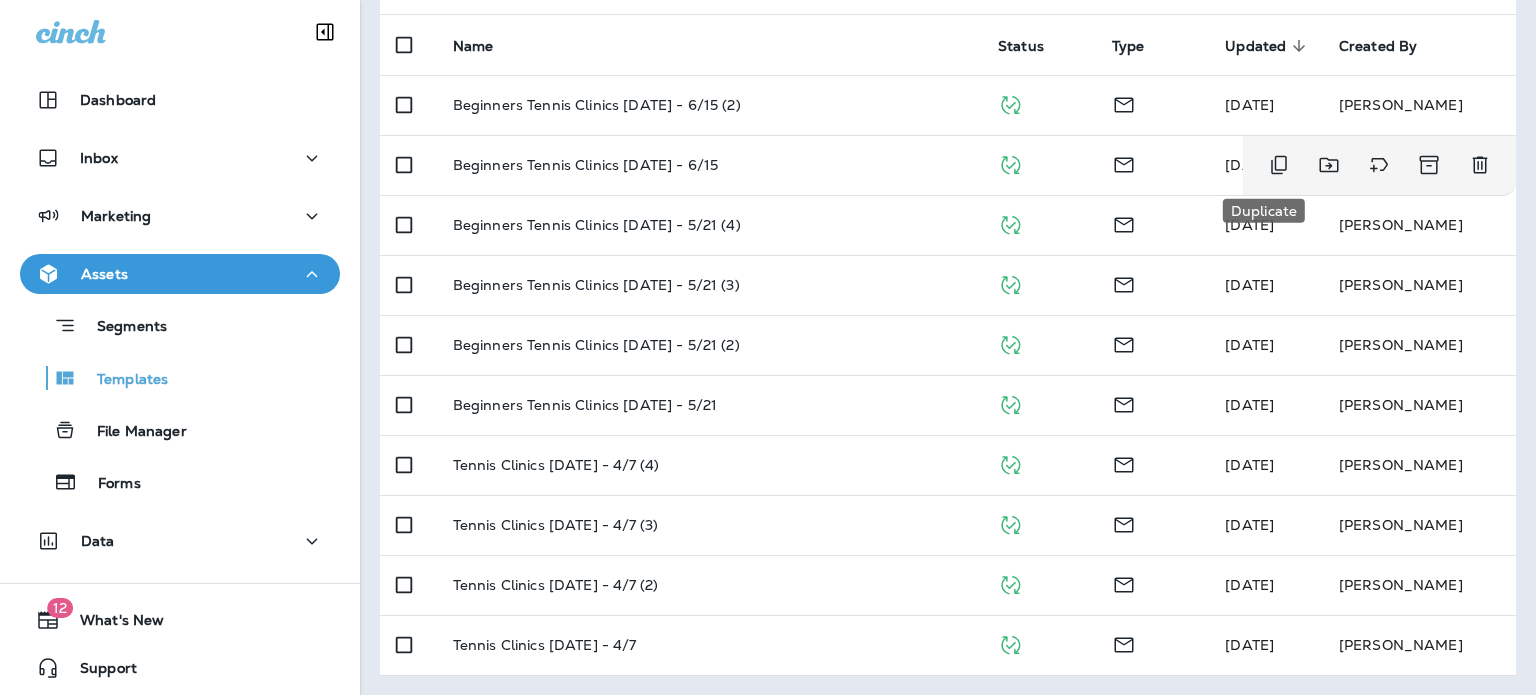 click 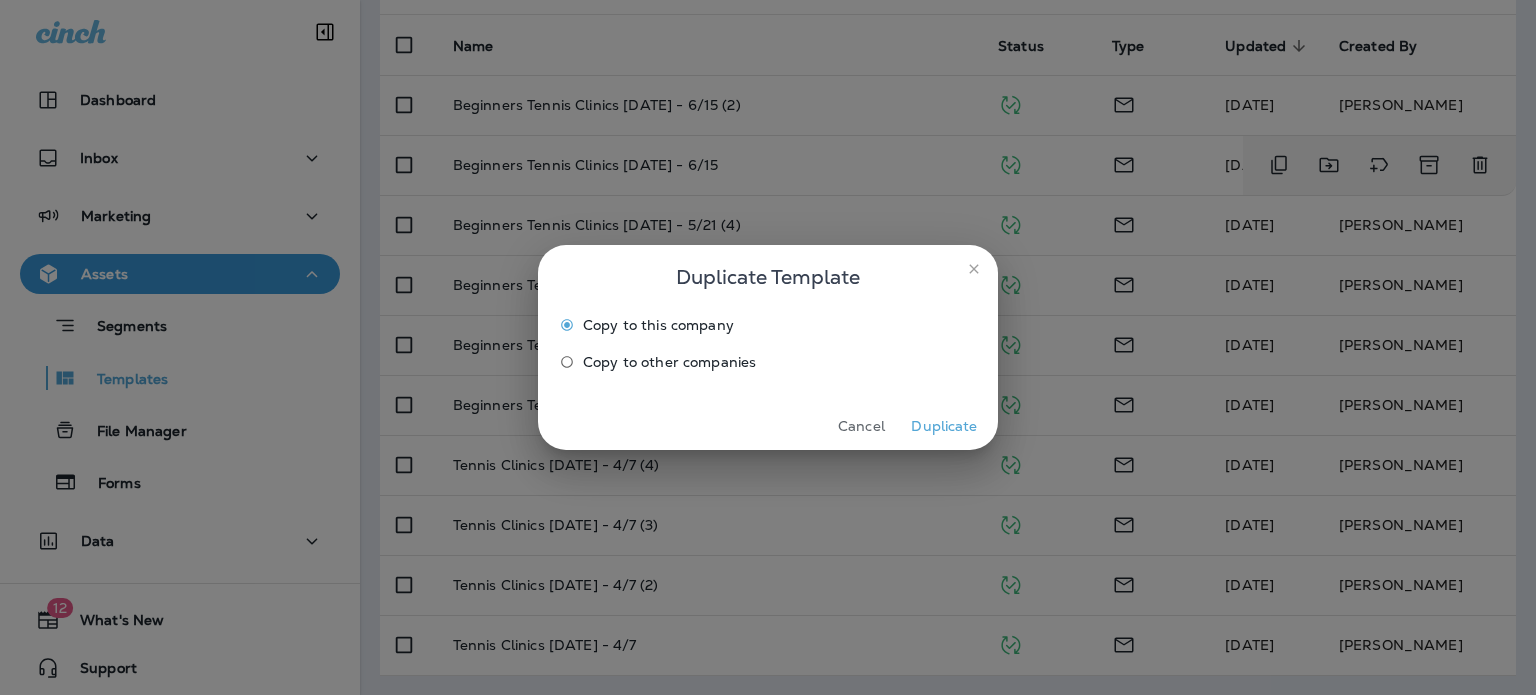 click on "Duplicate" at bounding box center [944, 426] 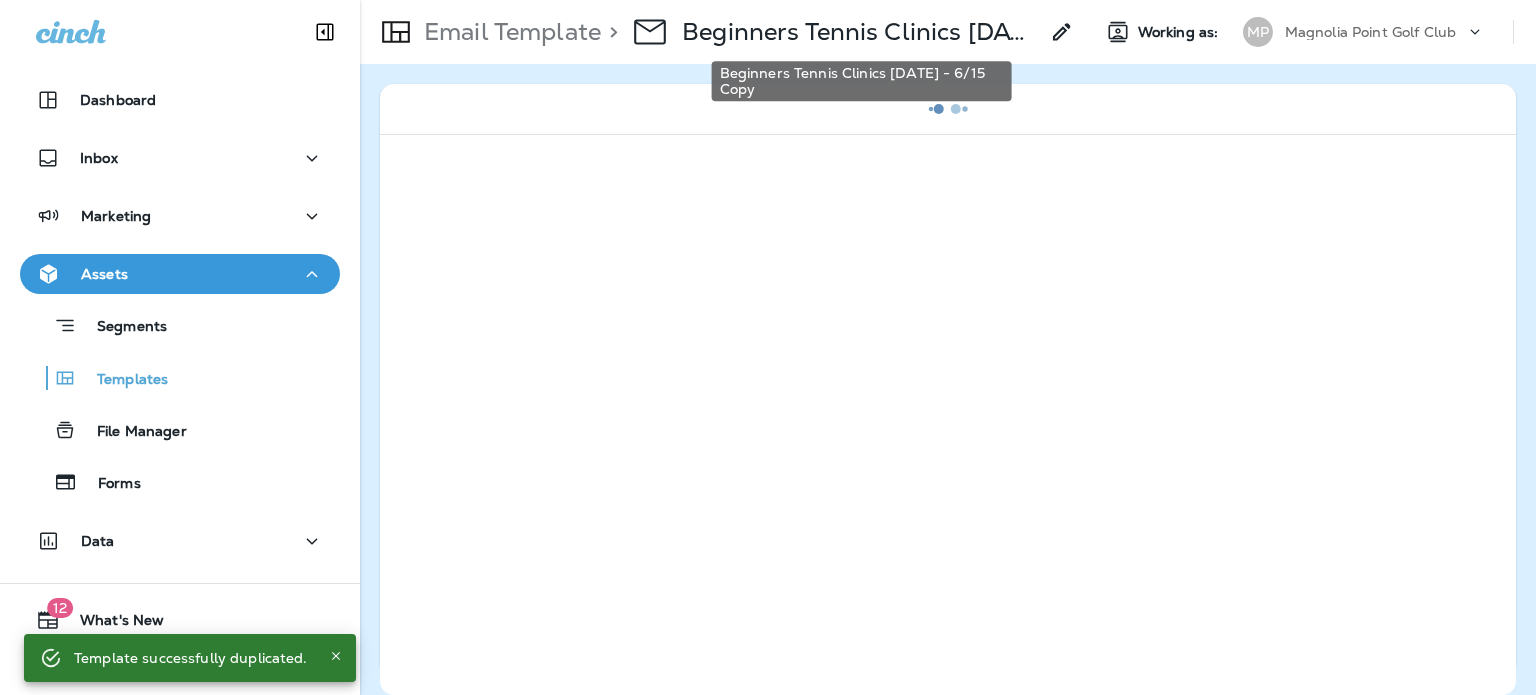 click on "Beginners Tennis Clinics [DATE] - 6/15 Copy" at bounding box center [860, 32] 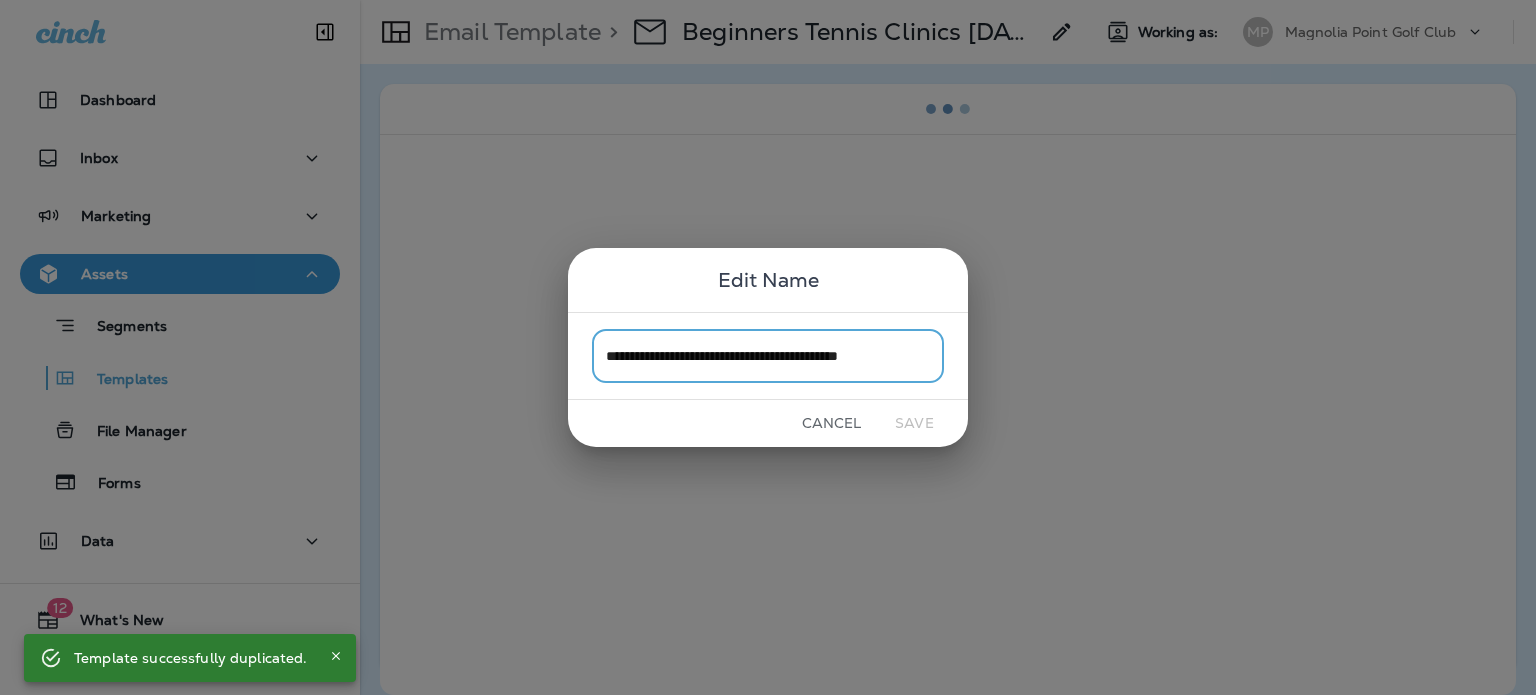 click on "**********" at bounding box center [768, 355] 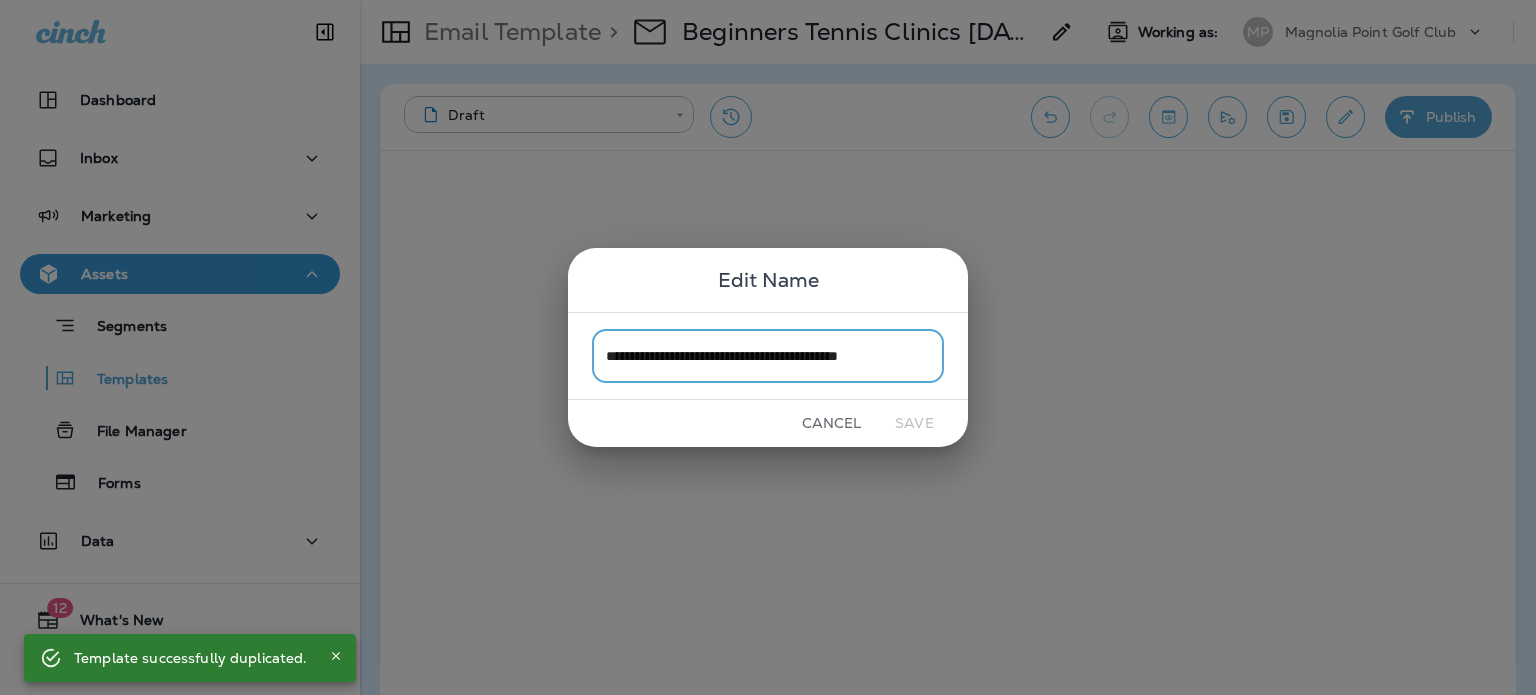drag, startPoint x: 808, startPoint y: 358, endPoint x: 792, endPoint y: 360, distance: 16.124516 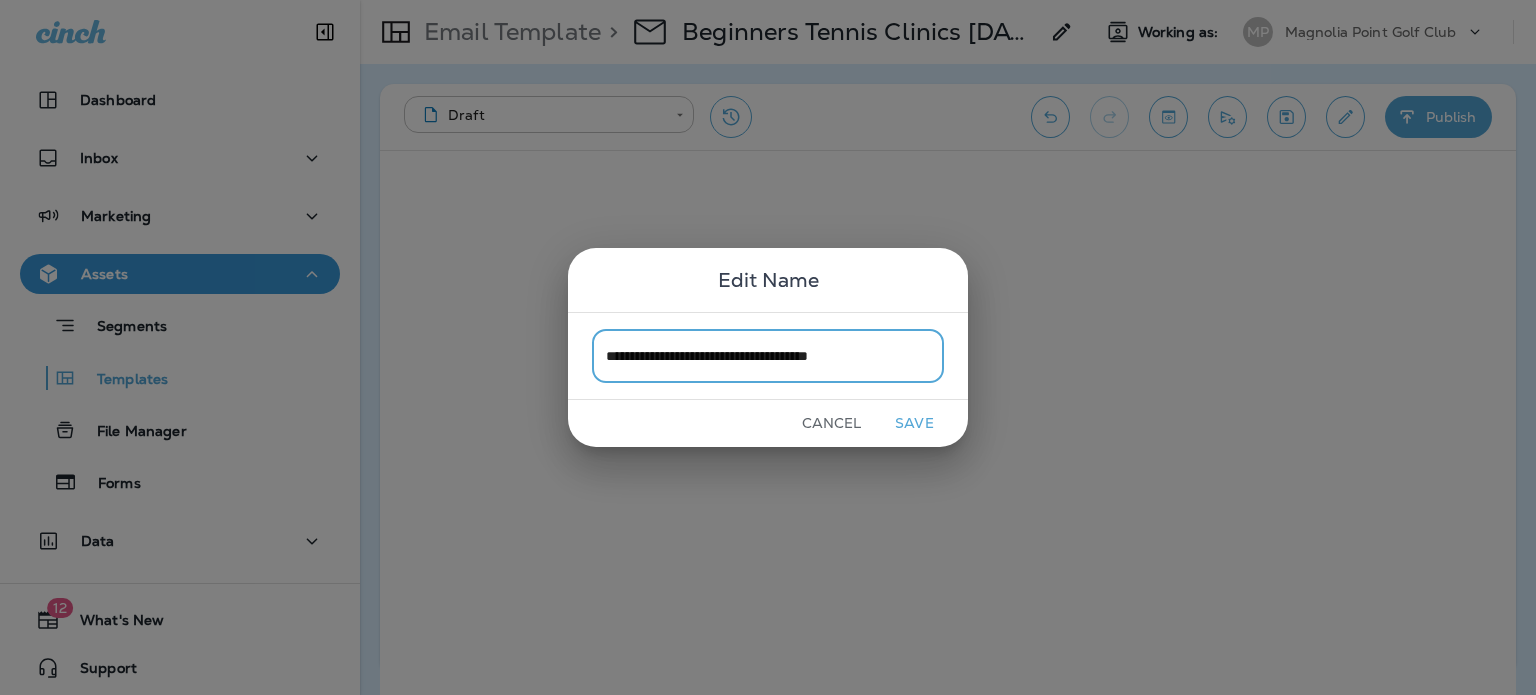 type on "**********" 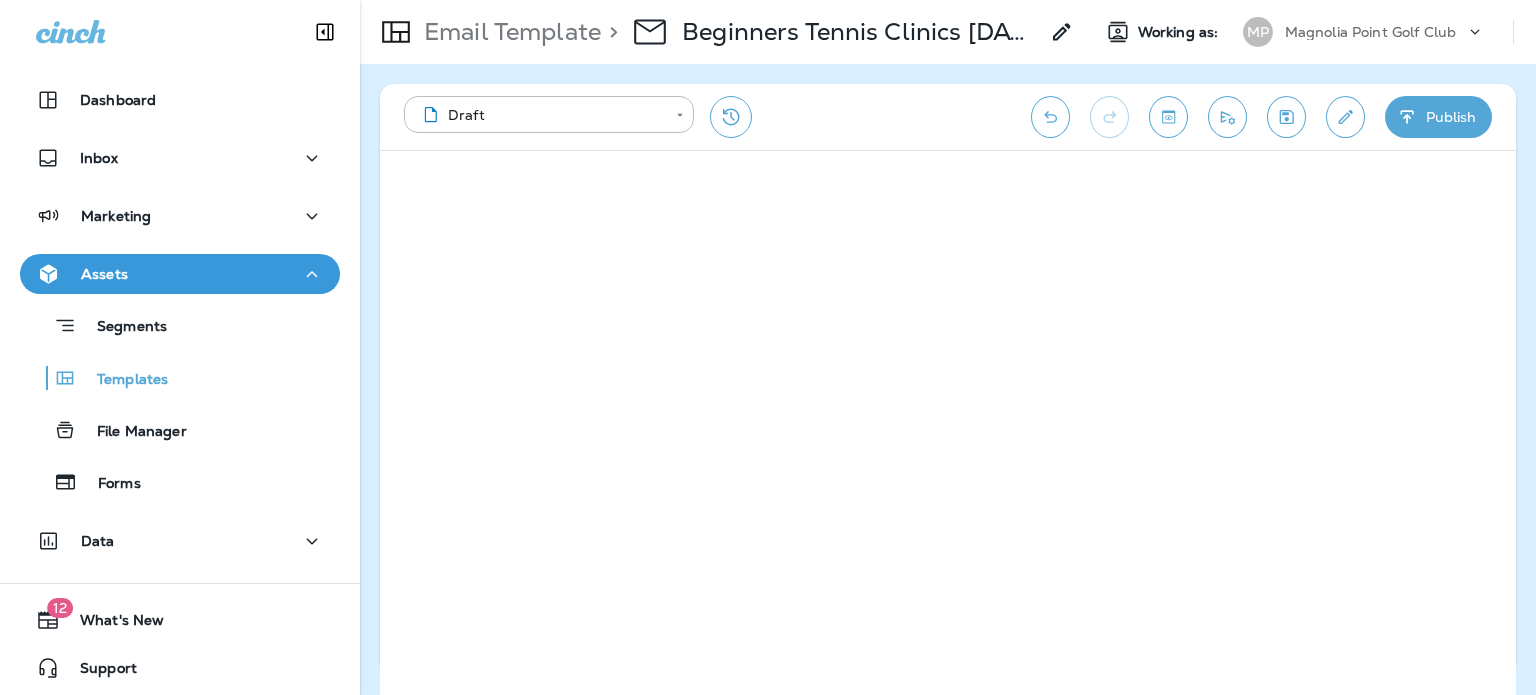click on "**********" at bounding box center [707, 117] 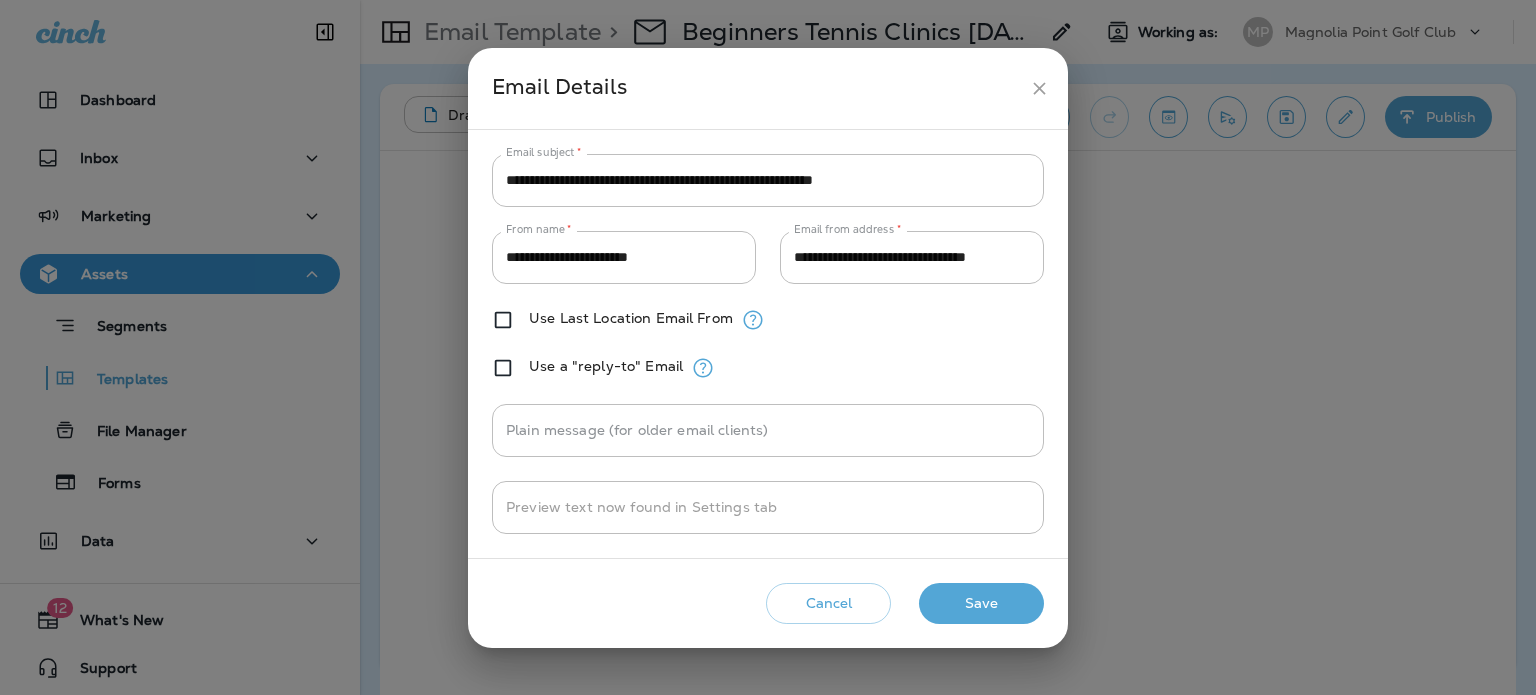 click on "**********" at bounding box center (768, 180) 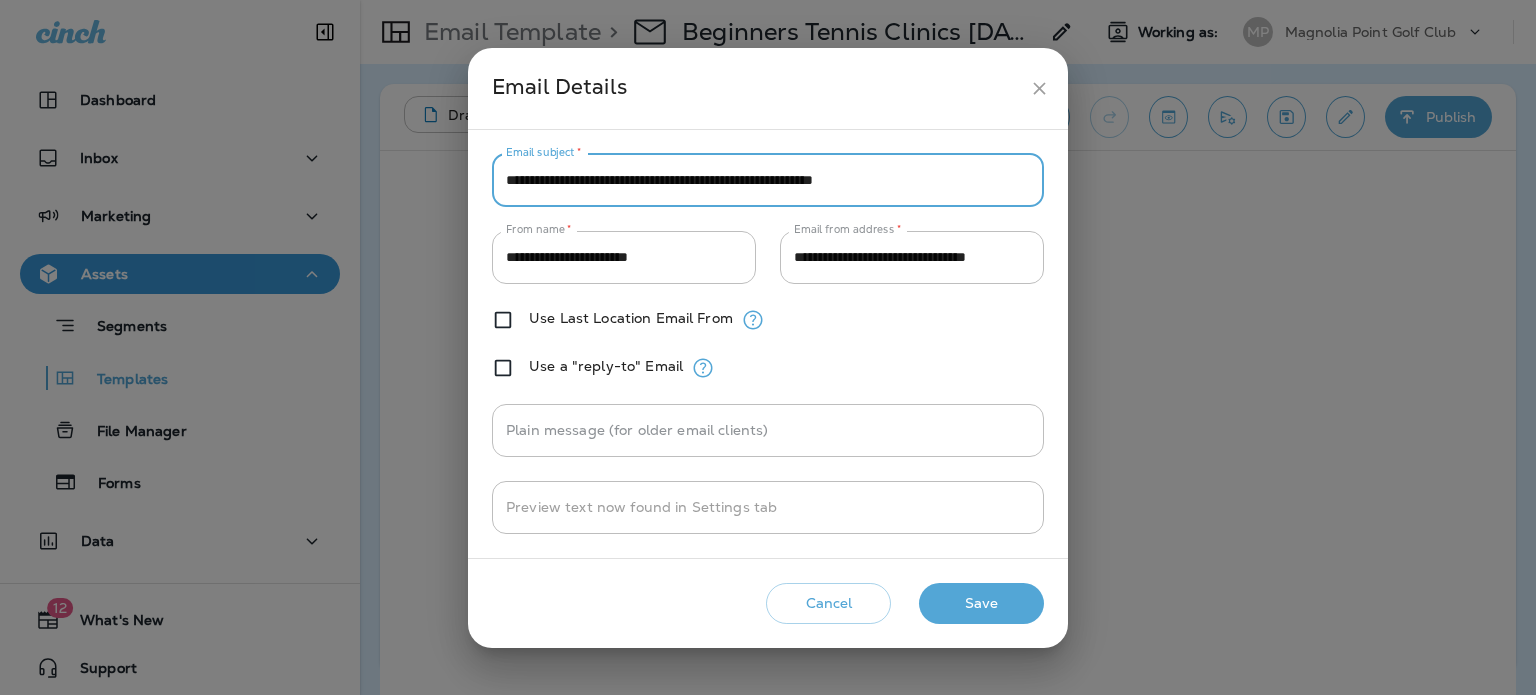 paste 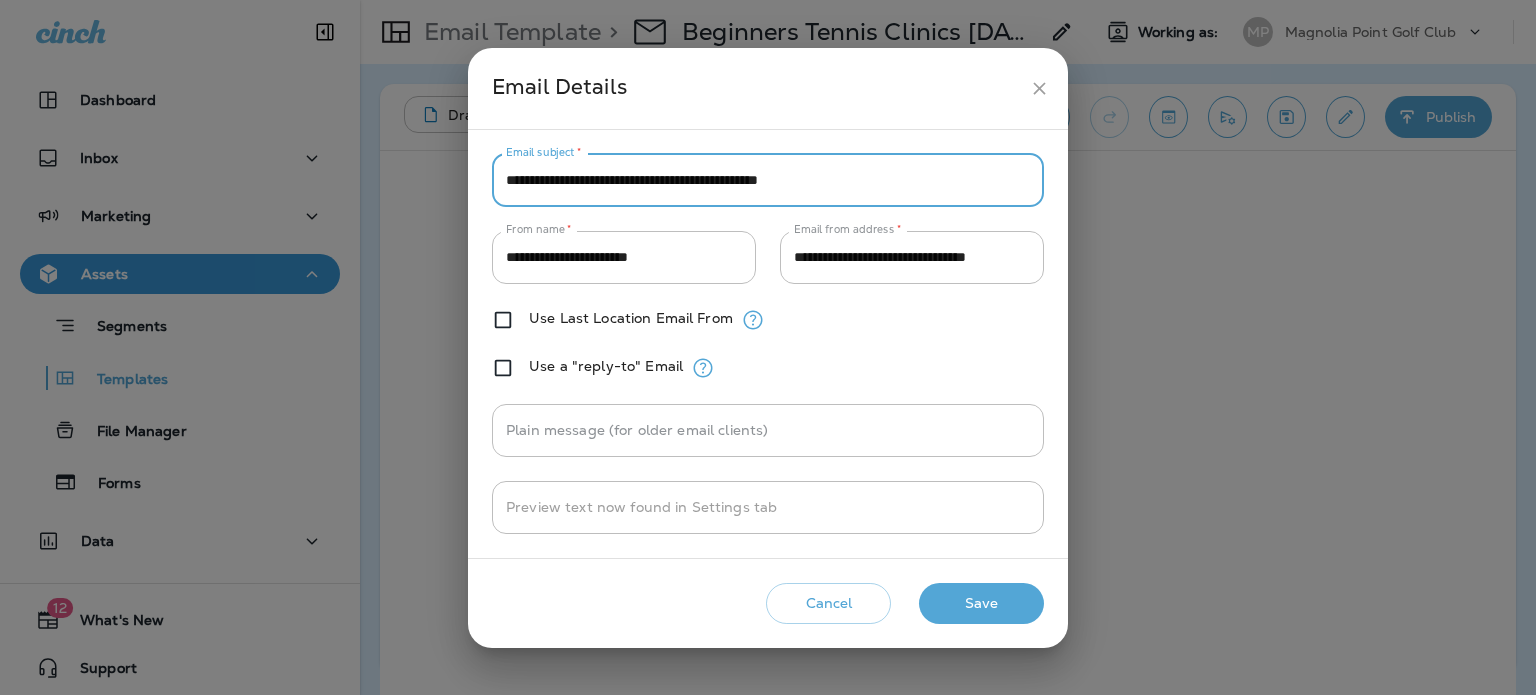 type on "**********" 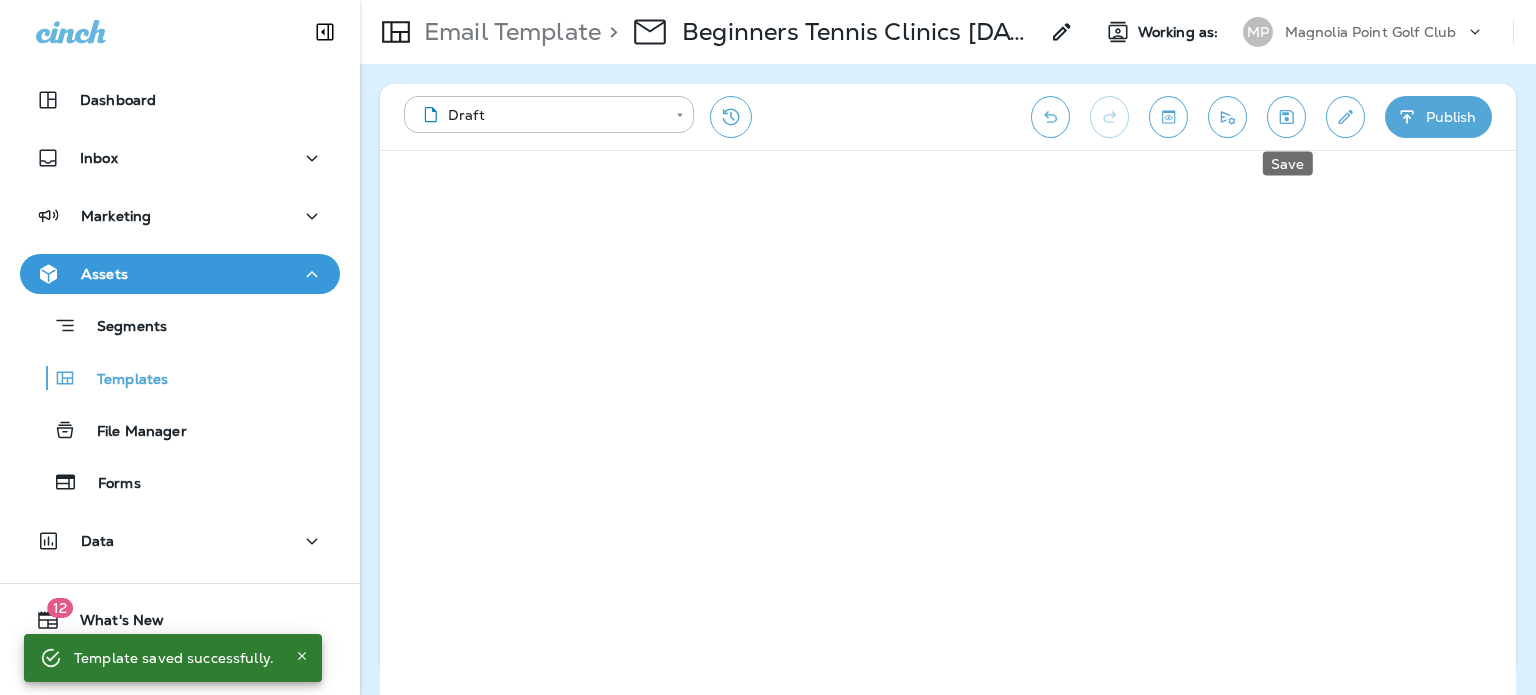 click at bounding box center [1286, 117] 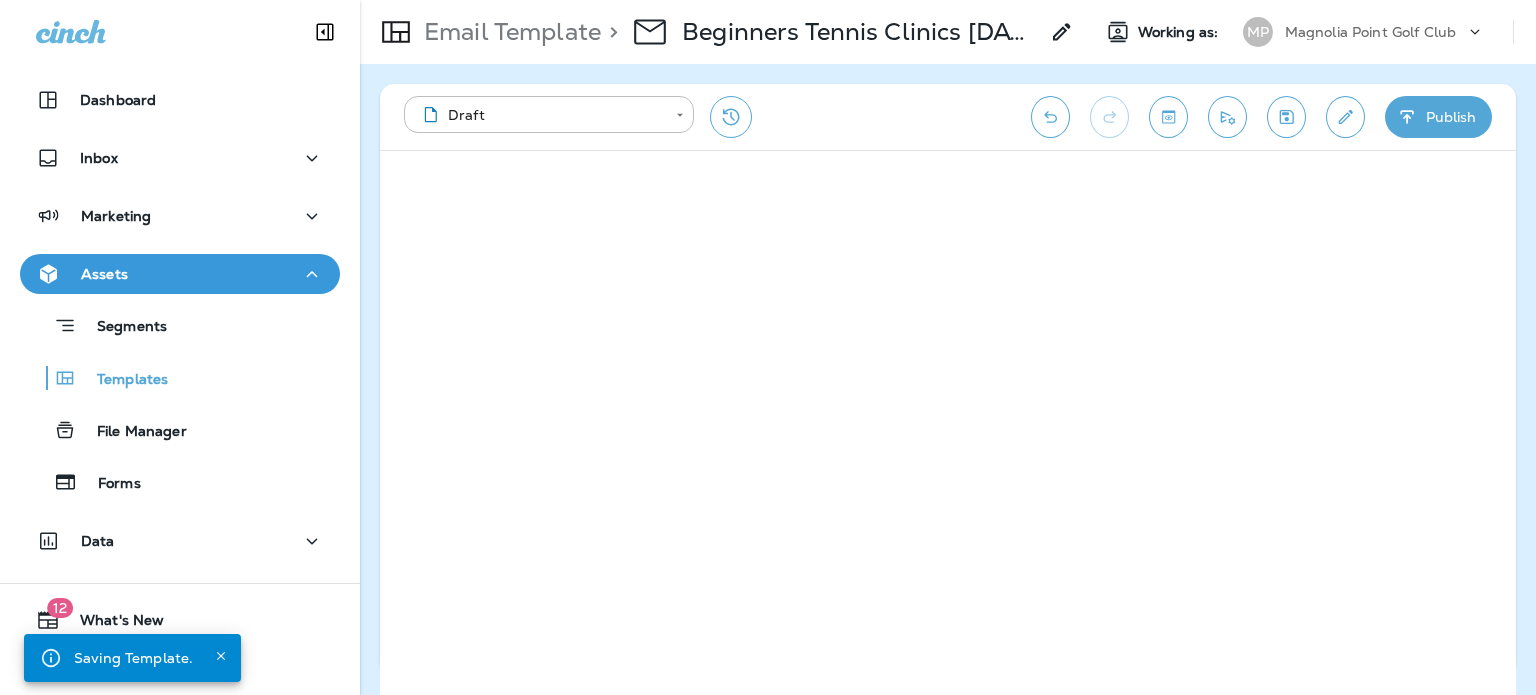 click on "Publish" at bounding box center [1438, 117] 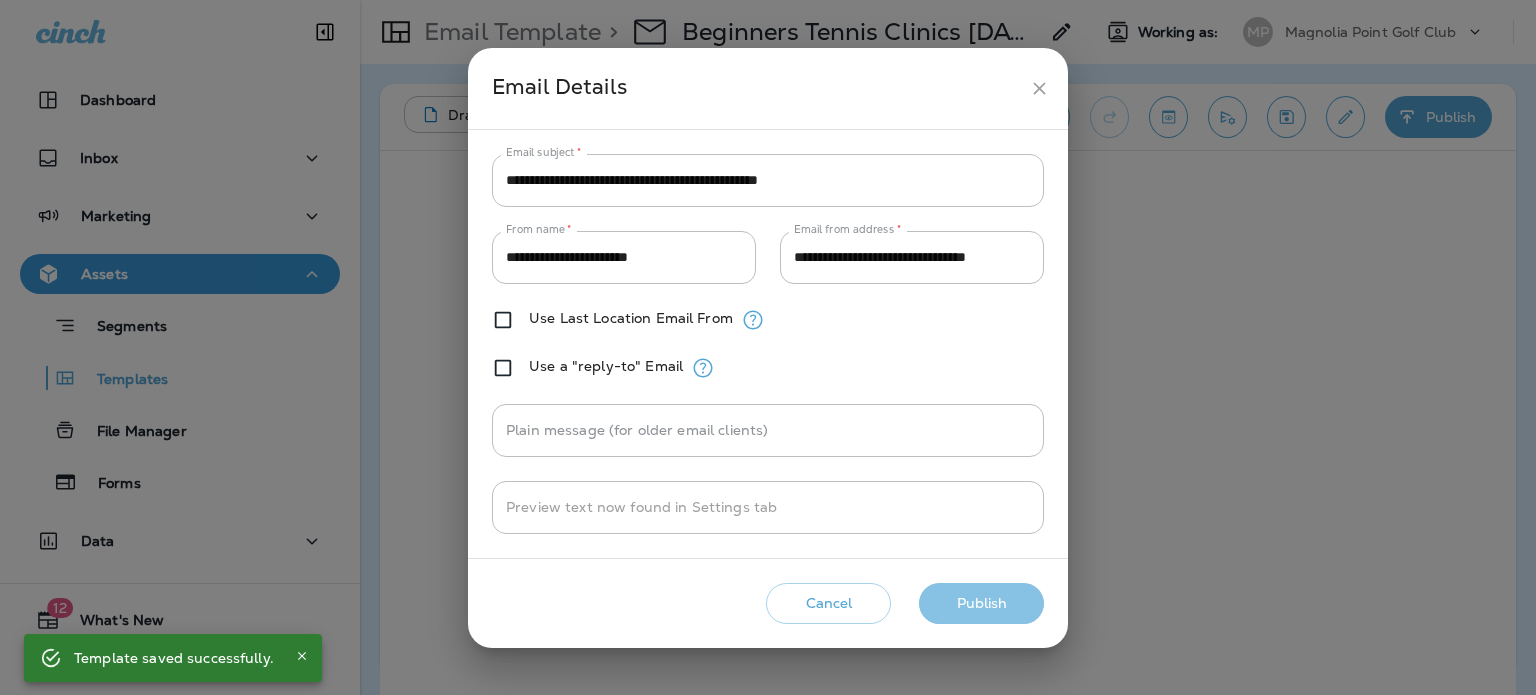 click on "Publish" at bounding box center [981, 603] 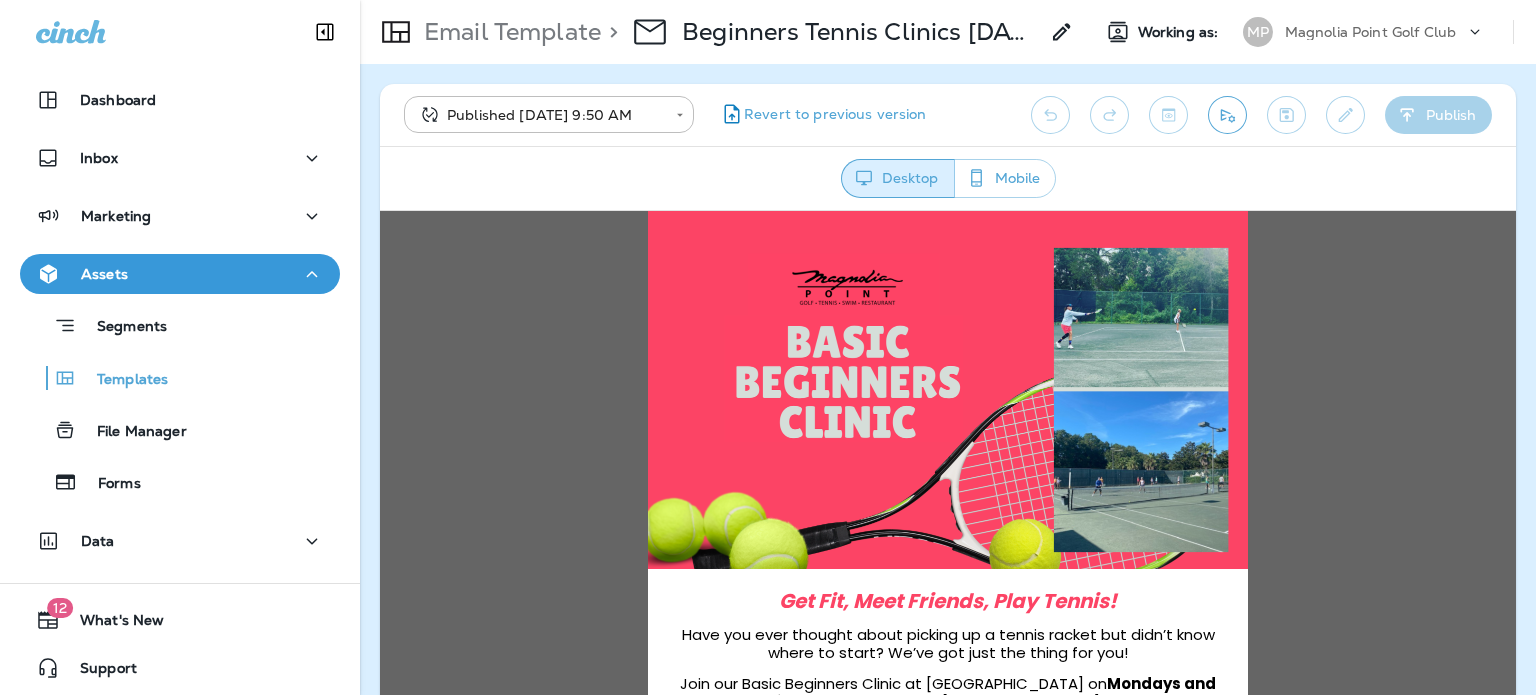 scroll, scrollTop: 0, scrollLeft: 0, axis: both 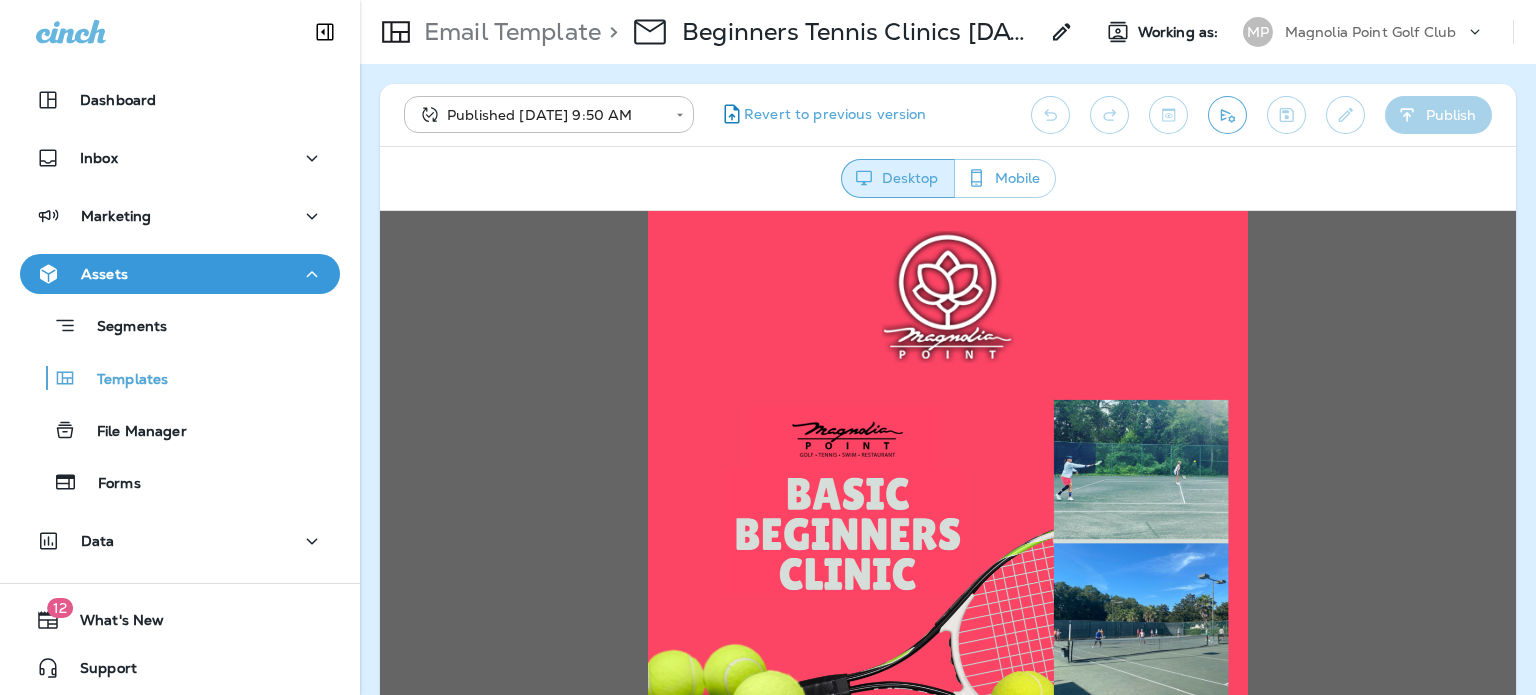 click at bounding box center [948, 1030] 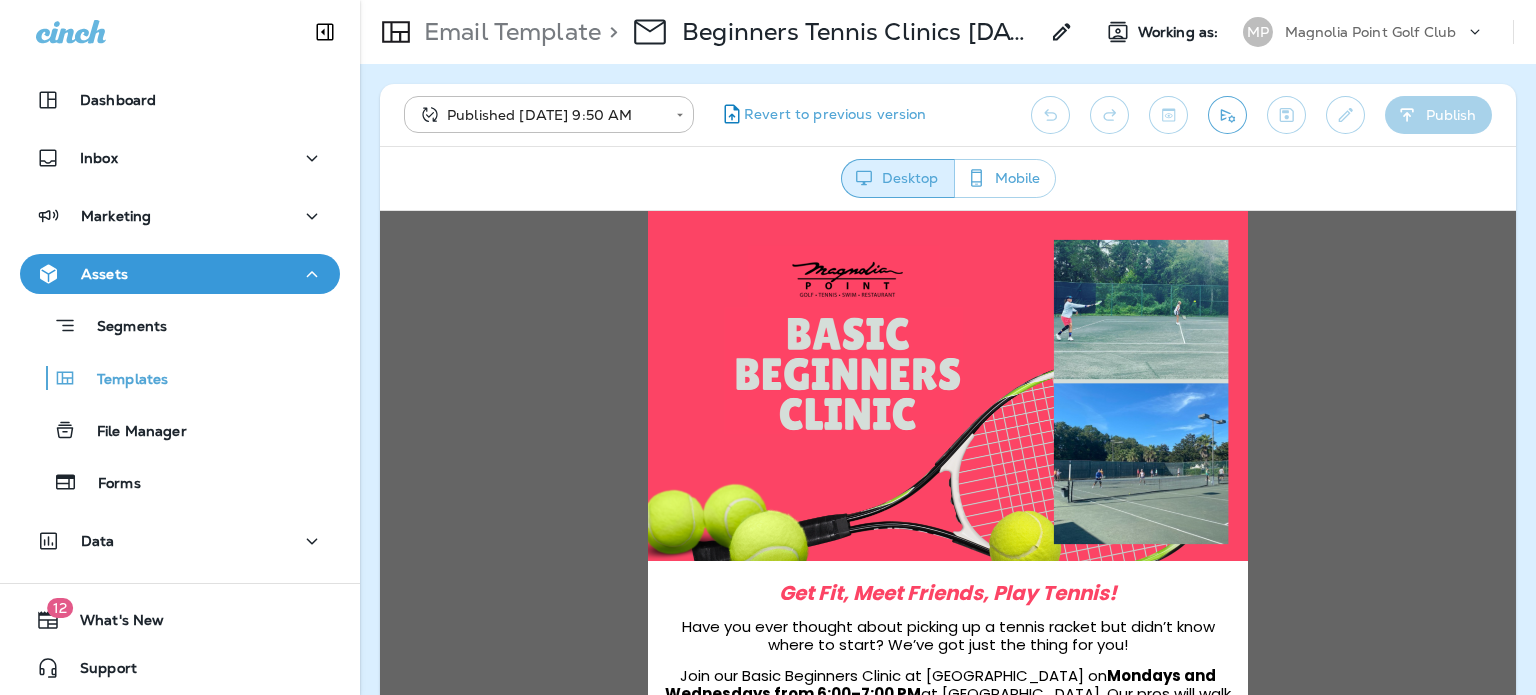scroll, scrollTop: 0, scrollLeft: 0, axis: both 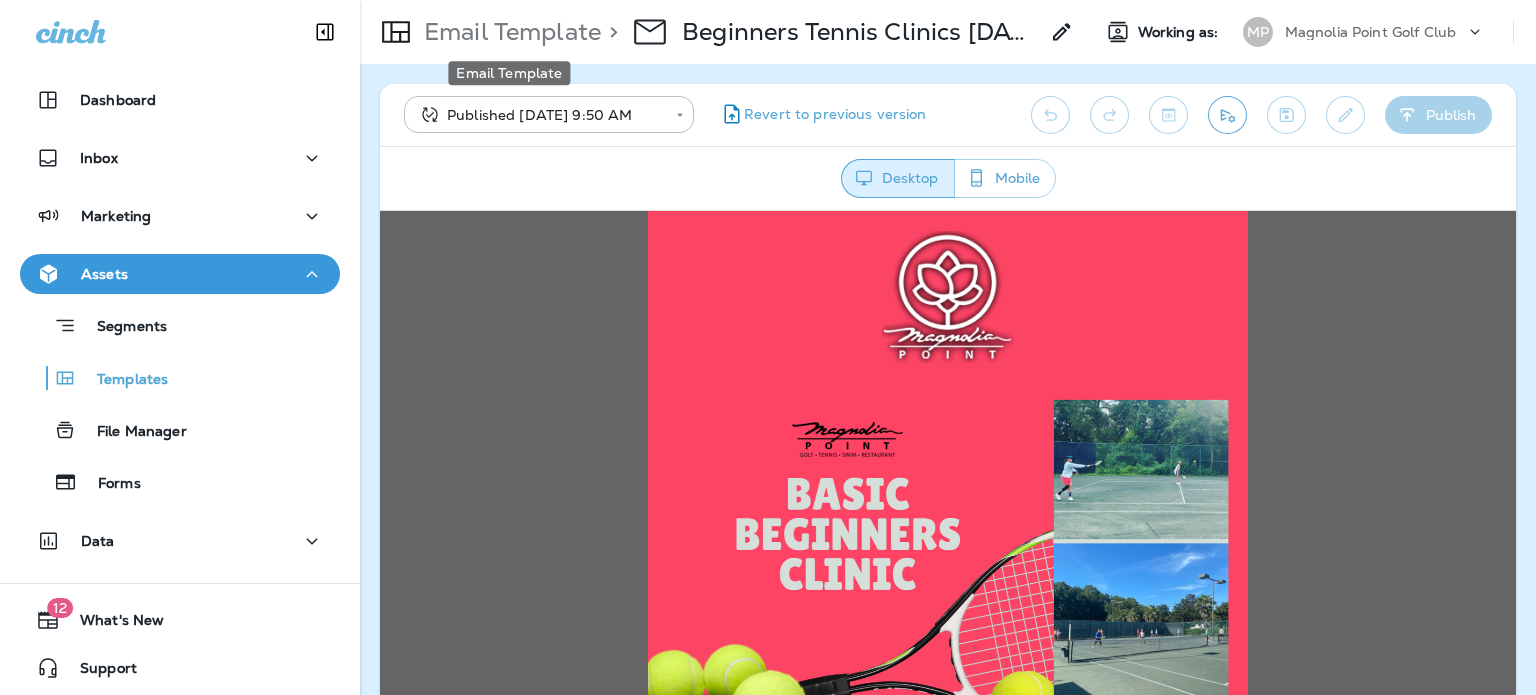 click on "Email Template" at bounding box center (508, 32) 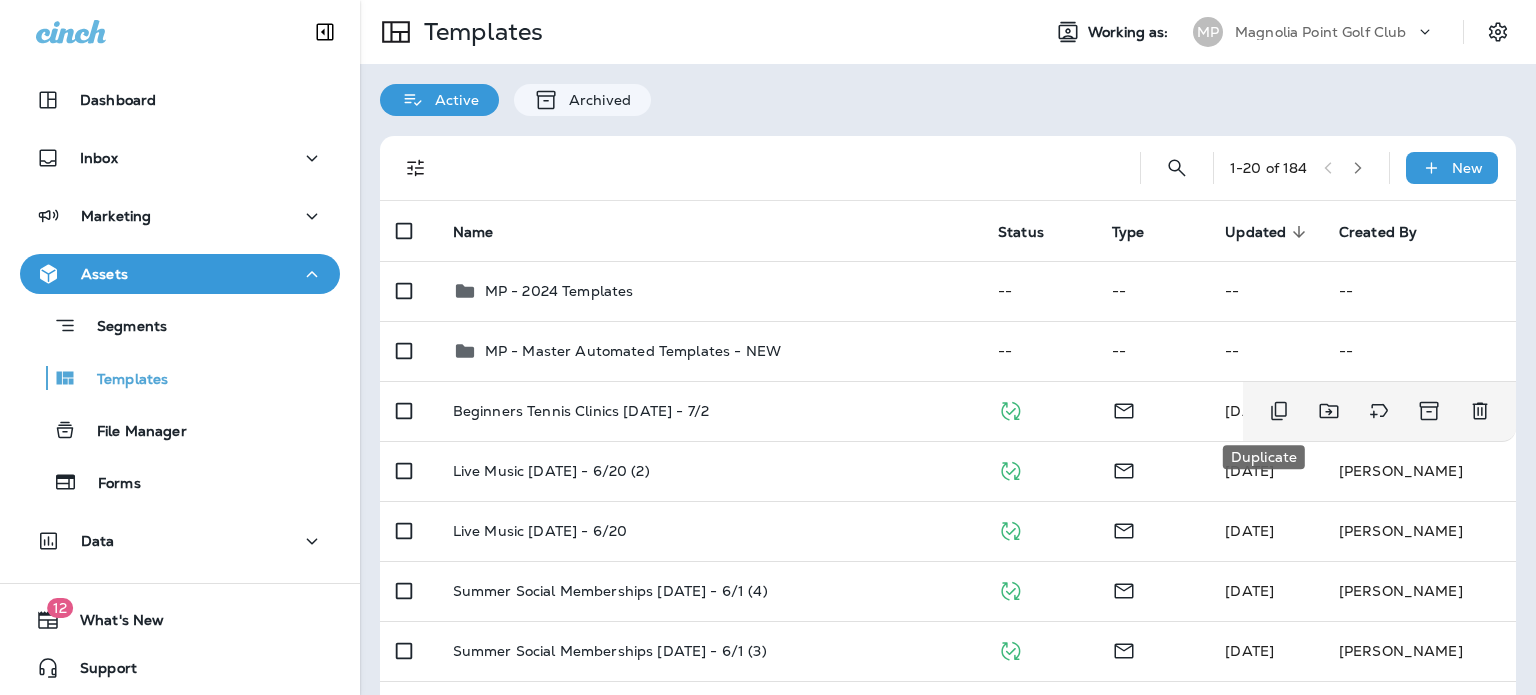 click 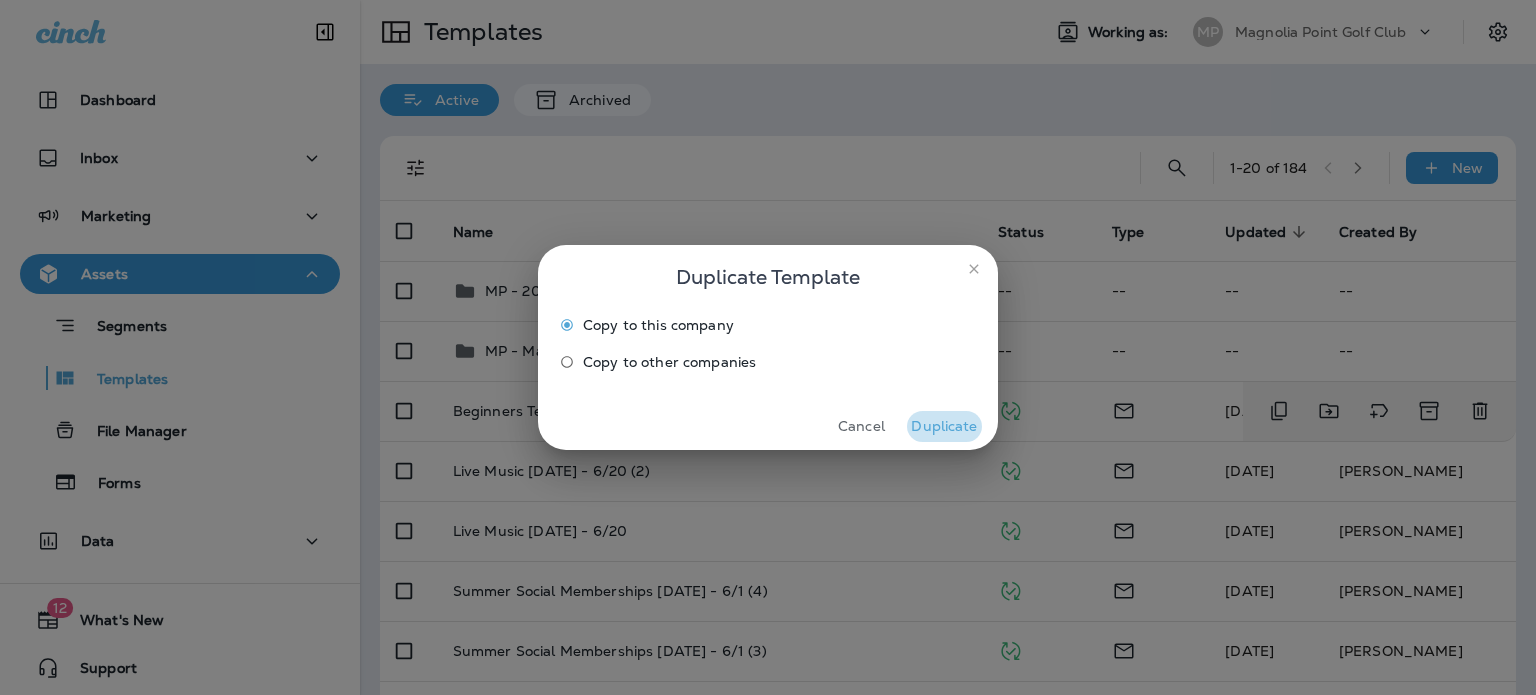 click on "Duplicate" at bounding box center (944, 426) 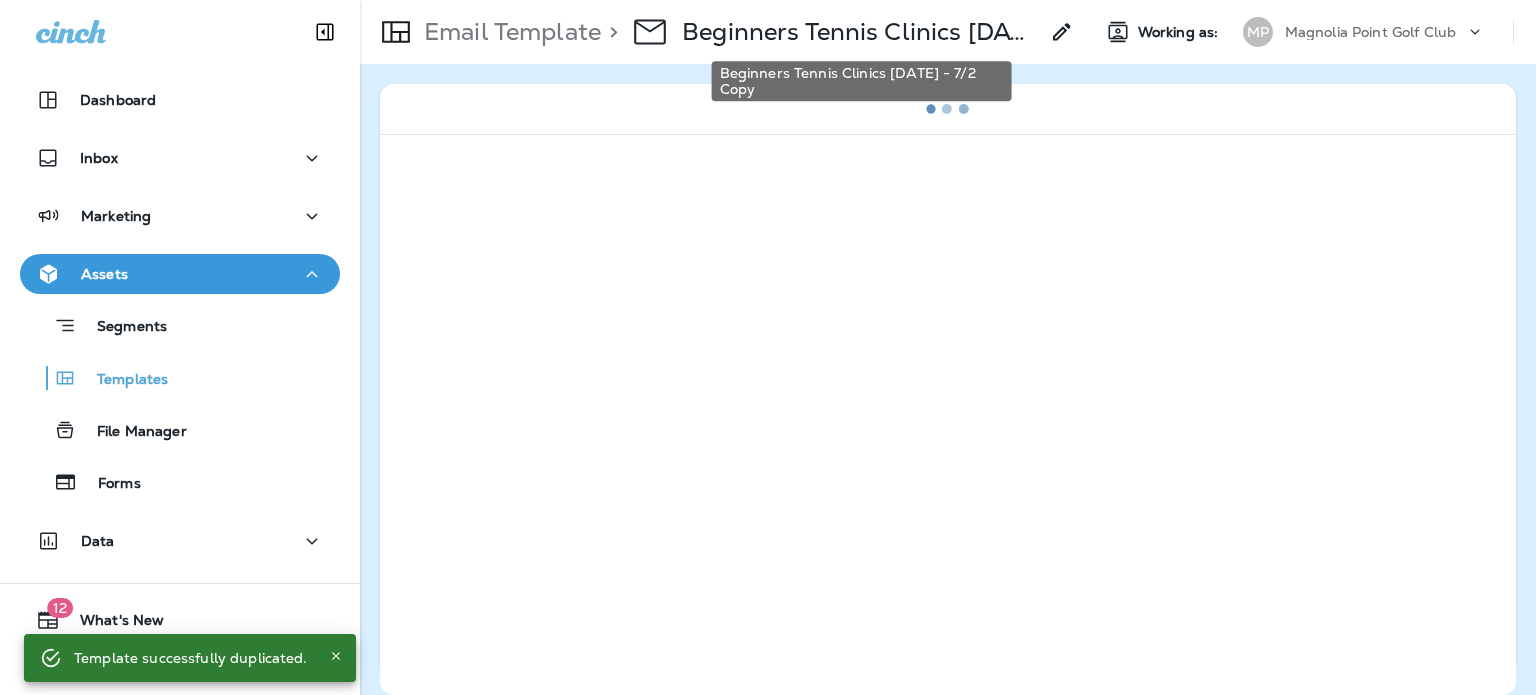 click on "Beginners Tennis Clinics [DATE] - 7/2 Copy" at bounding box center [860, 32] 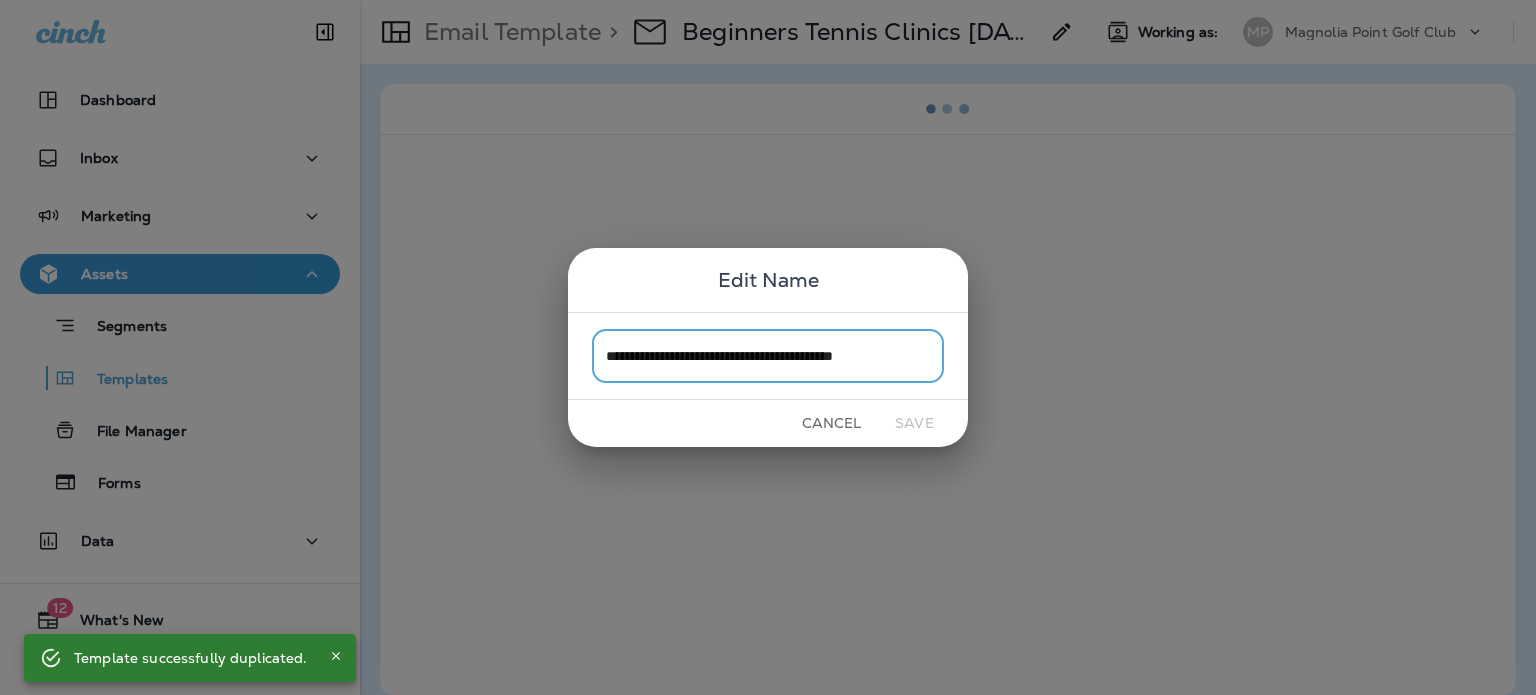 click on "**********" at bounding box center [768, 355] 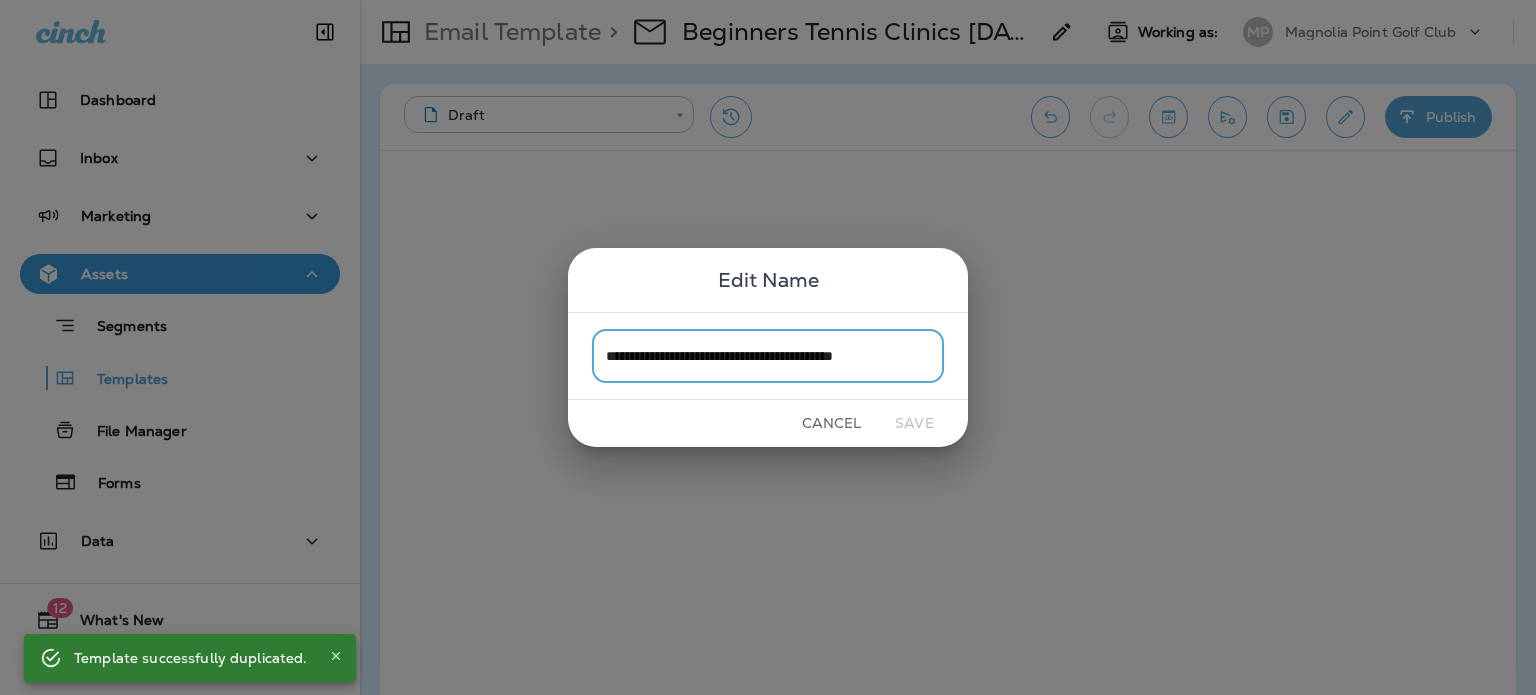 click on "**********" at bounding box center [768, 355] 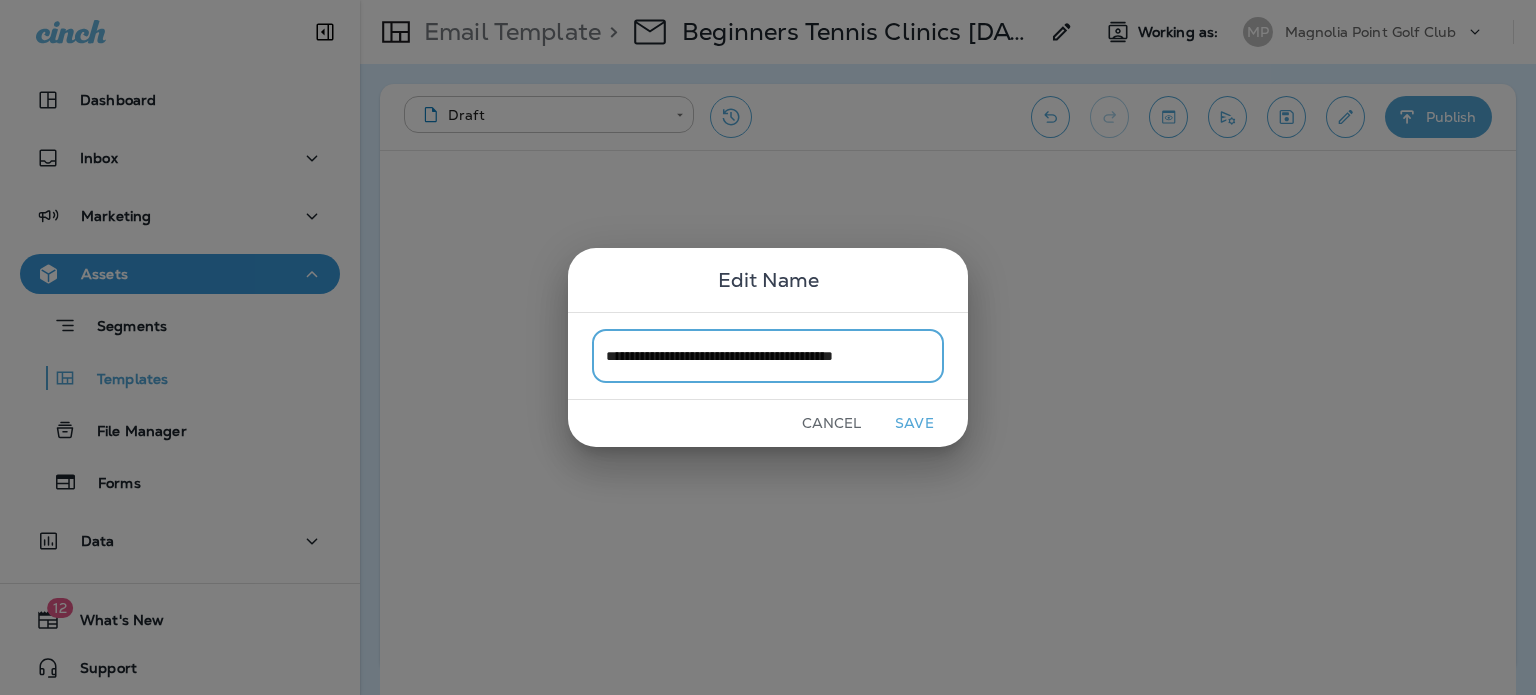 drag, startPoint x: 878, startPoint y: 353, endPoint x: 988, endPoint y: 345, distance: 110.29053 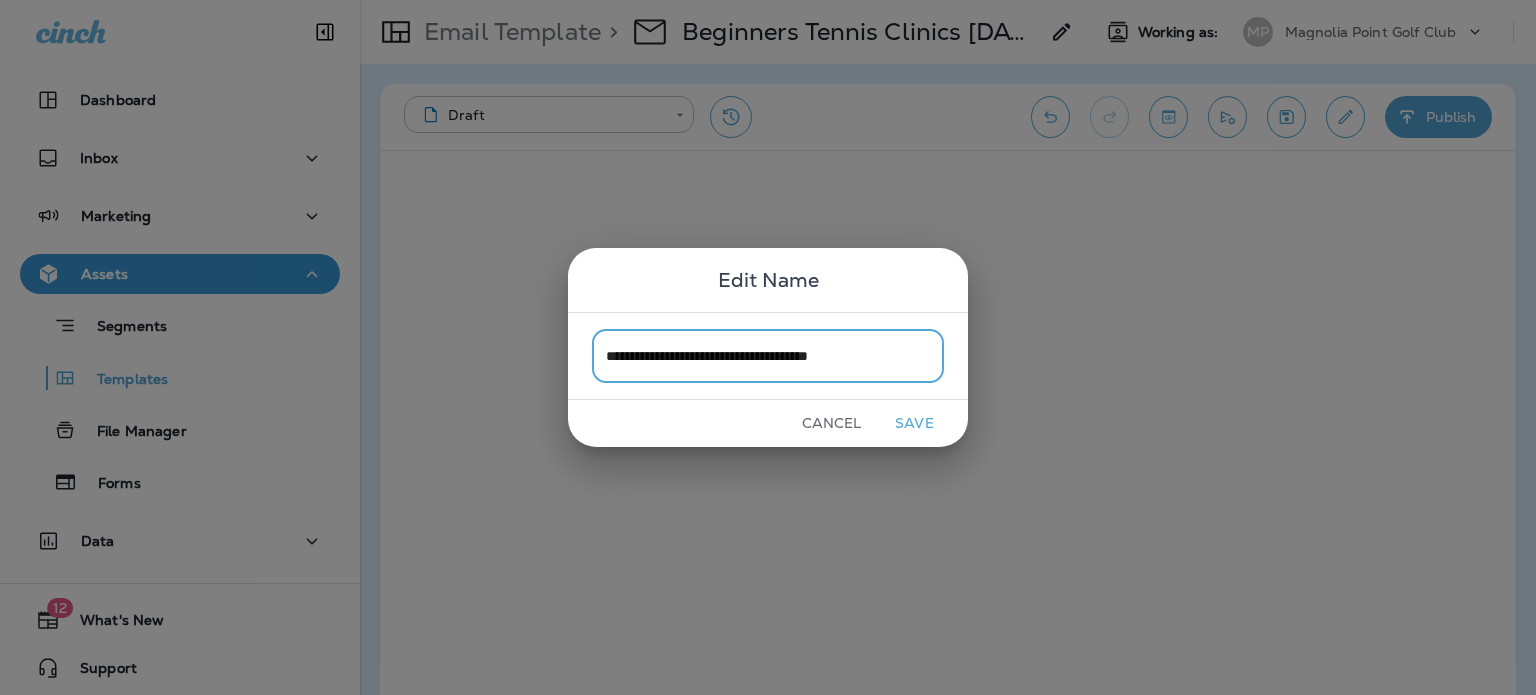 type on "**********" 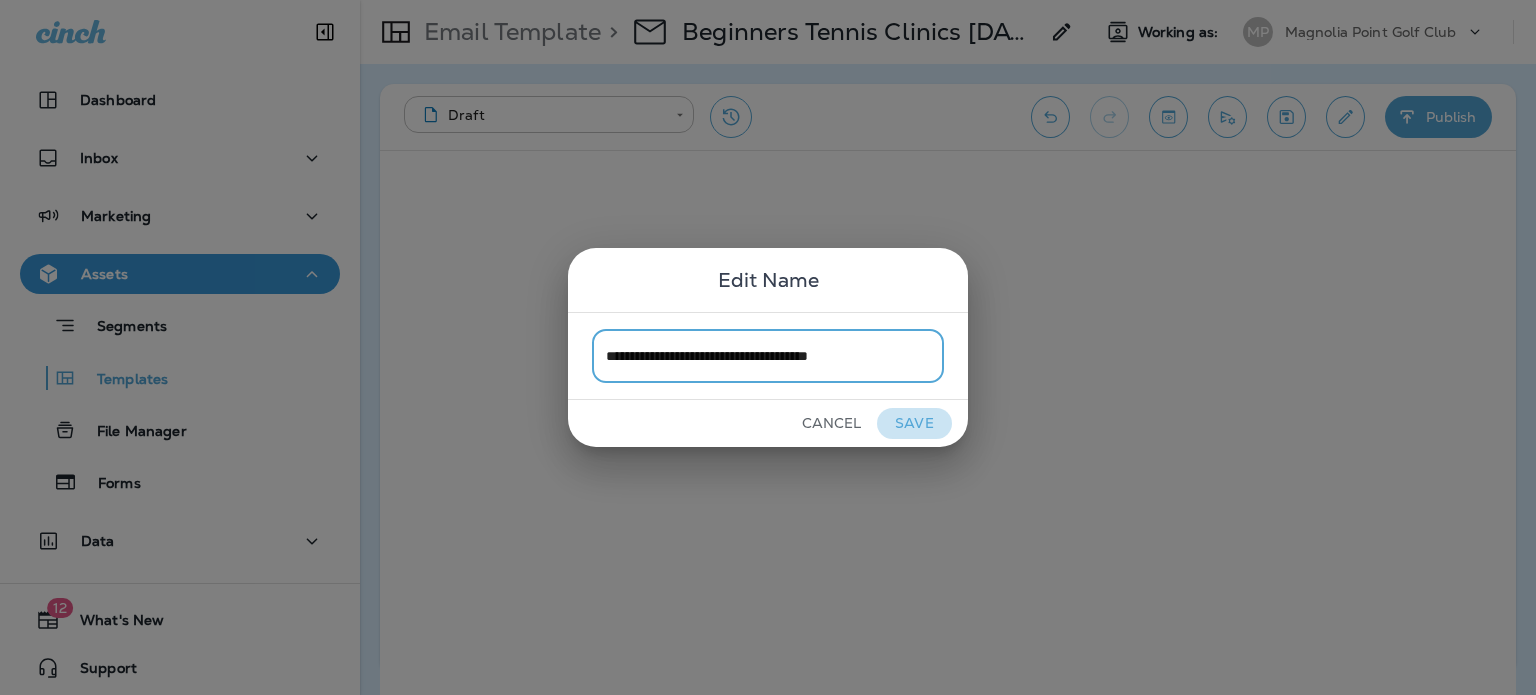 click on "Save" at bounding box center [914, 423] 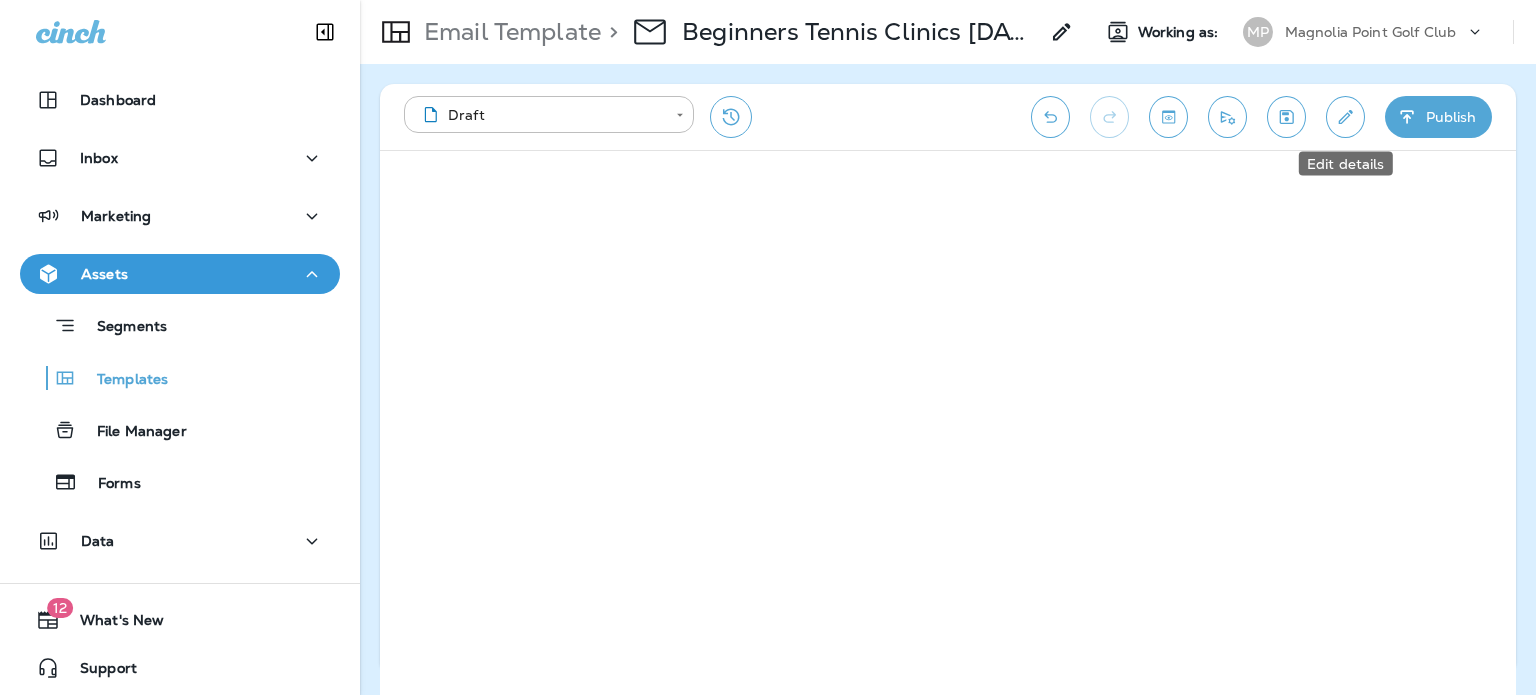click 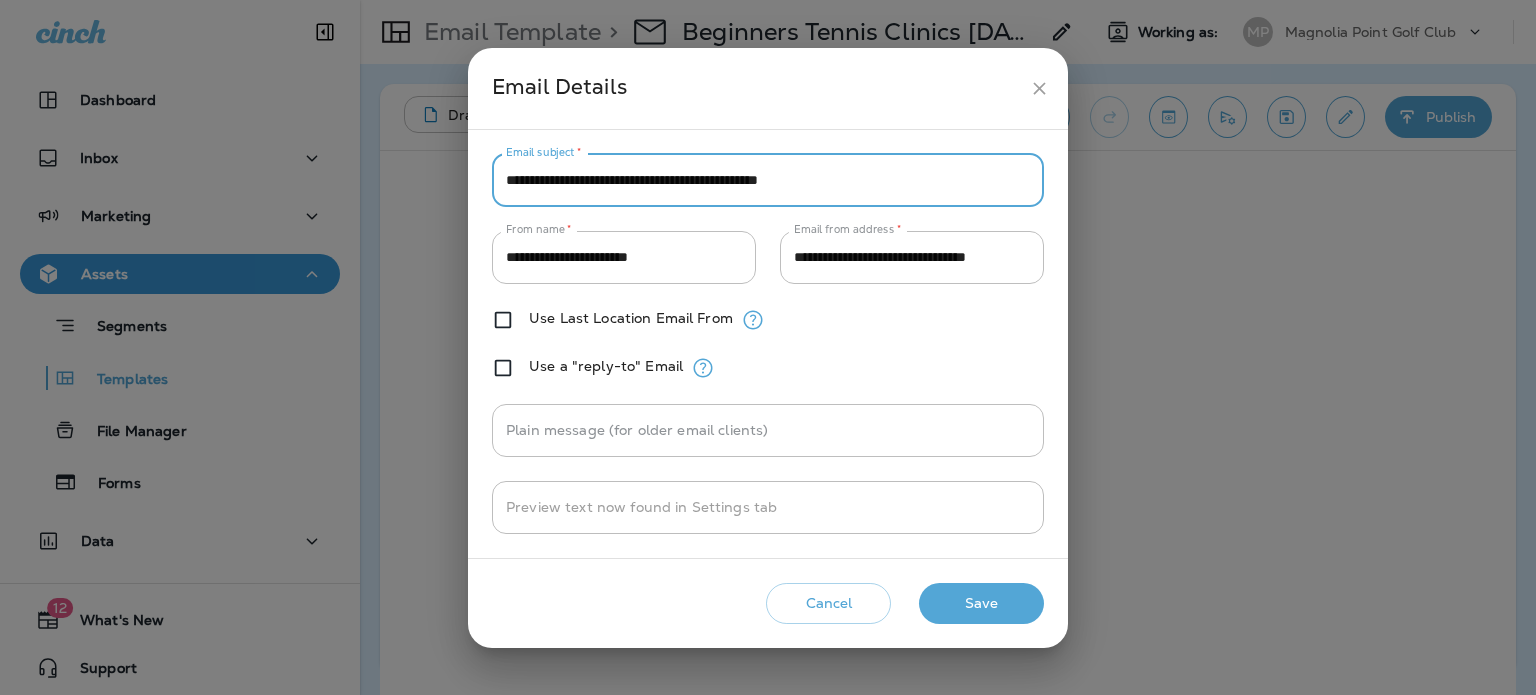 click on "**********" at bounding box center [768, 180] 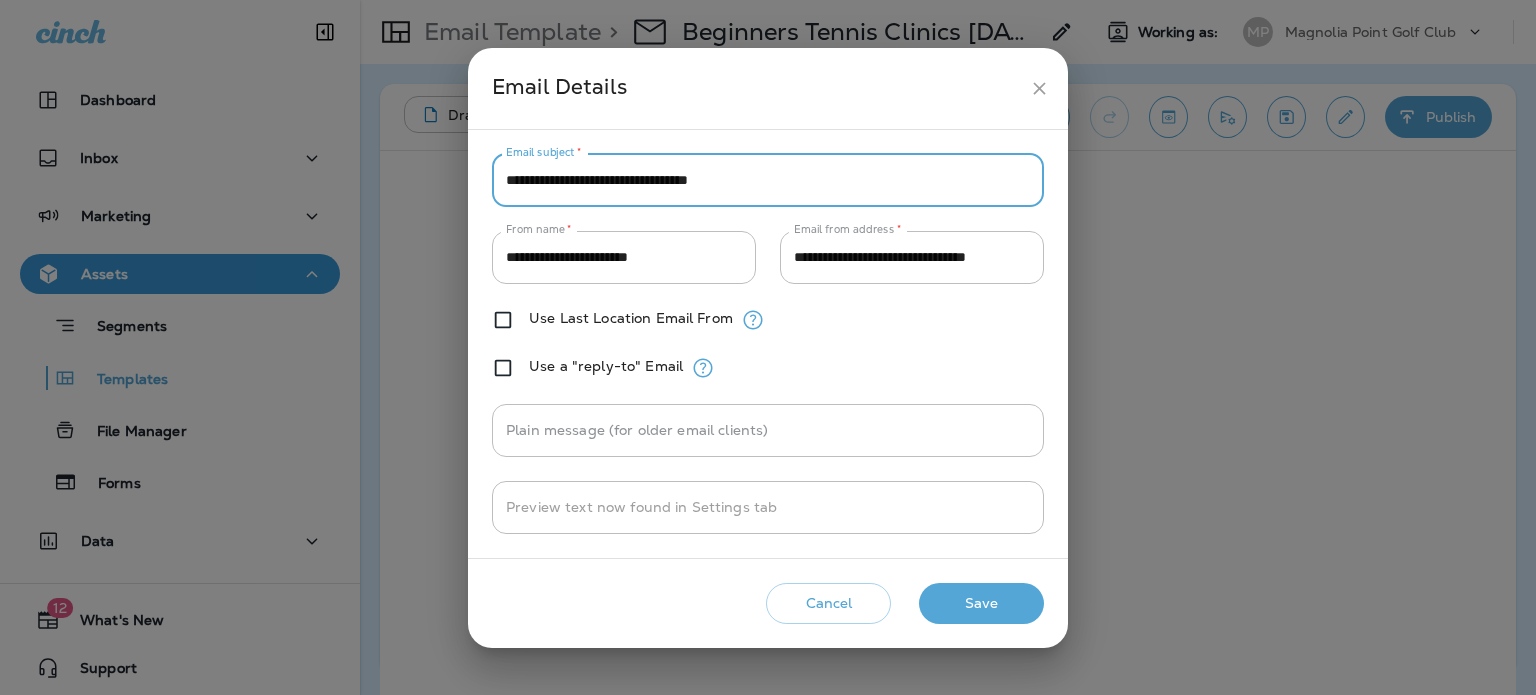 type on "**********" 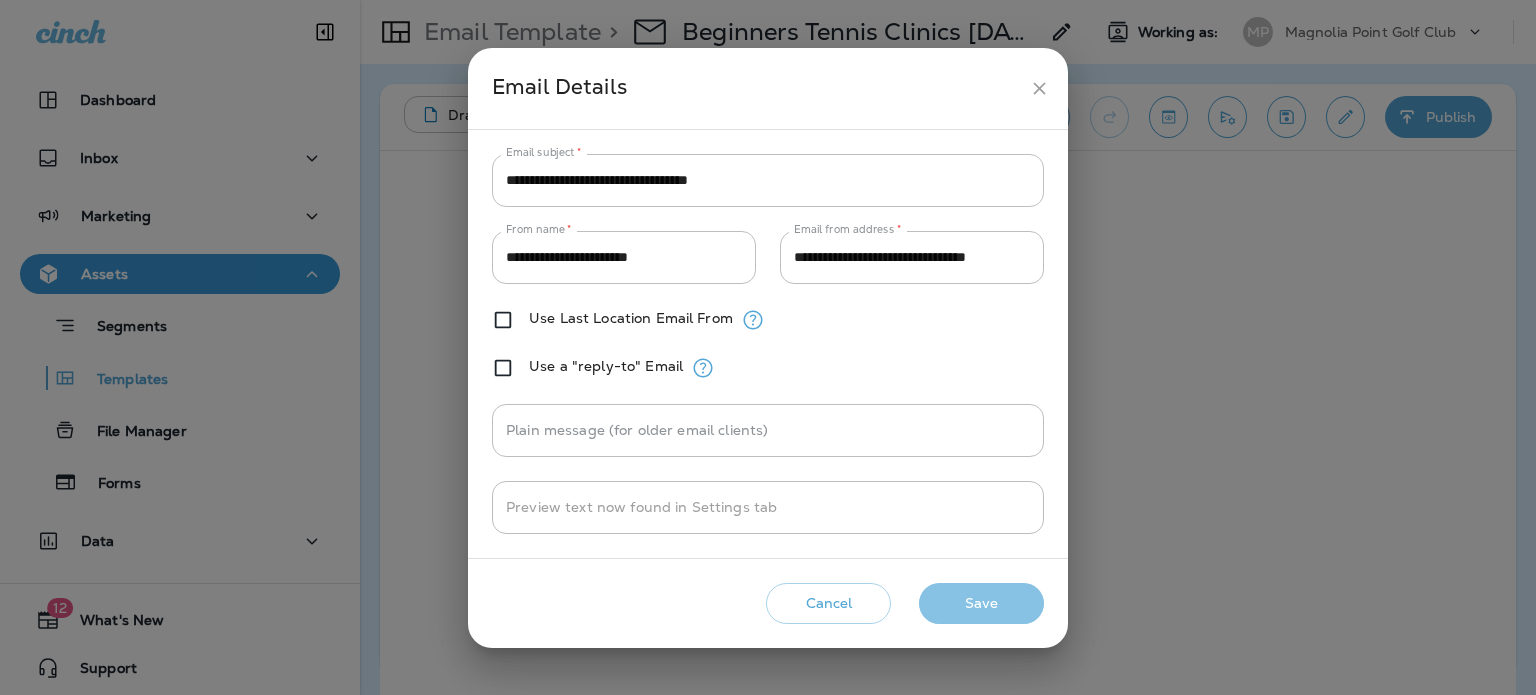 click on "Save" at bounding box center (981, 603) 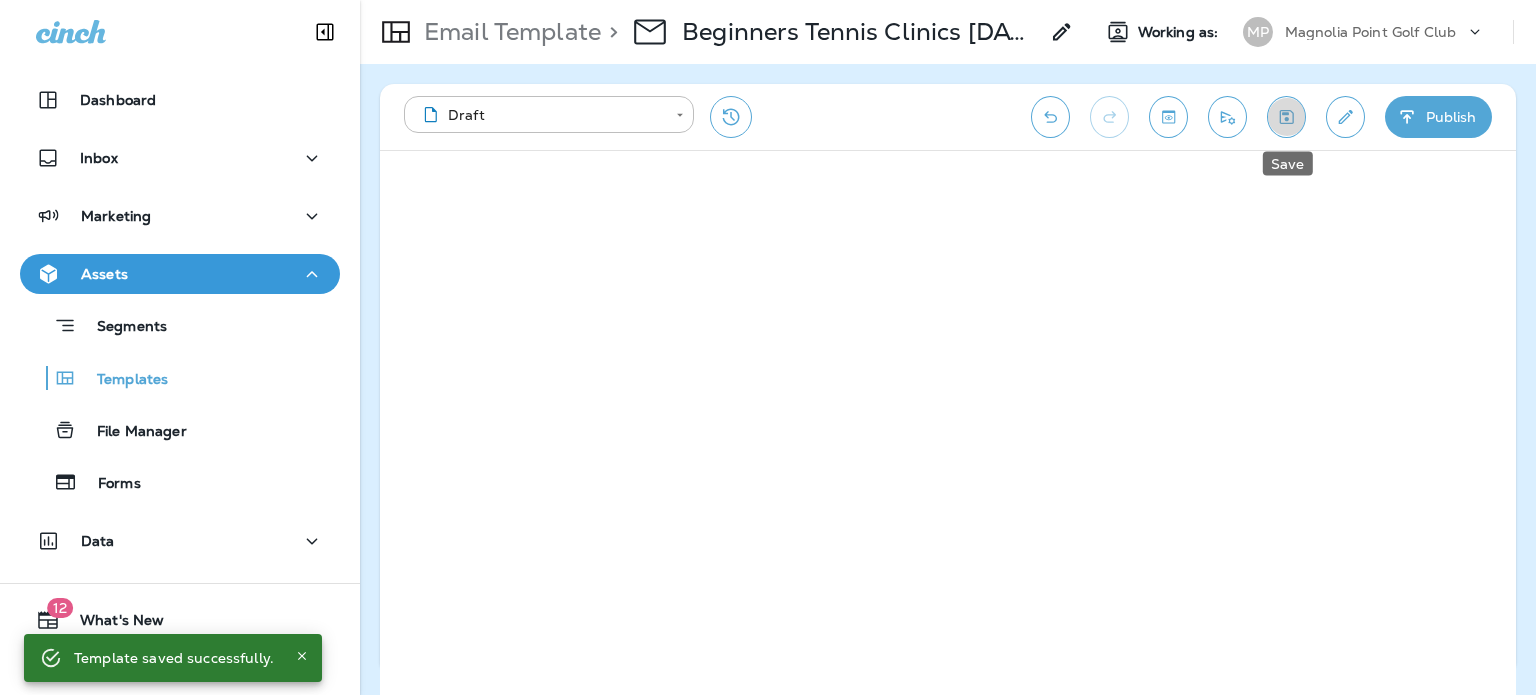click at bounding box center [1286, 117] 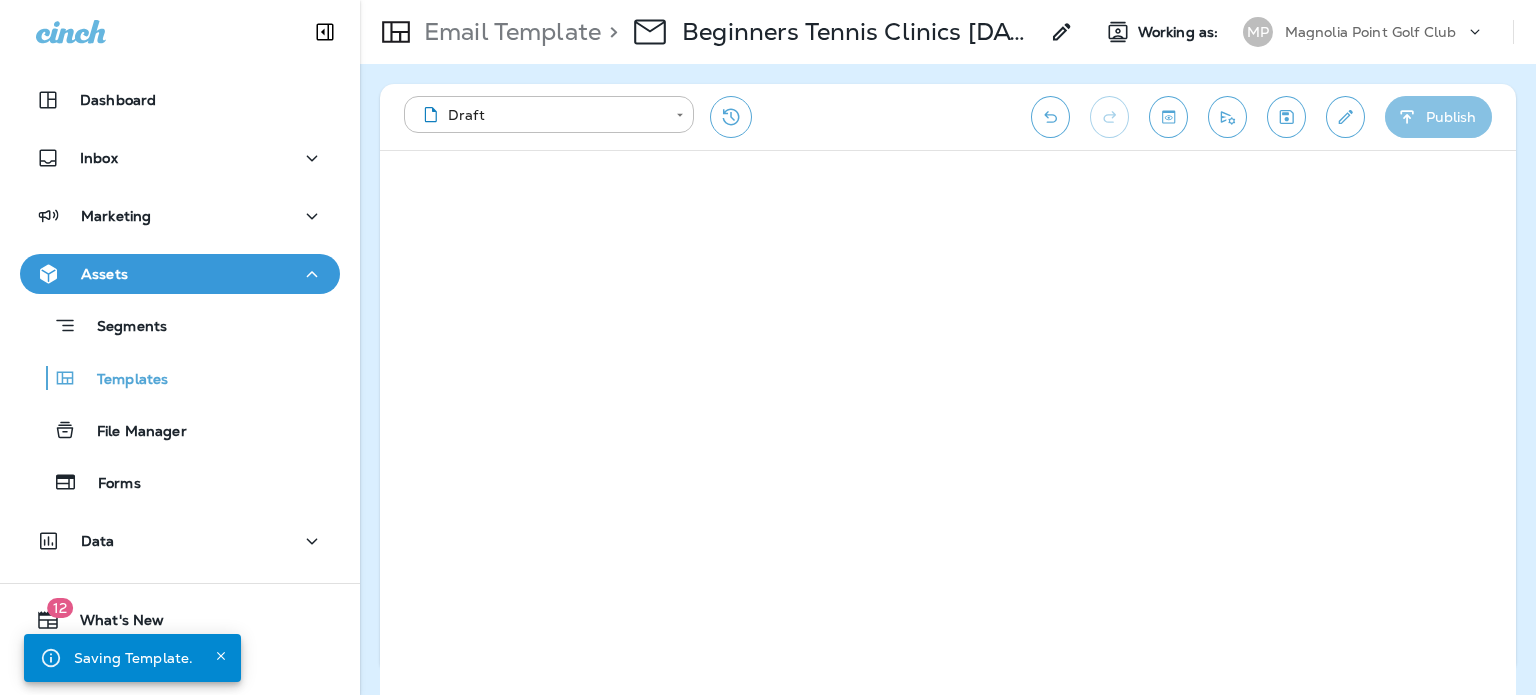 click on "Publish" at bounding box center (1438, 117) 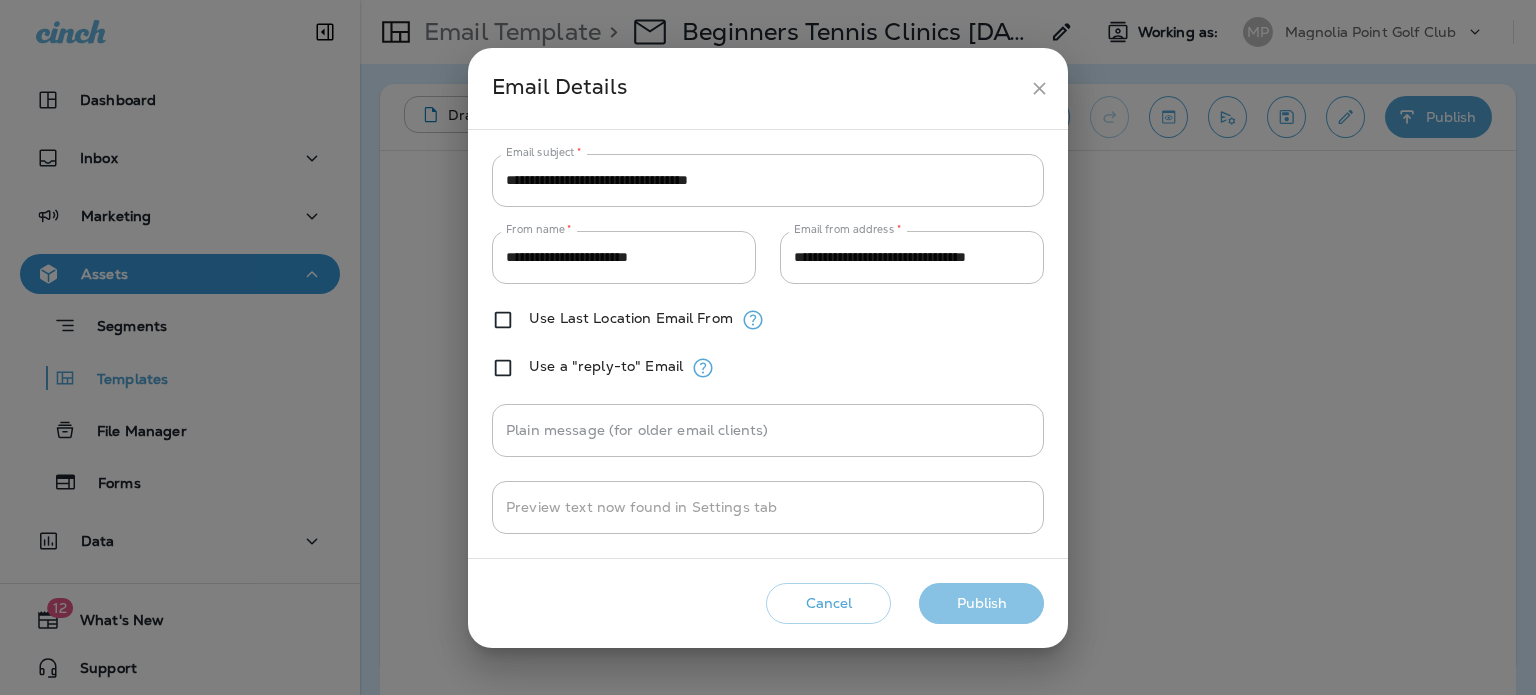 click on "Publish" at bounding box center (981, 603) 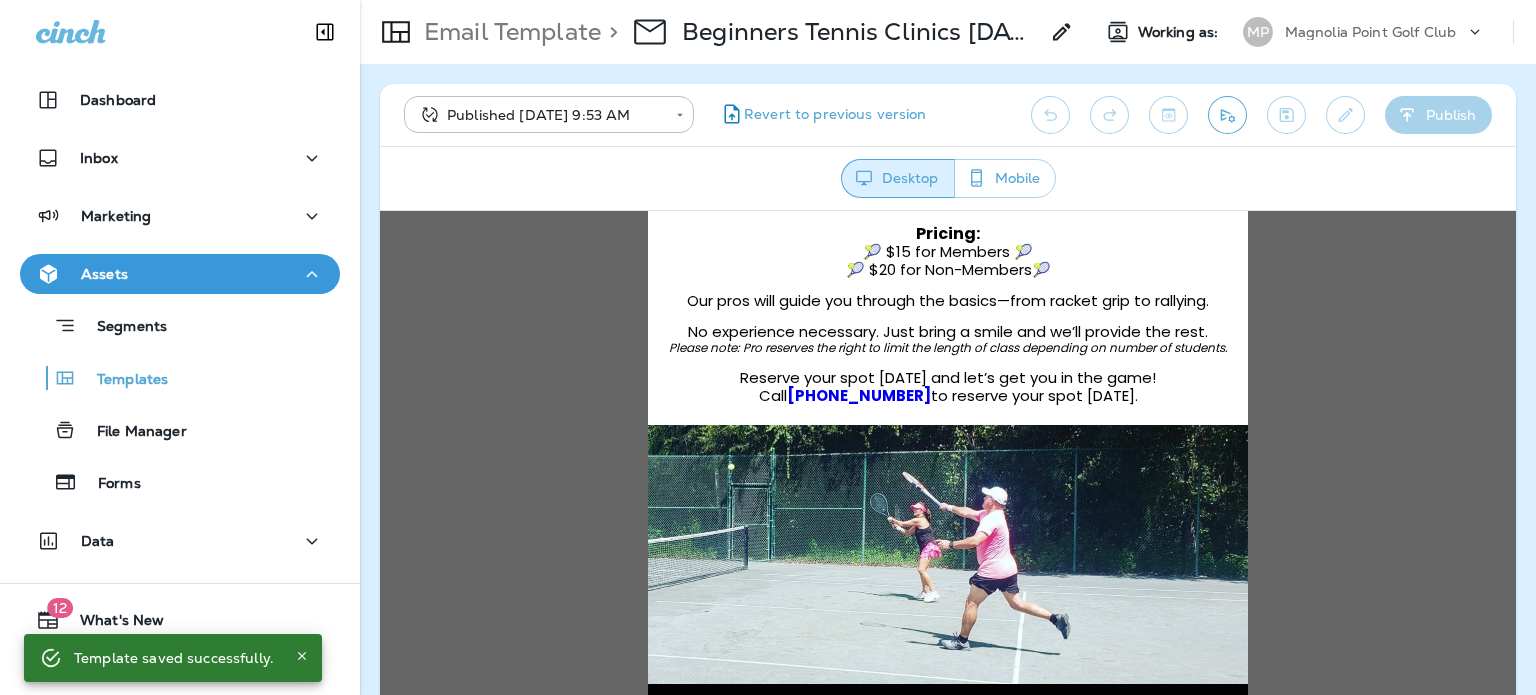 scroll, scrollTop: 400, scrollLeft: 0, axis: vertical 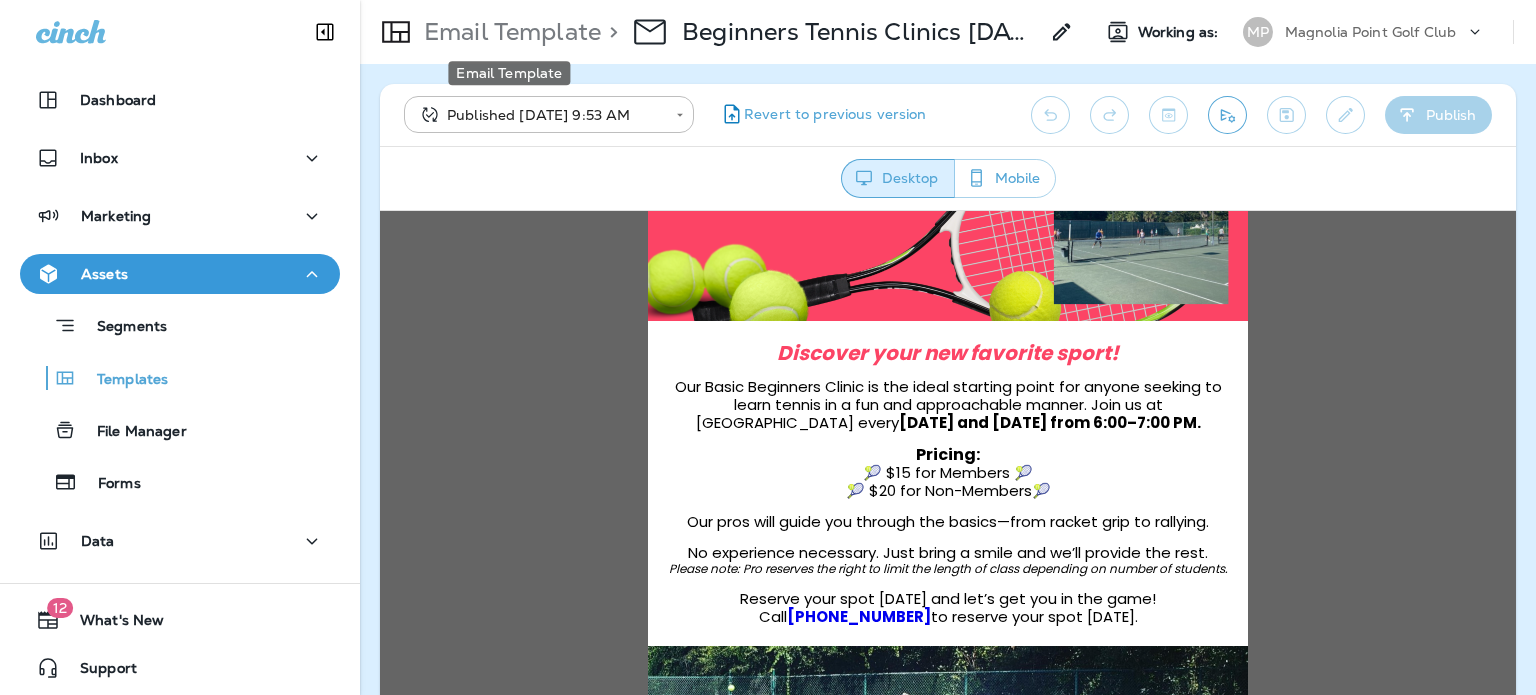click on "Email Template" at bounding box center (508, 32) 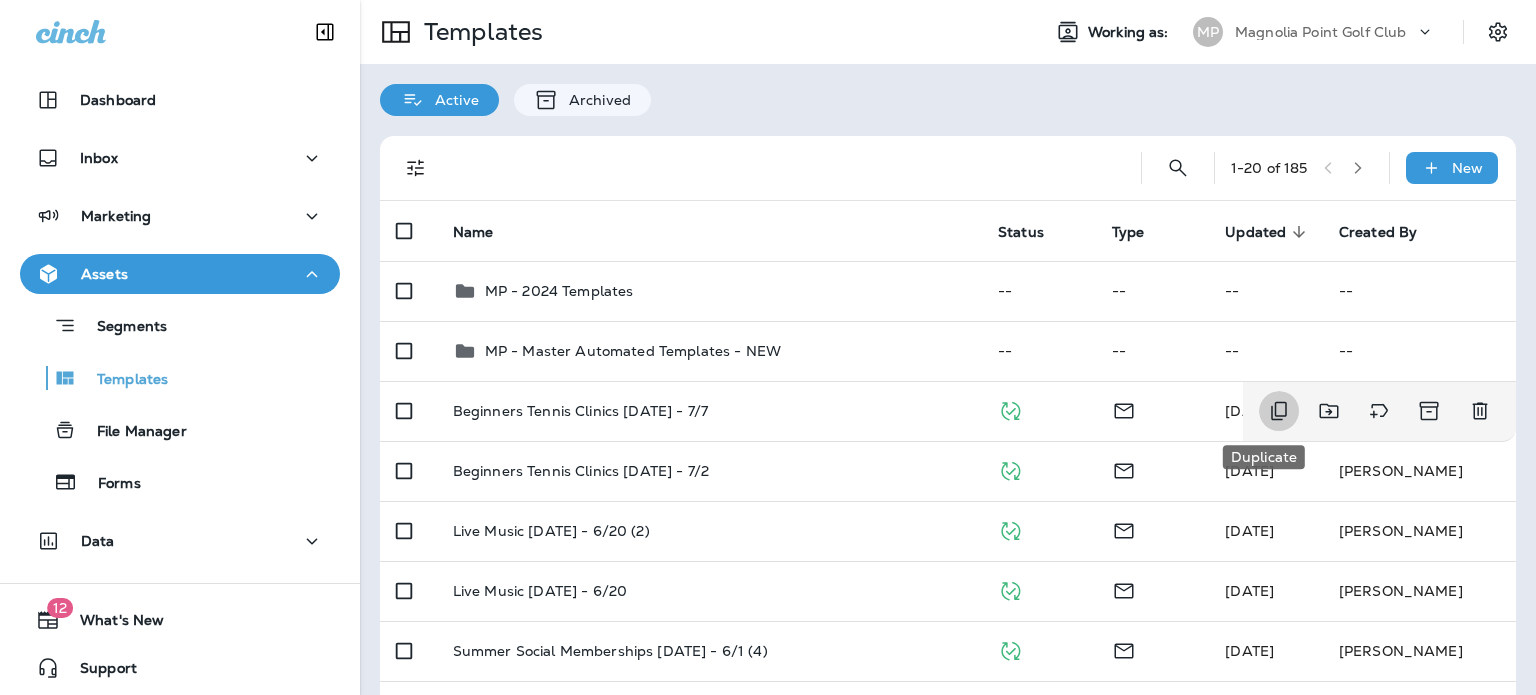 click 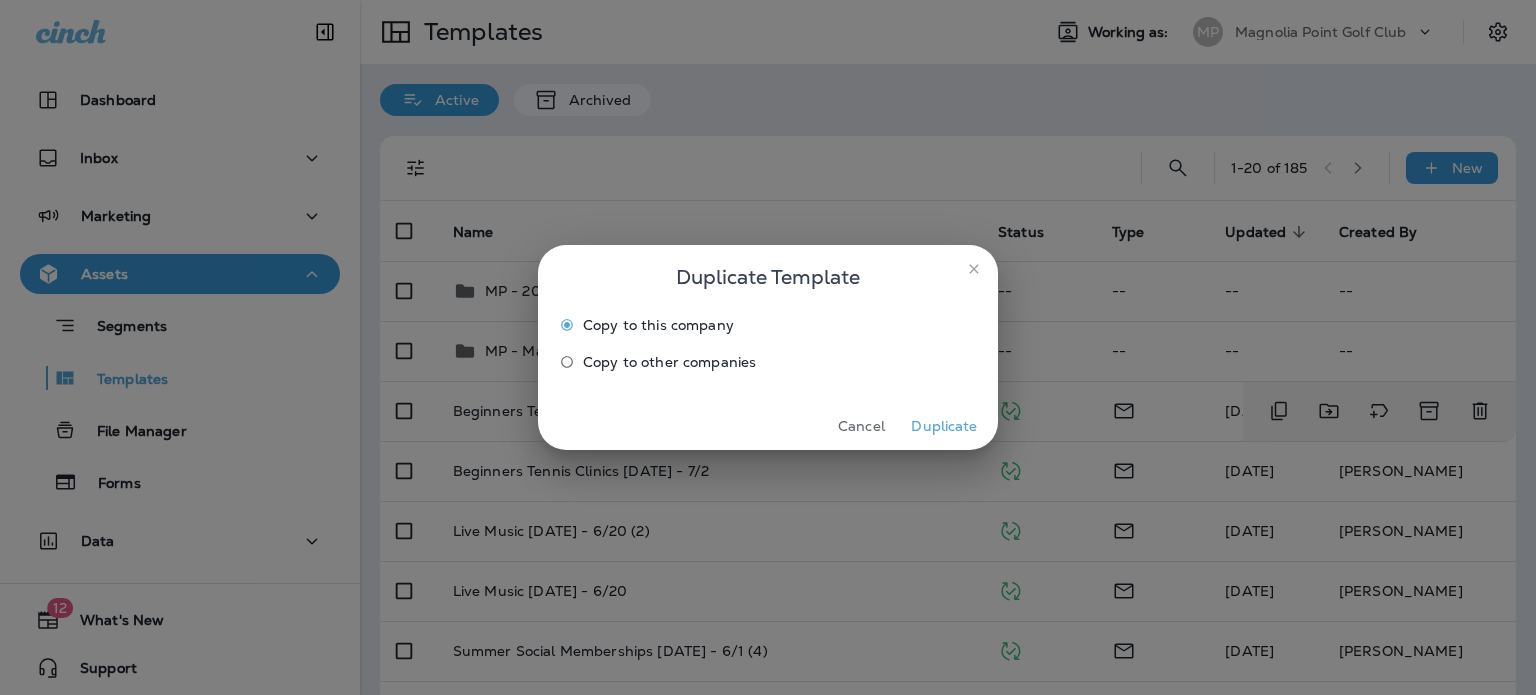 click on "Duplicate" at bounding box center (944, 426) 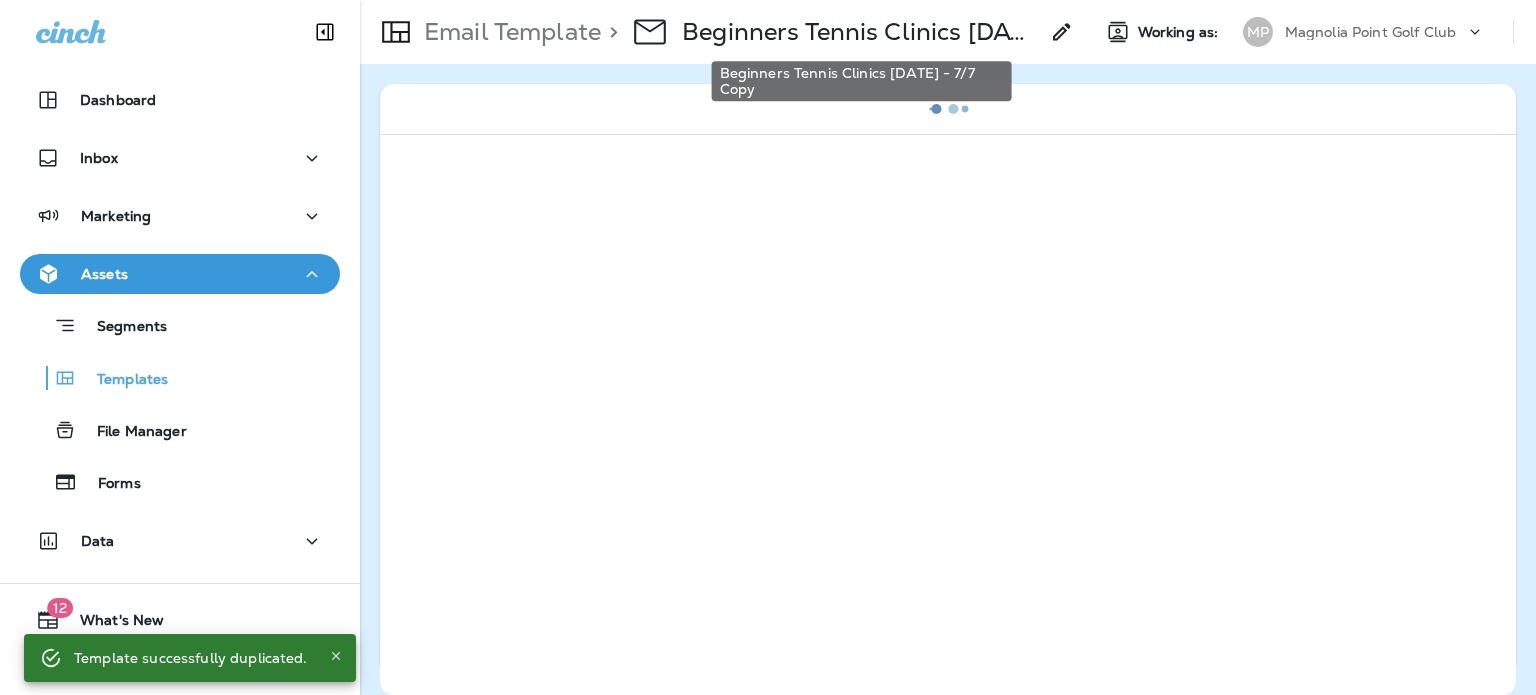 click on "Beginners Tennis Clinics [DATE] - 7/7 Copy" at bounding box center [860, 32] 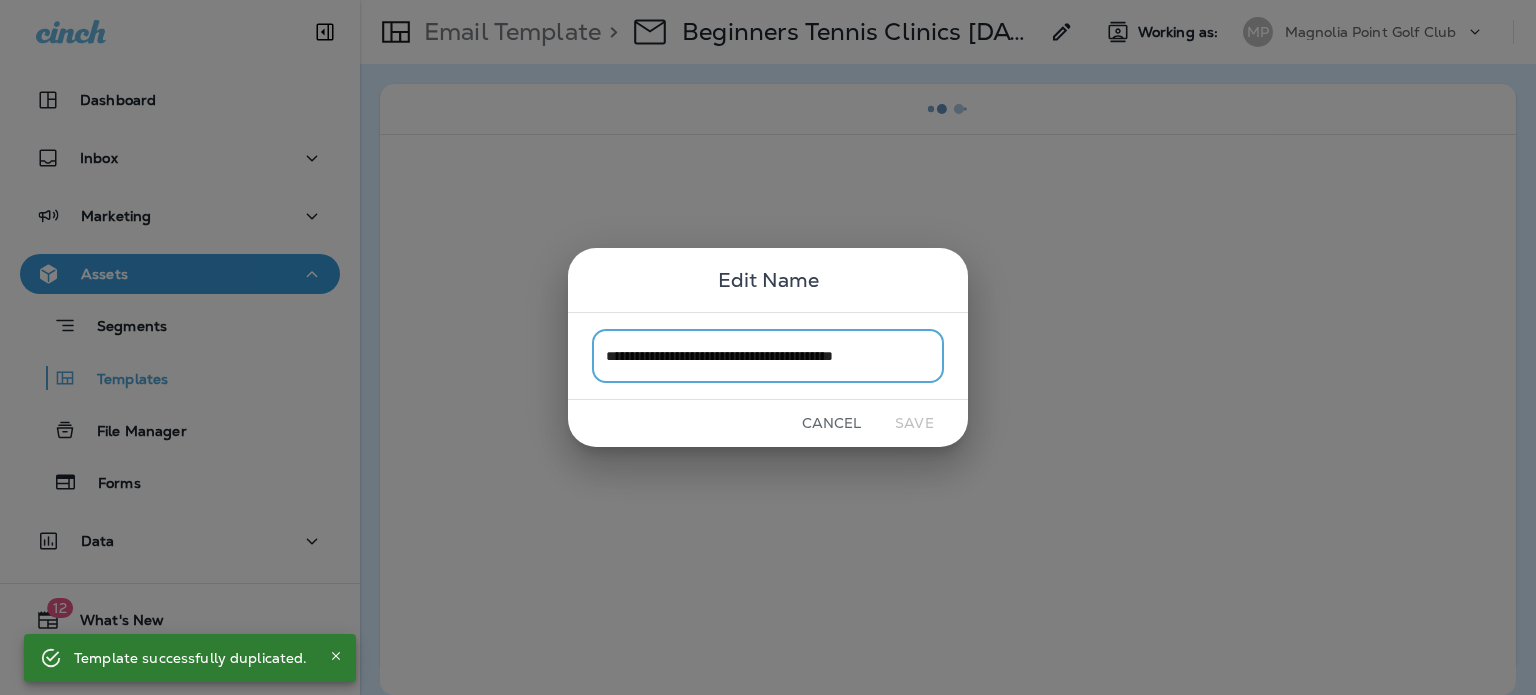 click on "**********" at bounding box center (768, 355) 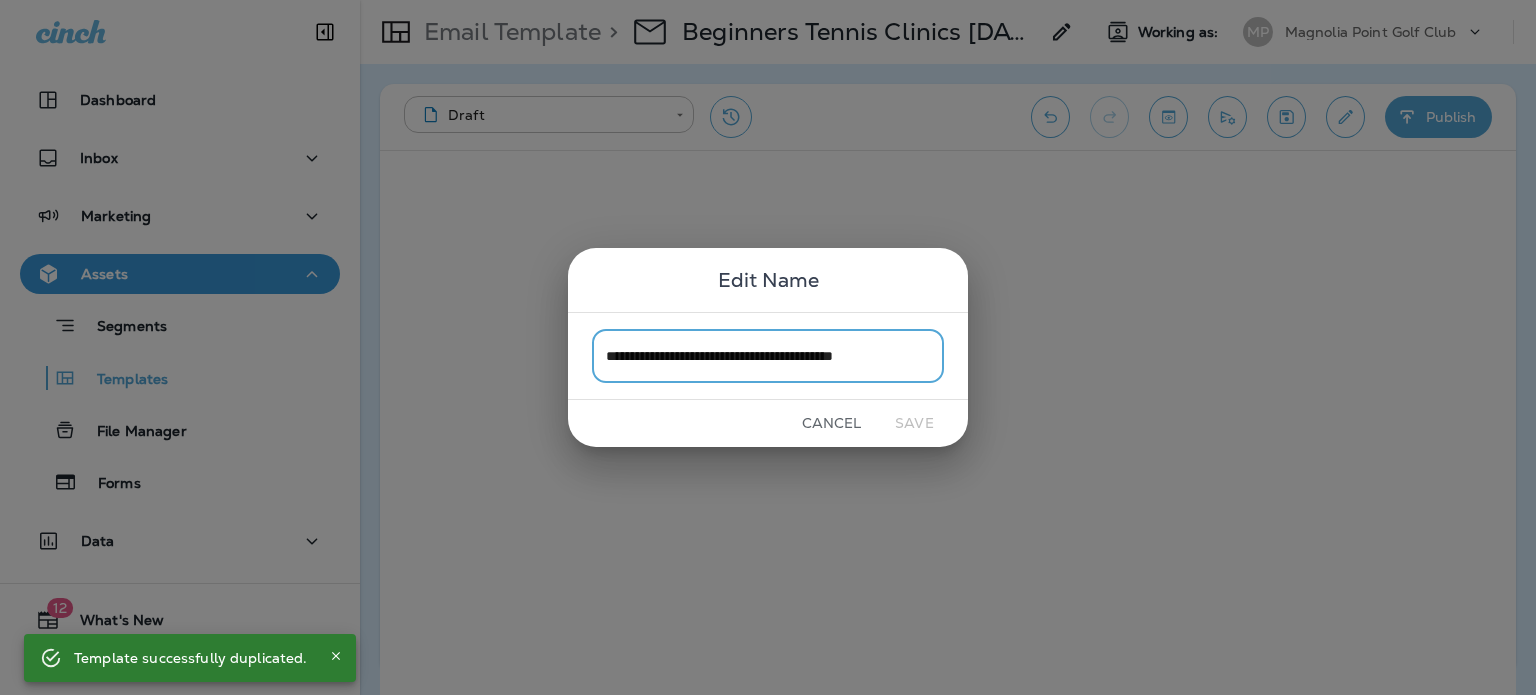 drag, startPoint x: 866, startPoint y: 363, endPoint x: 1023, endPoint y: 358, distance: 157.0796 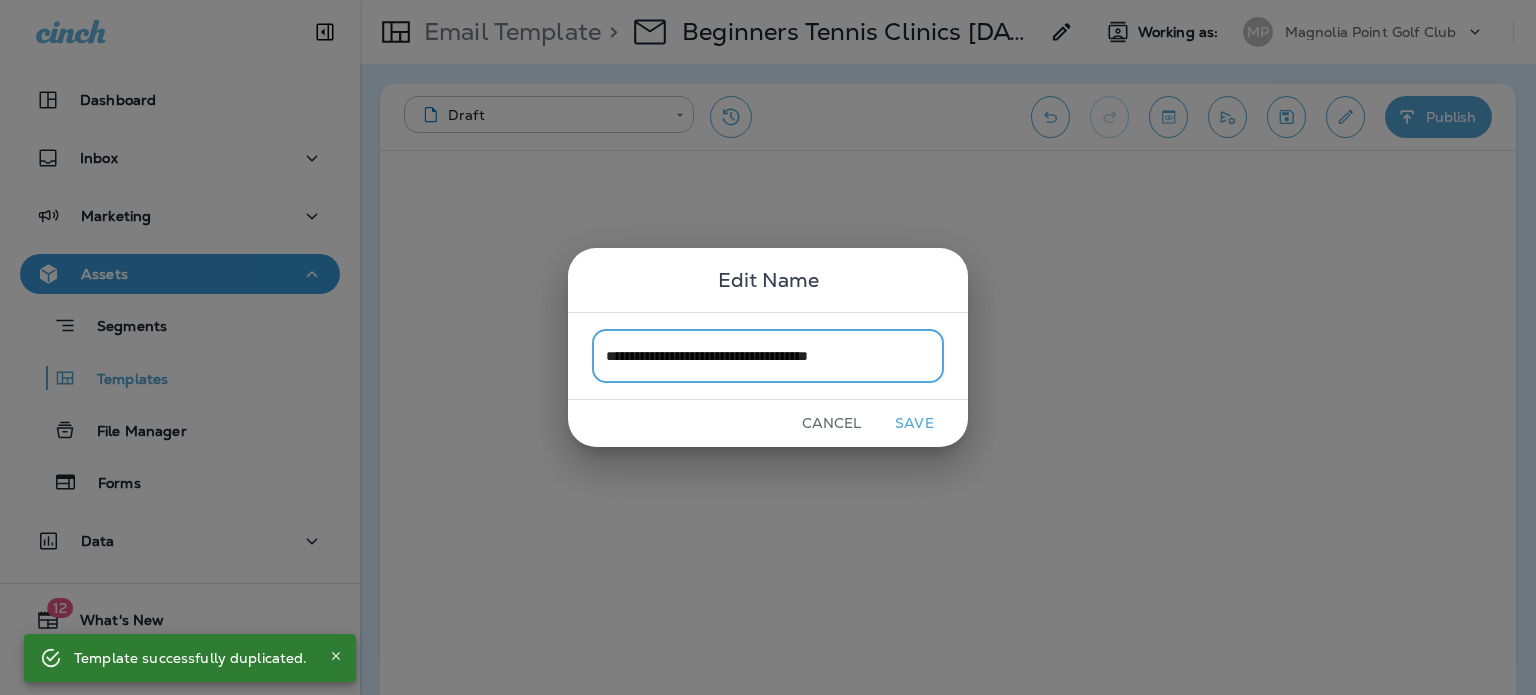 type on "**********" 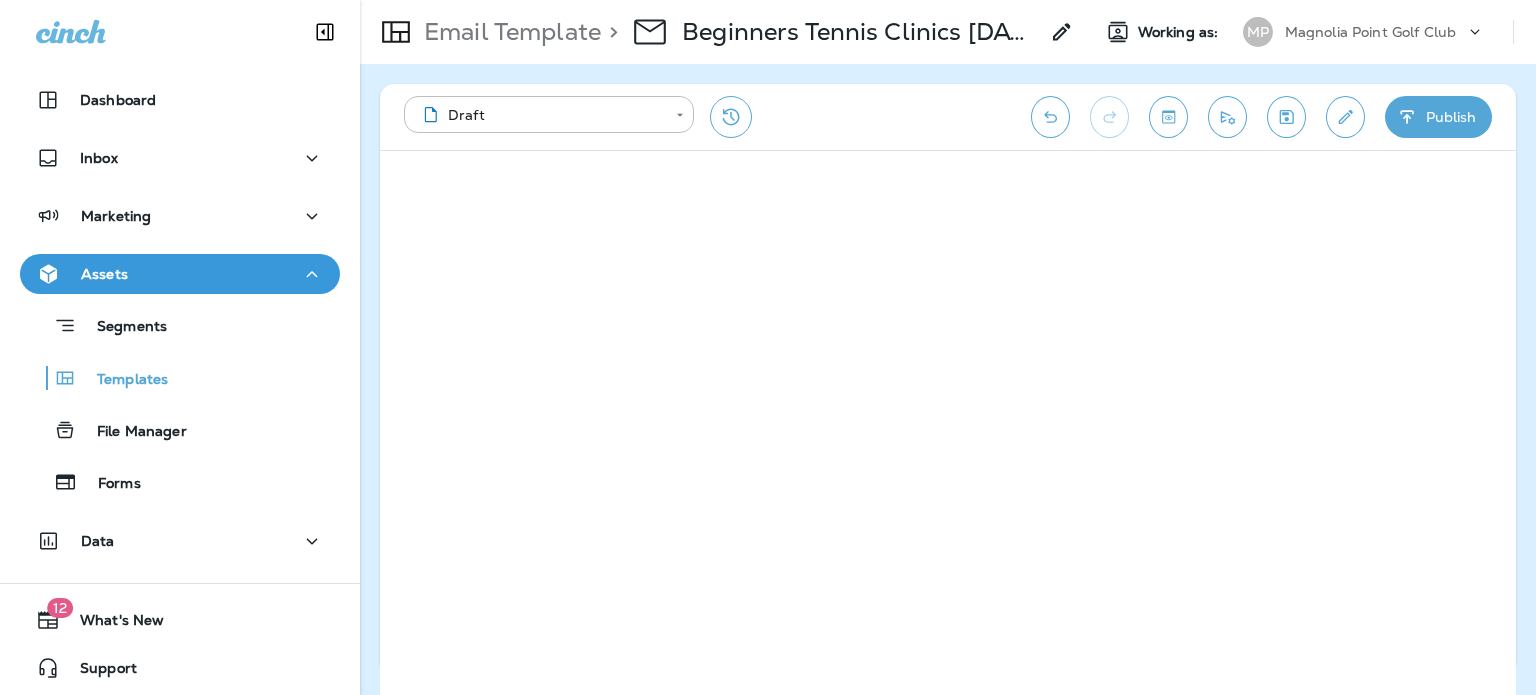 click 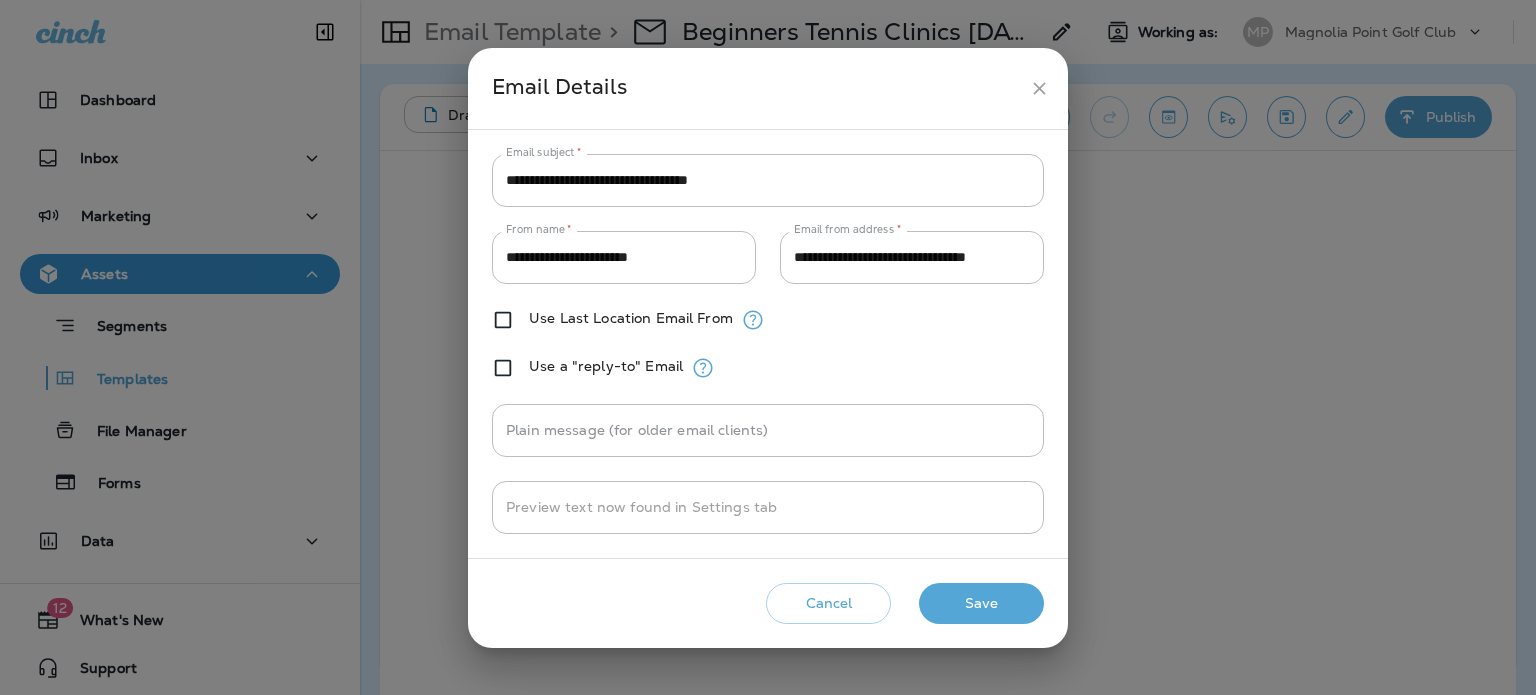 click on "**********" at bounding box center [768, 180] 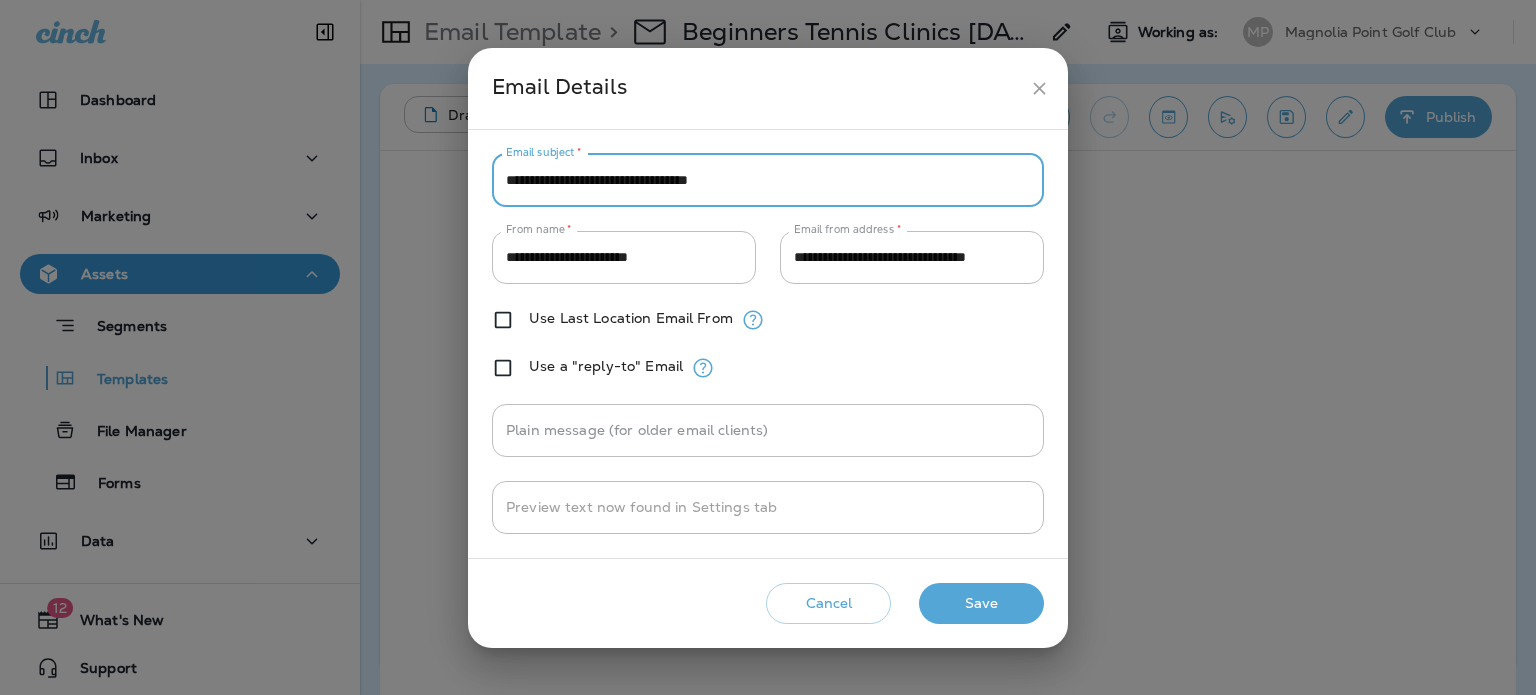 paste on "*******" 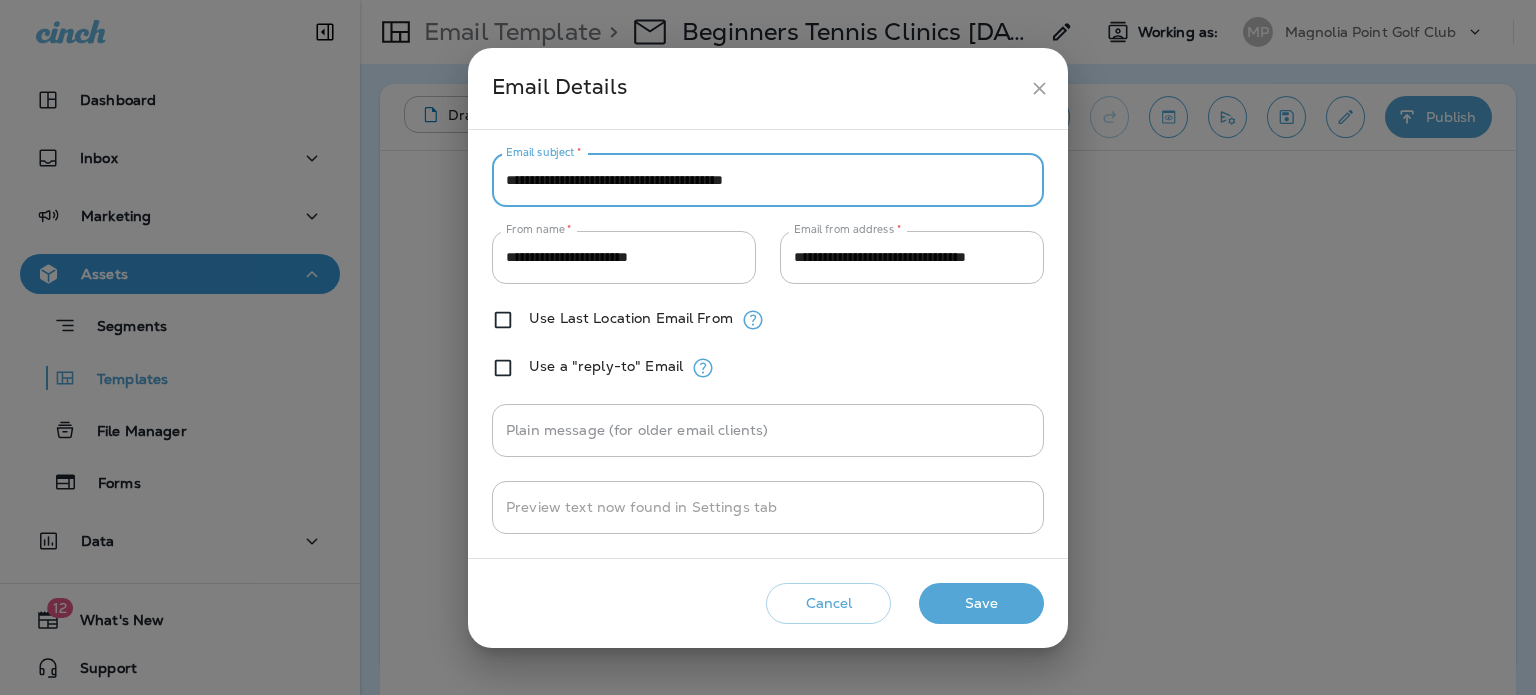 type on "**********" 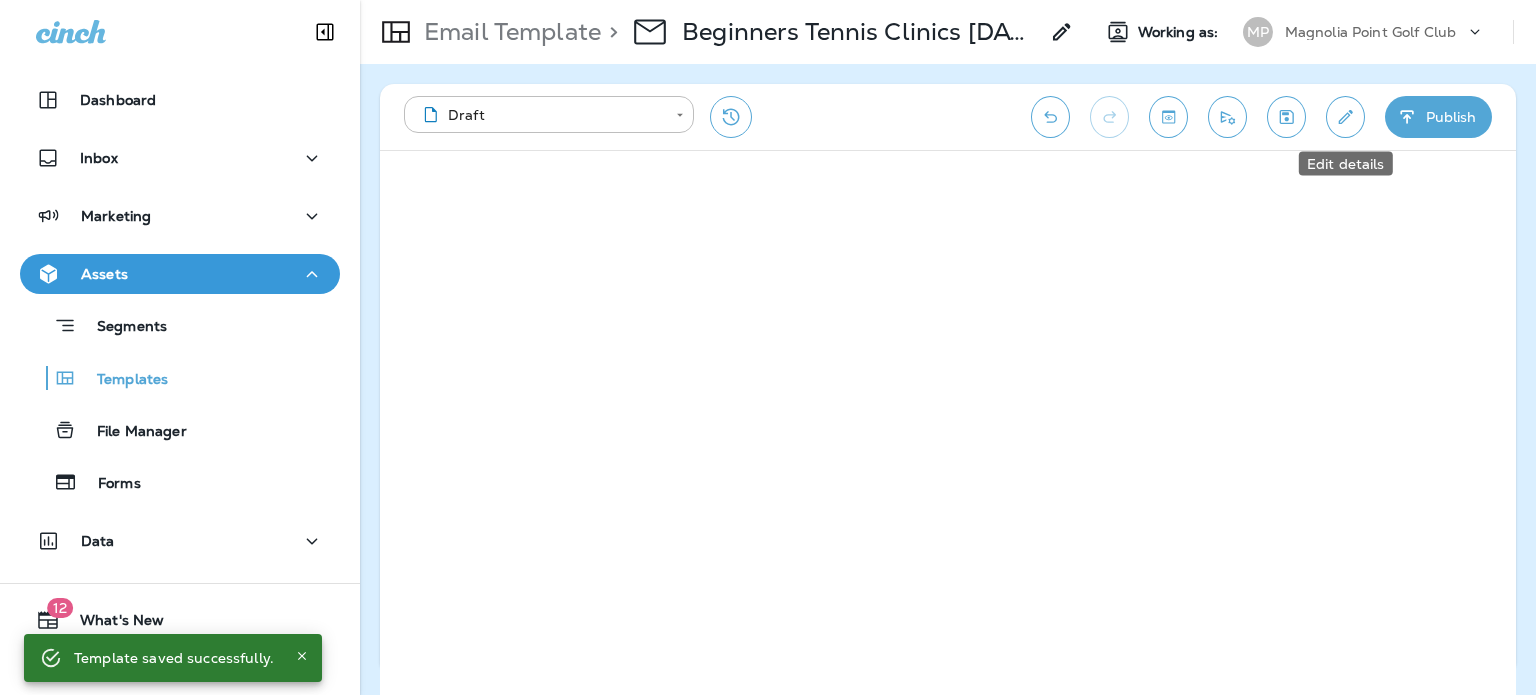 click 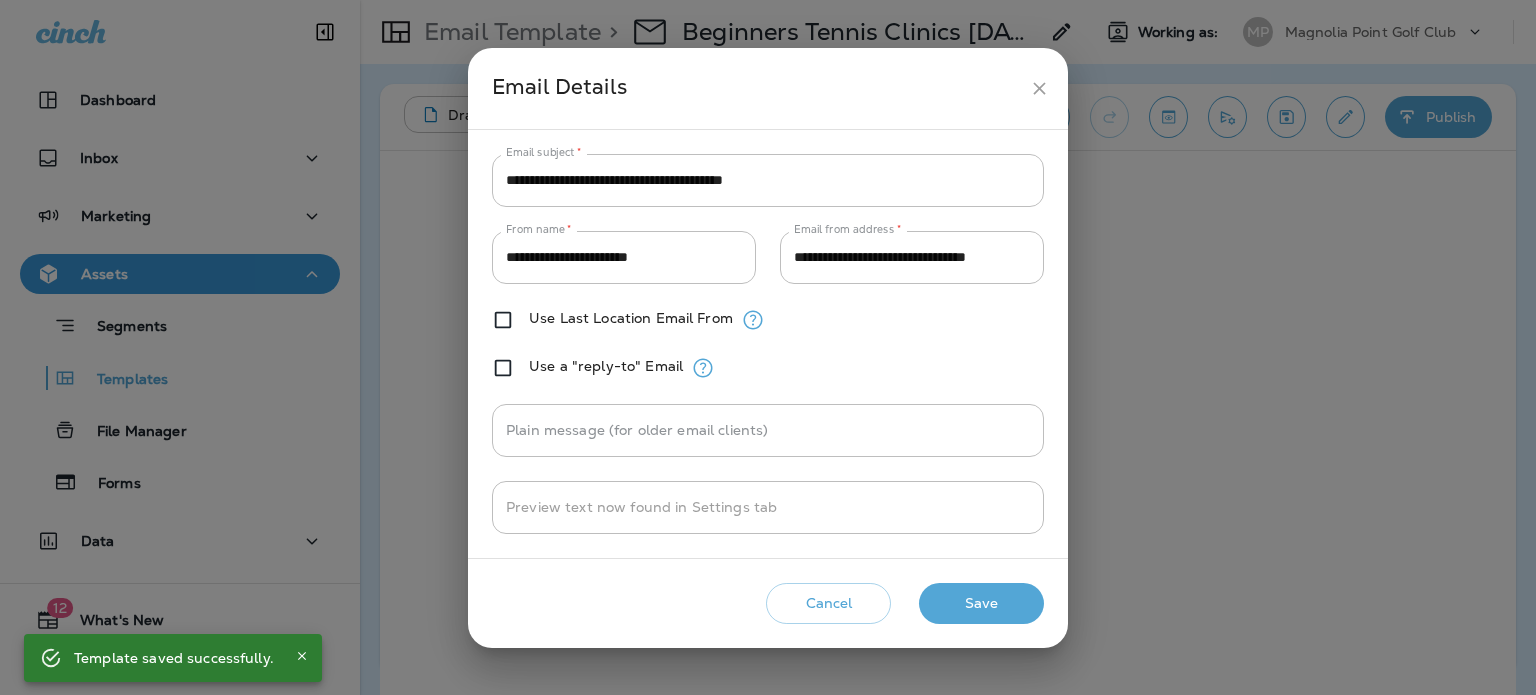 click on "Save" at bounding box center (981, 603) 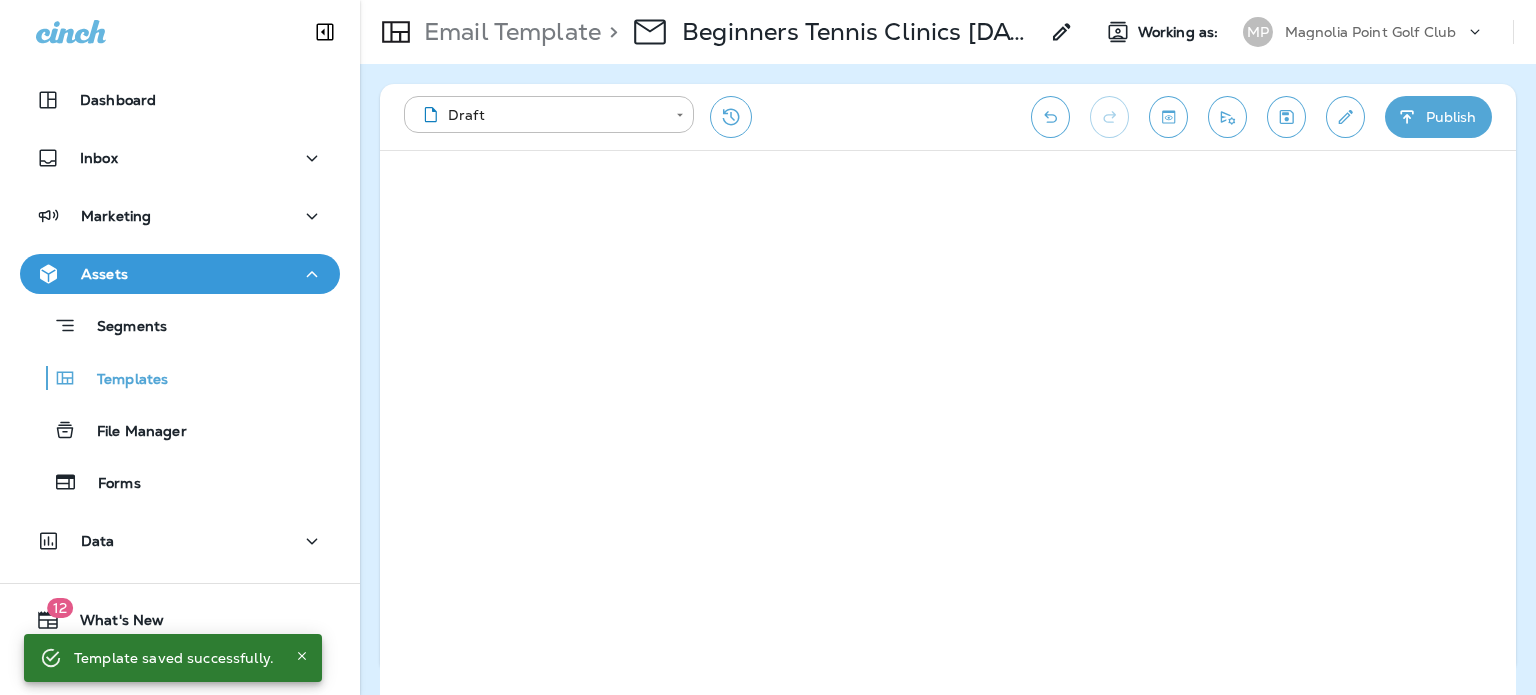 click at bounding box center (1286, 117) 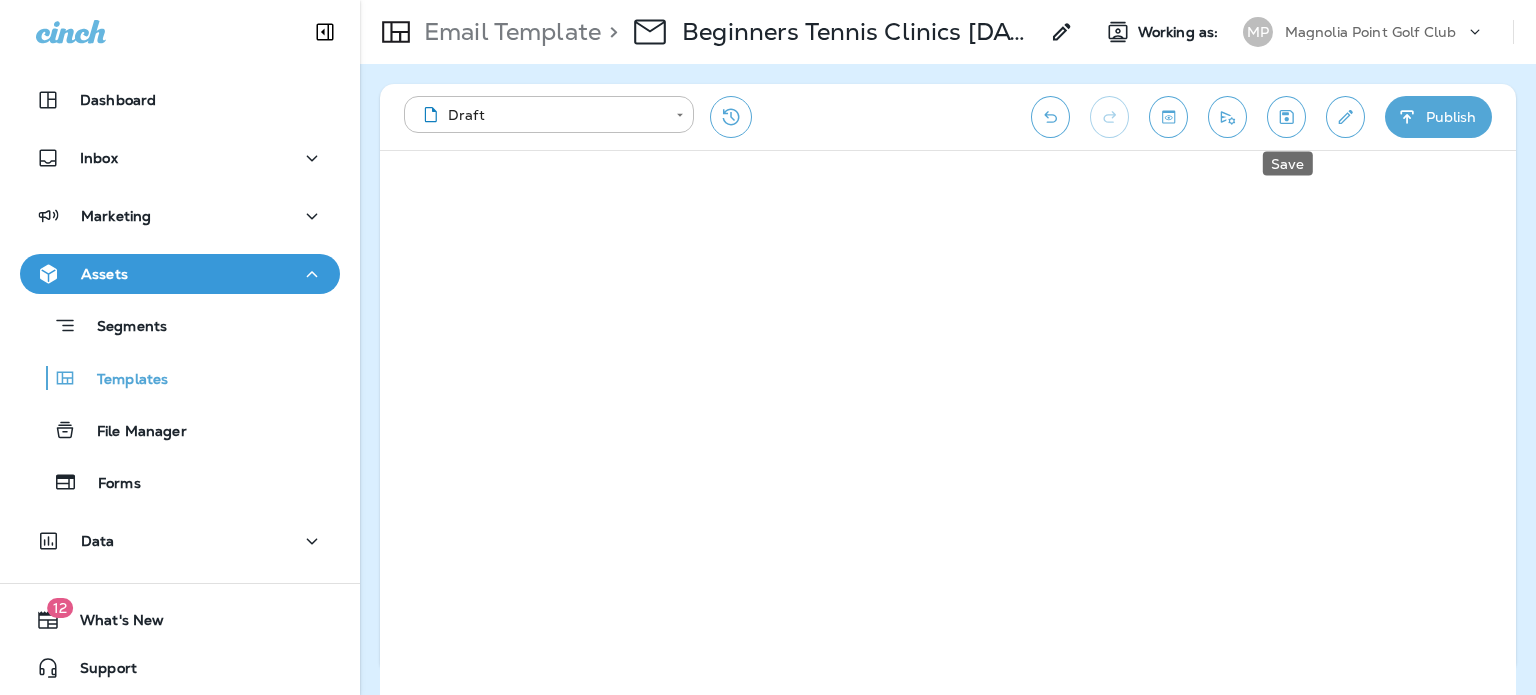 click 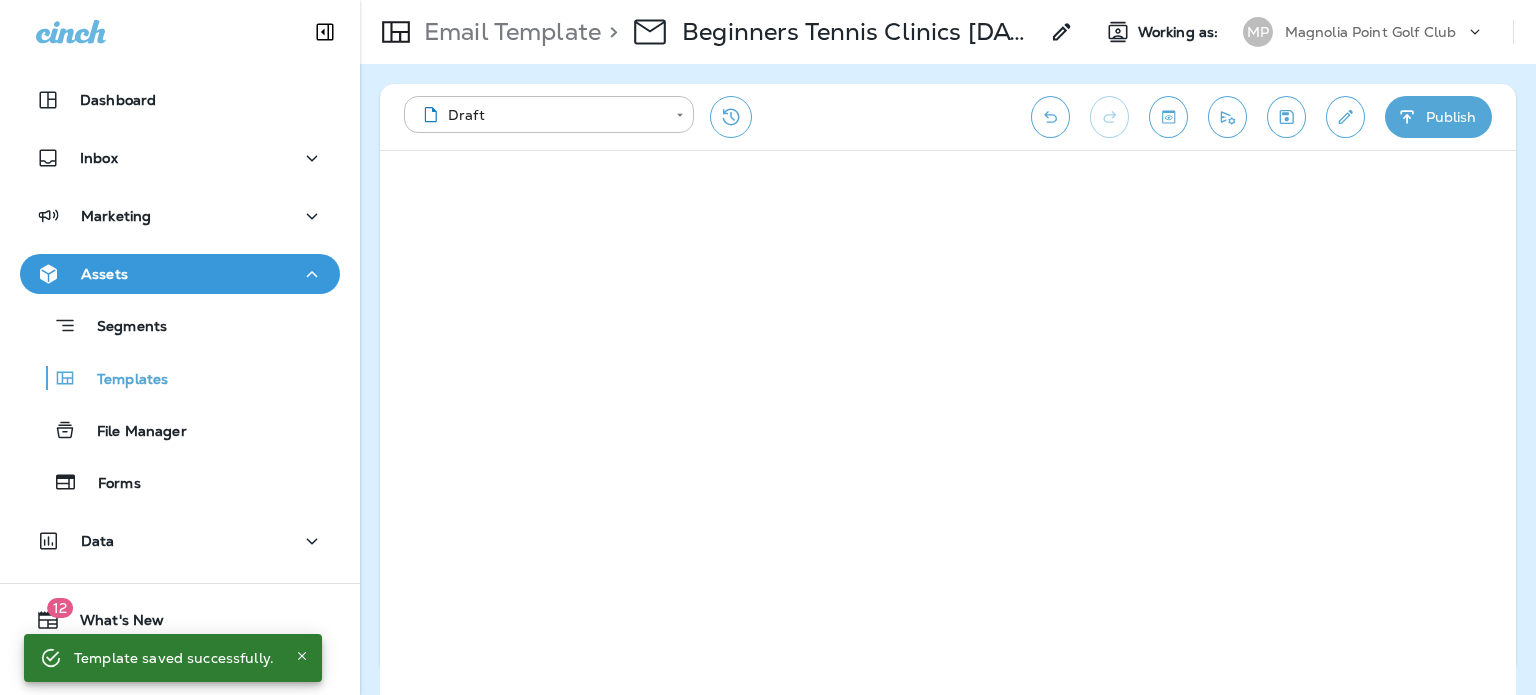 click on "Publish" at bounding box center [1438, 117] 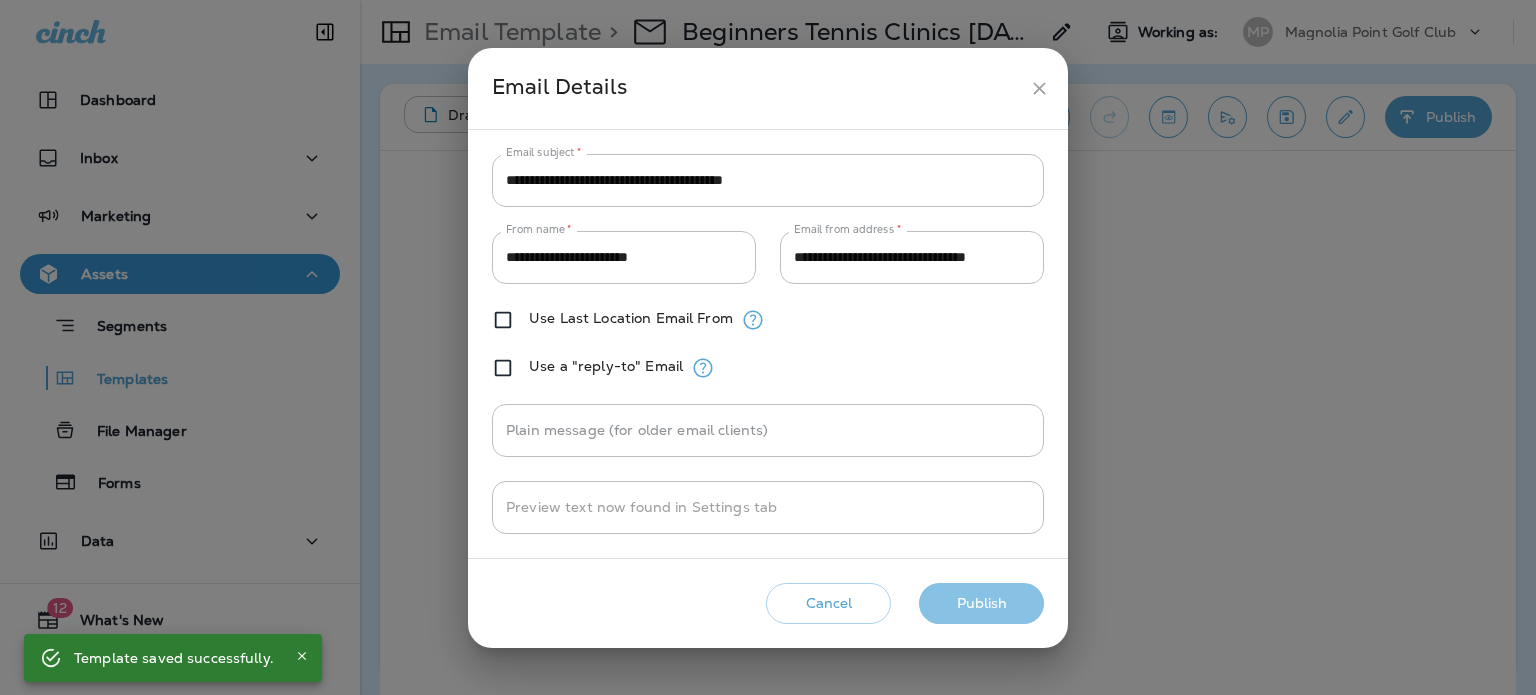 click on "Publish" at bounding box center (981, 603) 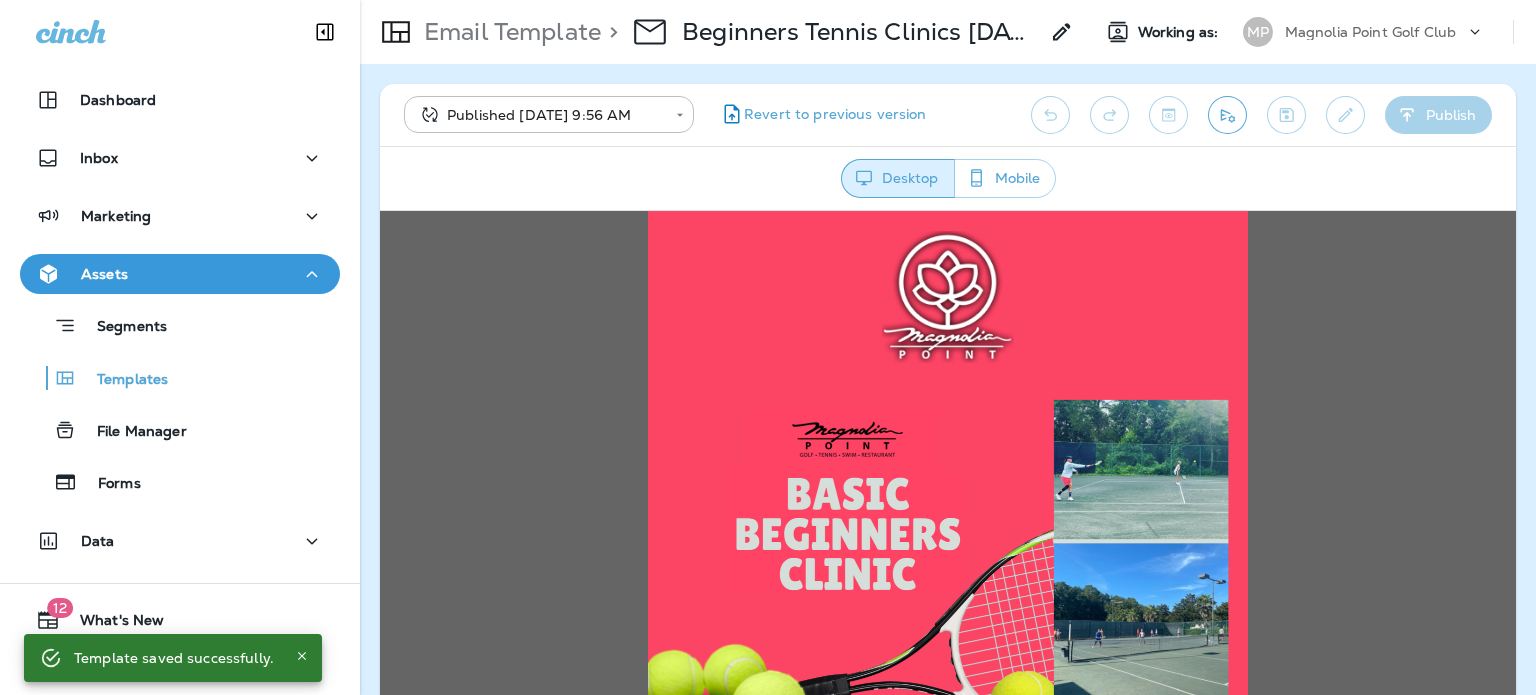 scroll, scrollTop: 0, scrollLeft: 0, axis: both 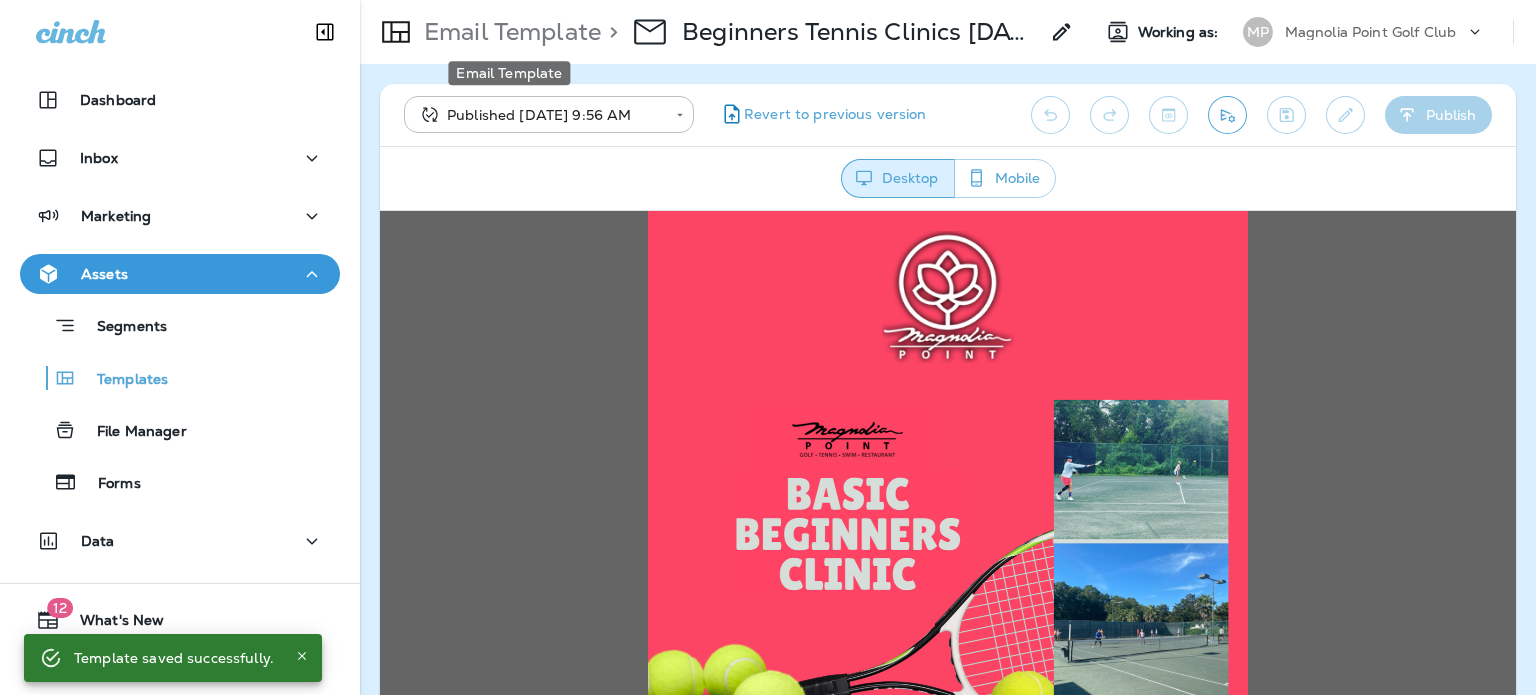 click on "Email Template" at bounding box center [508, 32] 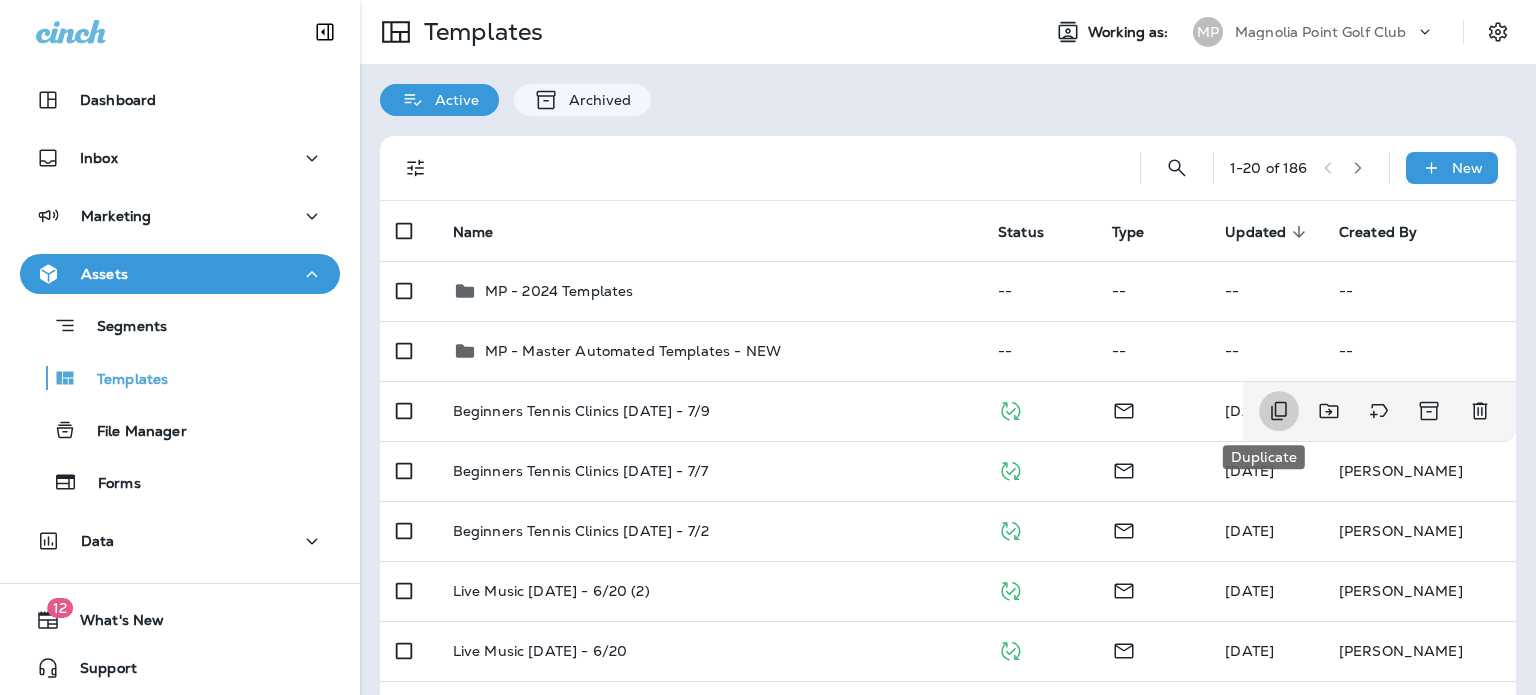 click 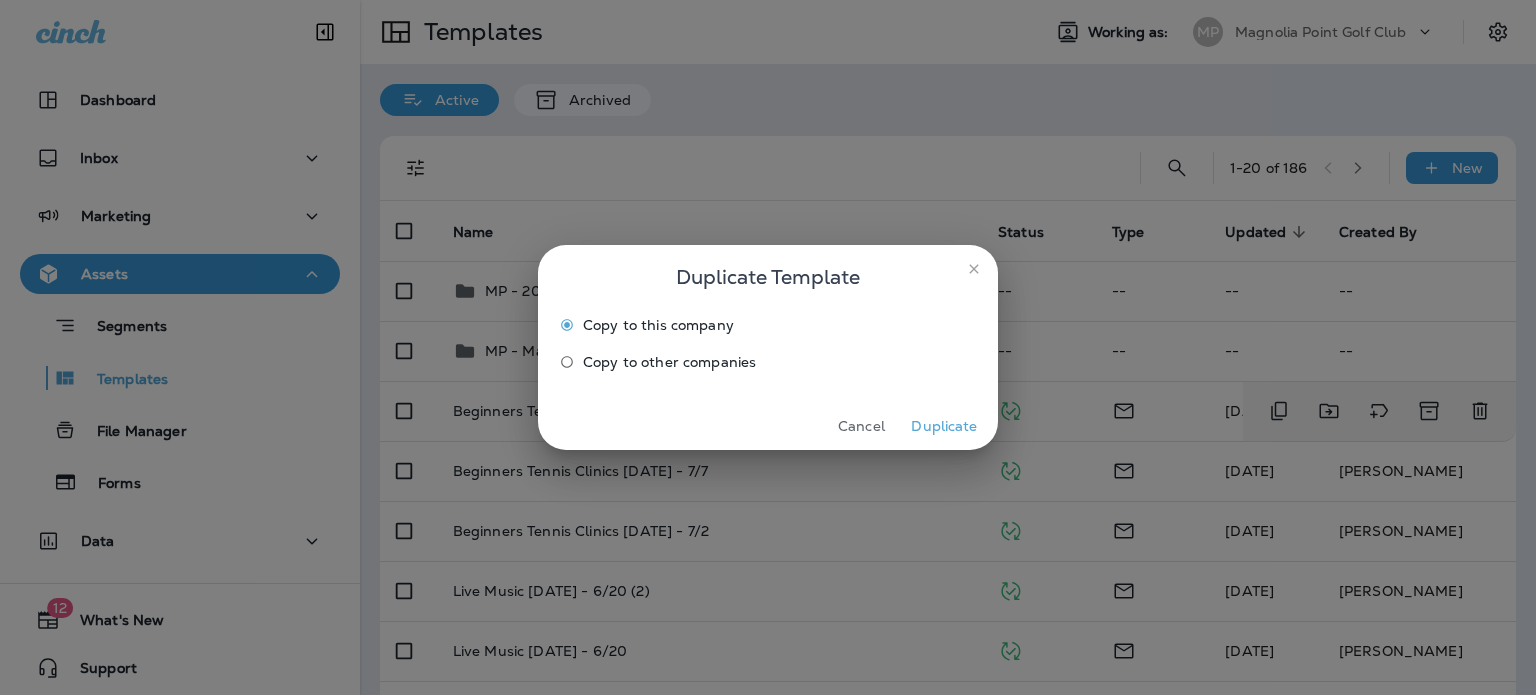click on "Duplicate" at bounding box center (944, 426) 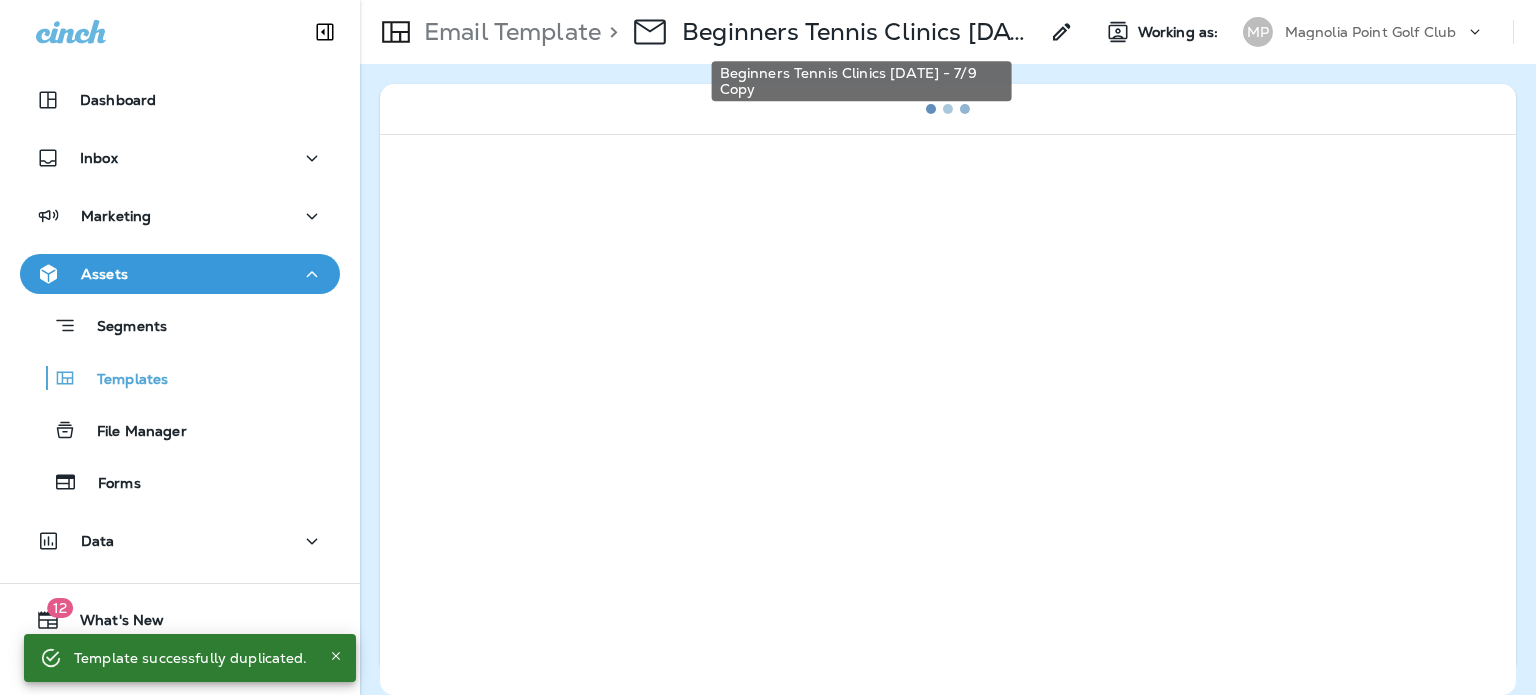click on "Beginners Tennis Clinics [DATE] - 7/9 Copy" at bounding box center (860, 32) 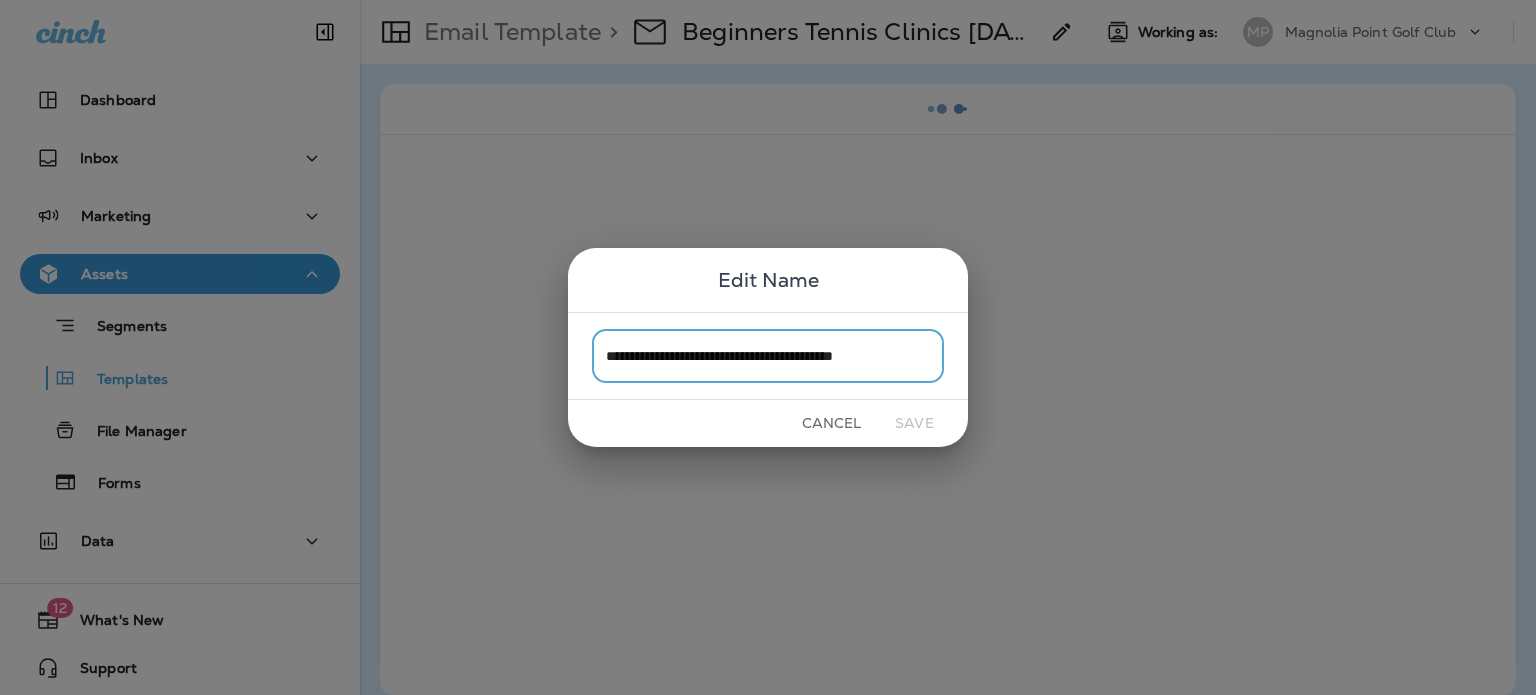 click on "**********" at bounding box center (768, 355) 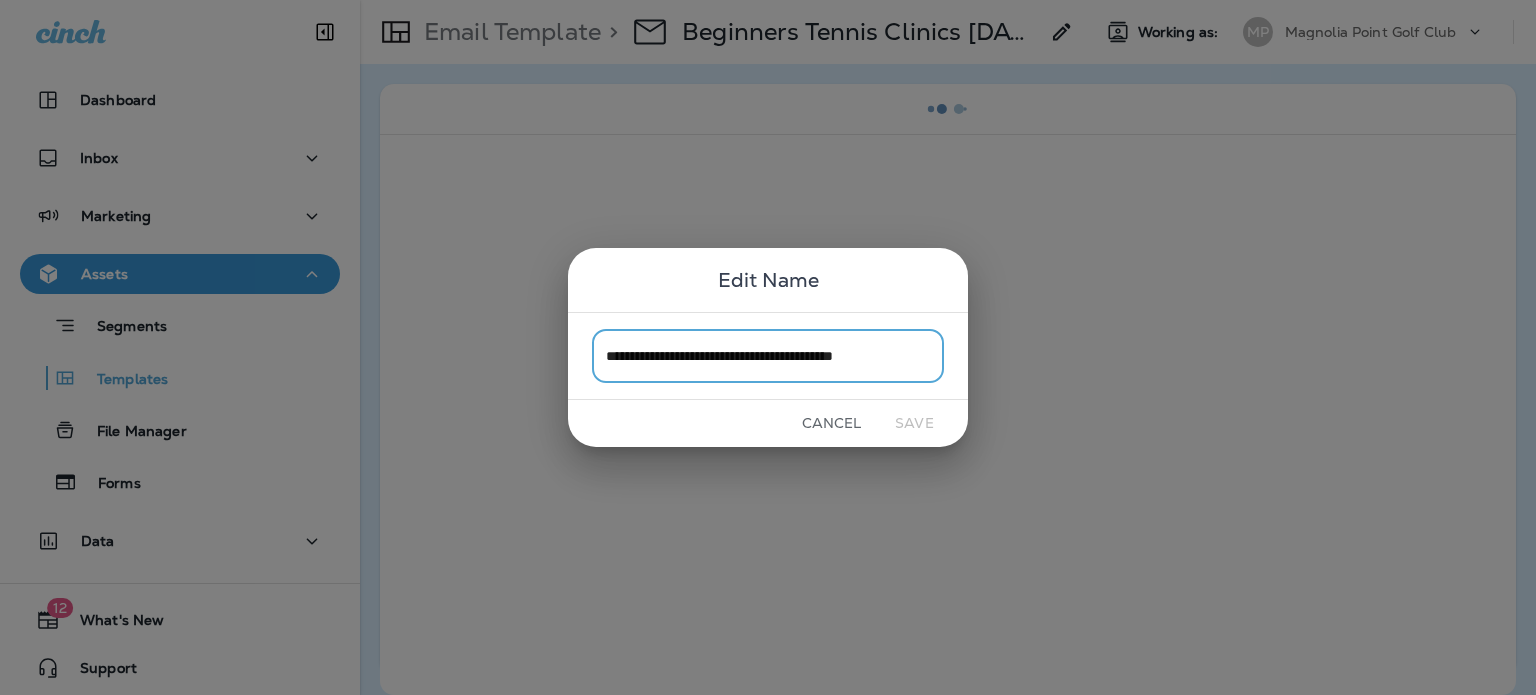 drag, startPoint x: 871, startPoint y: 357, endPoint x: 962, endPoint y: 369, distance: 91.787796 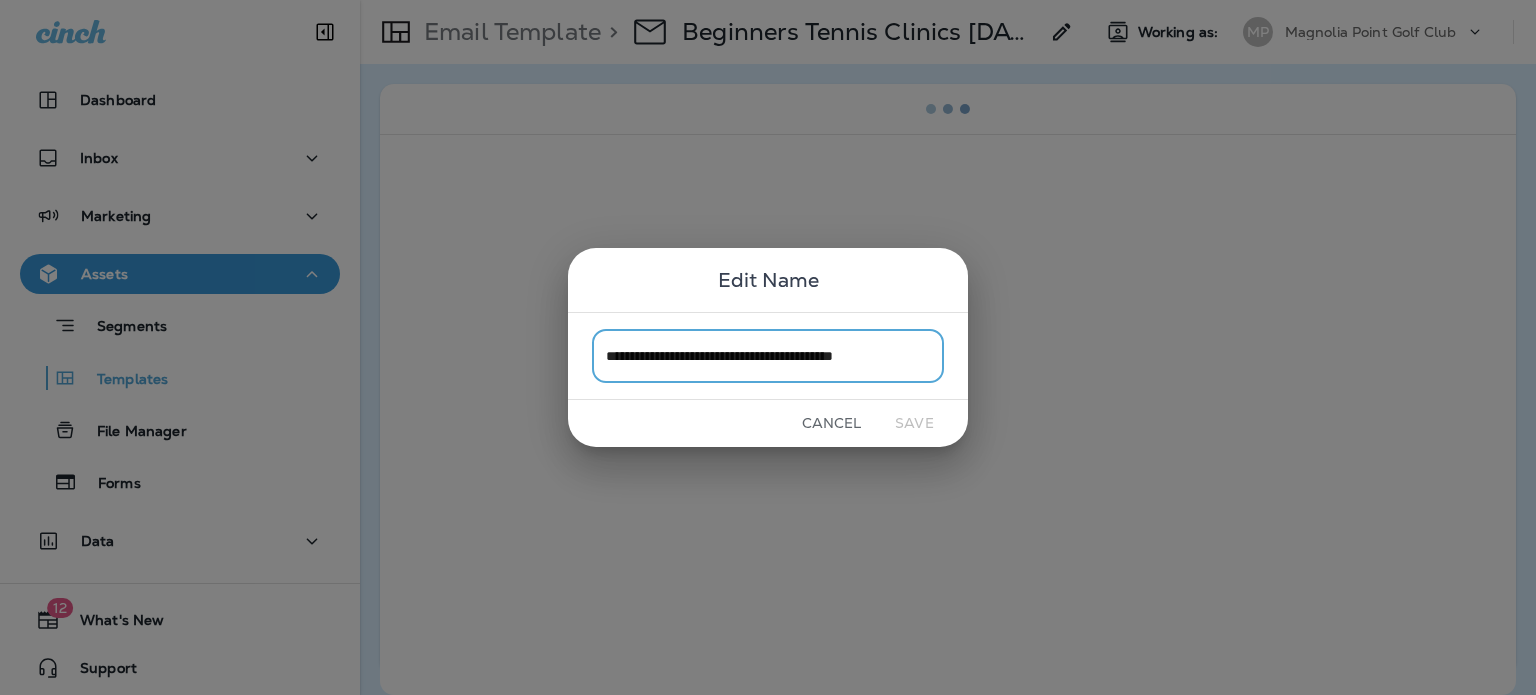 click on "**********" at bounding box center [768, 355] 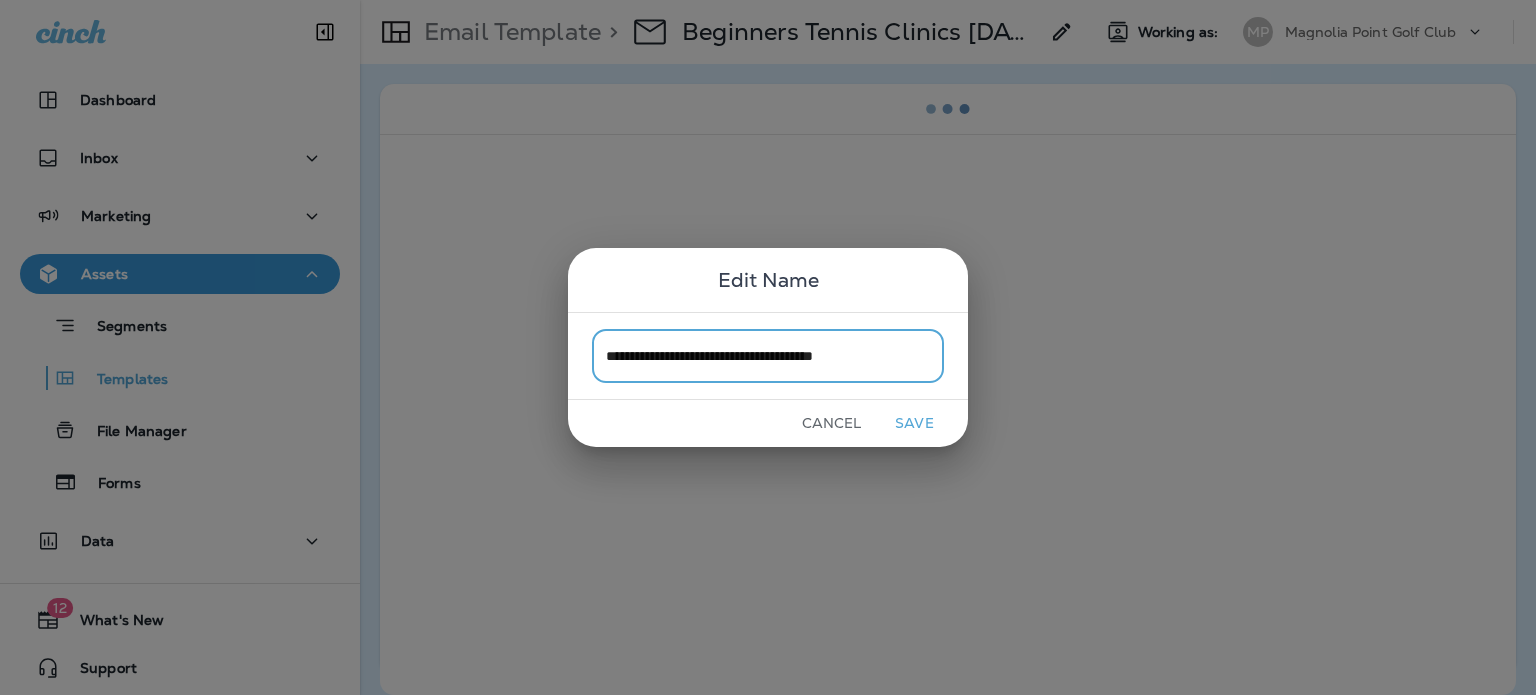 type on "**********" 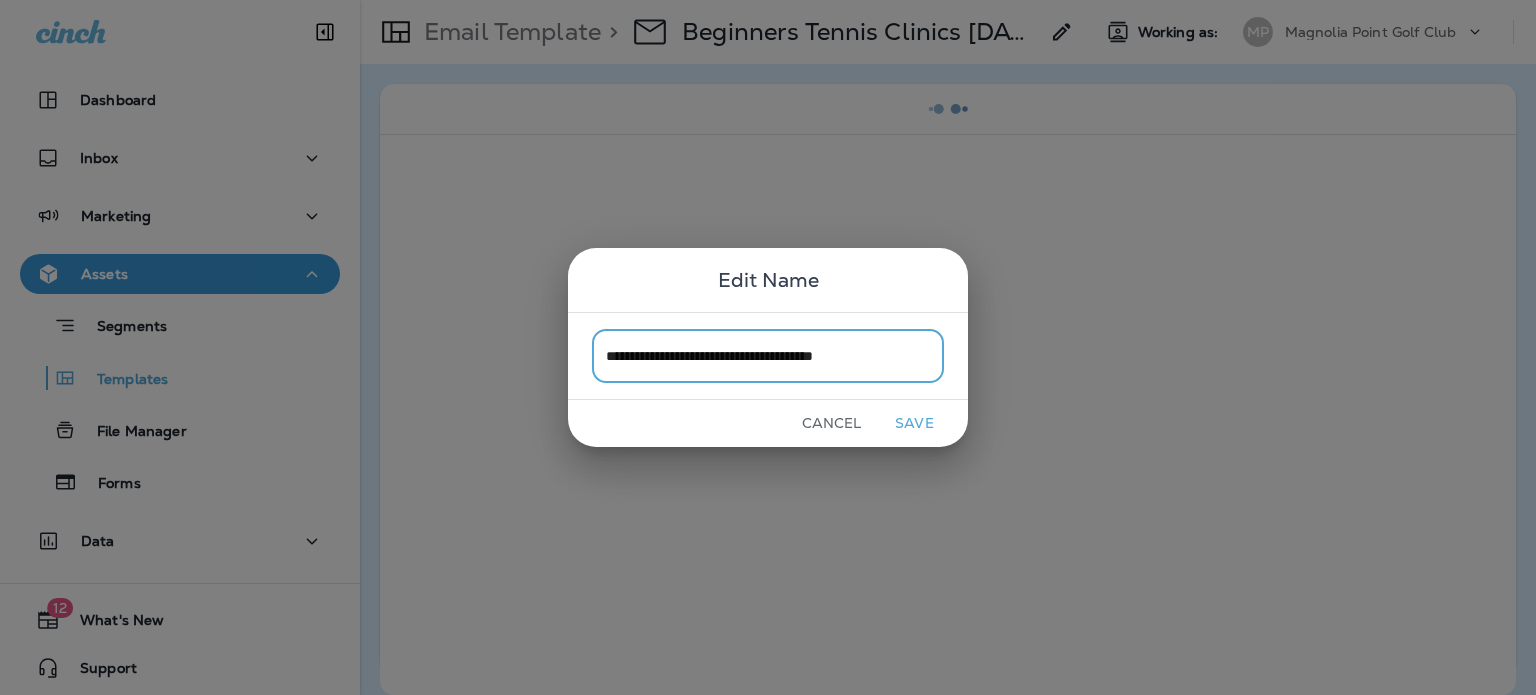 click on "Save" at bounding box center (914, 423) 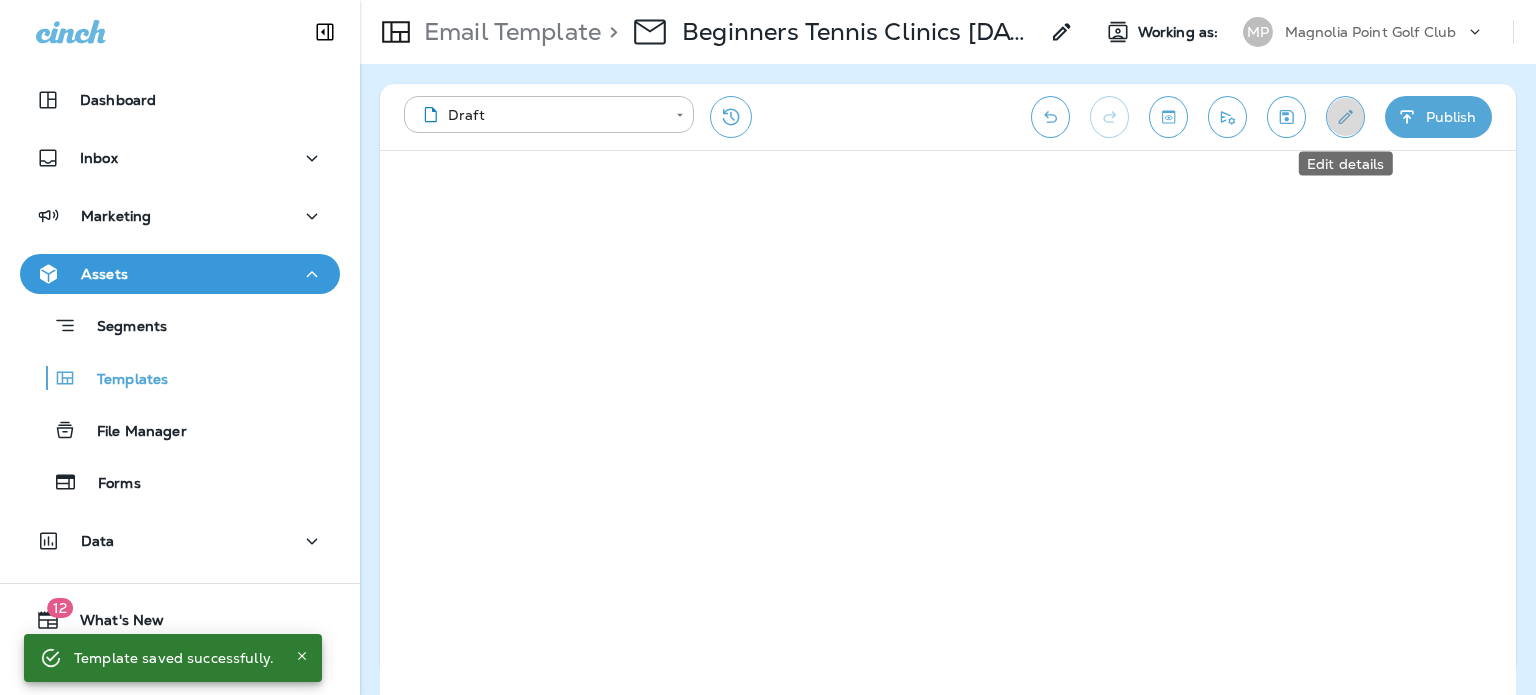 click at bounding box center [1345, 117] 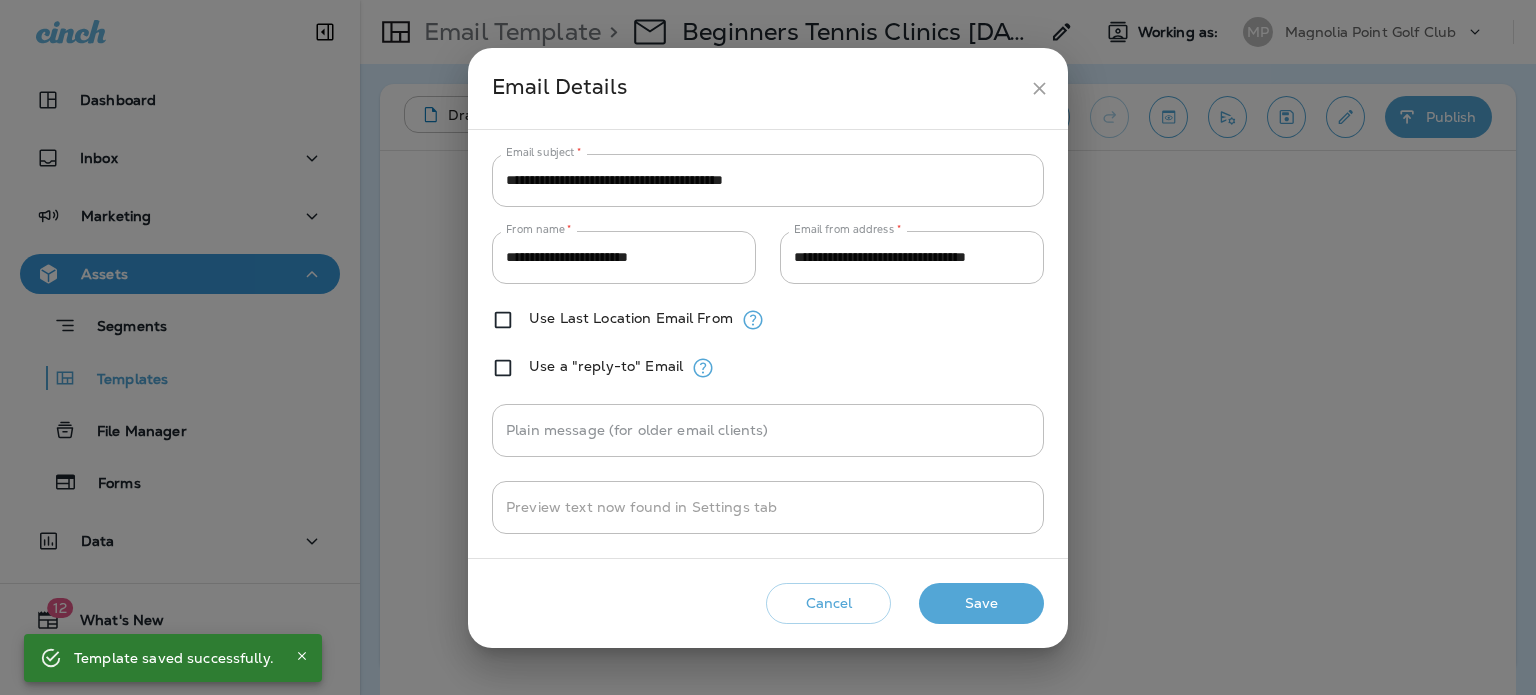click on "**********" at bounding box center (768, 180) 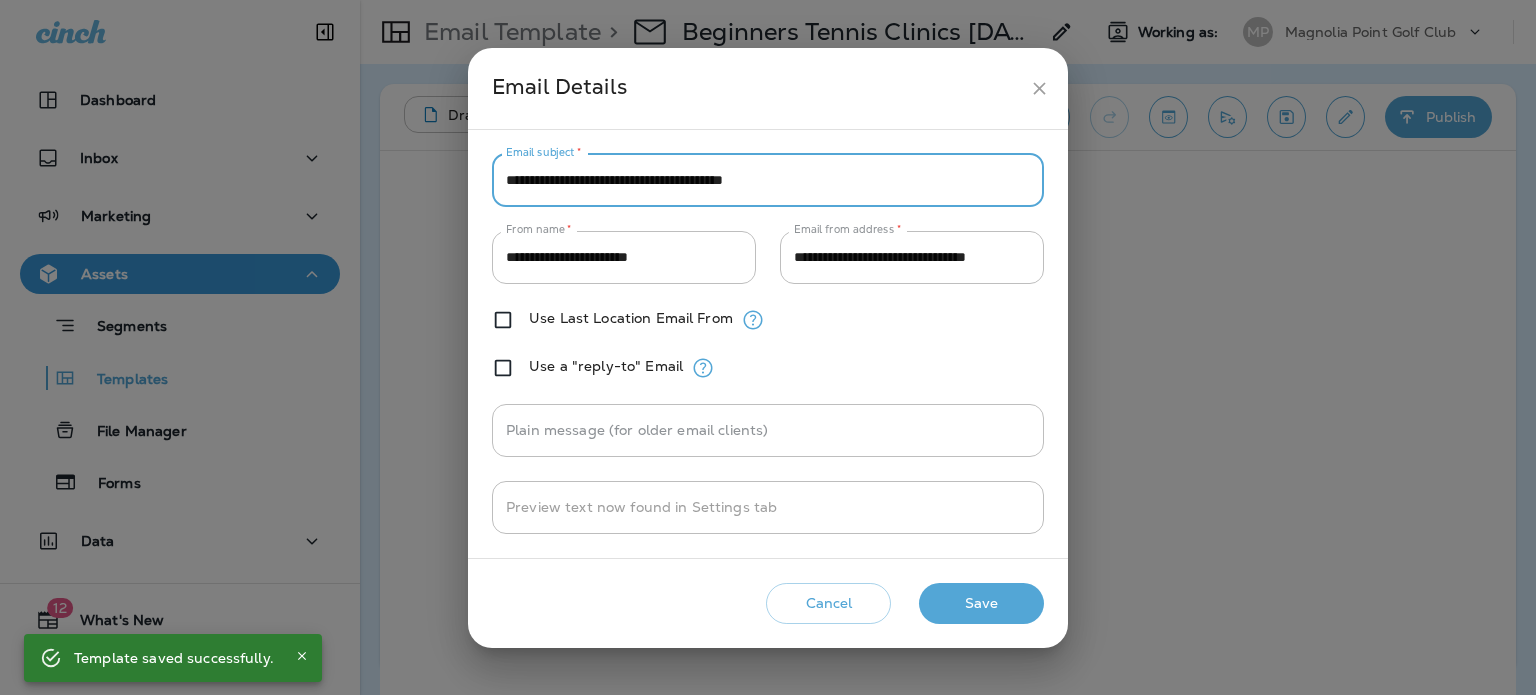 paste on "**********" 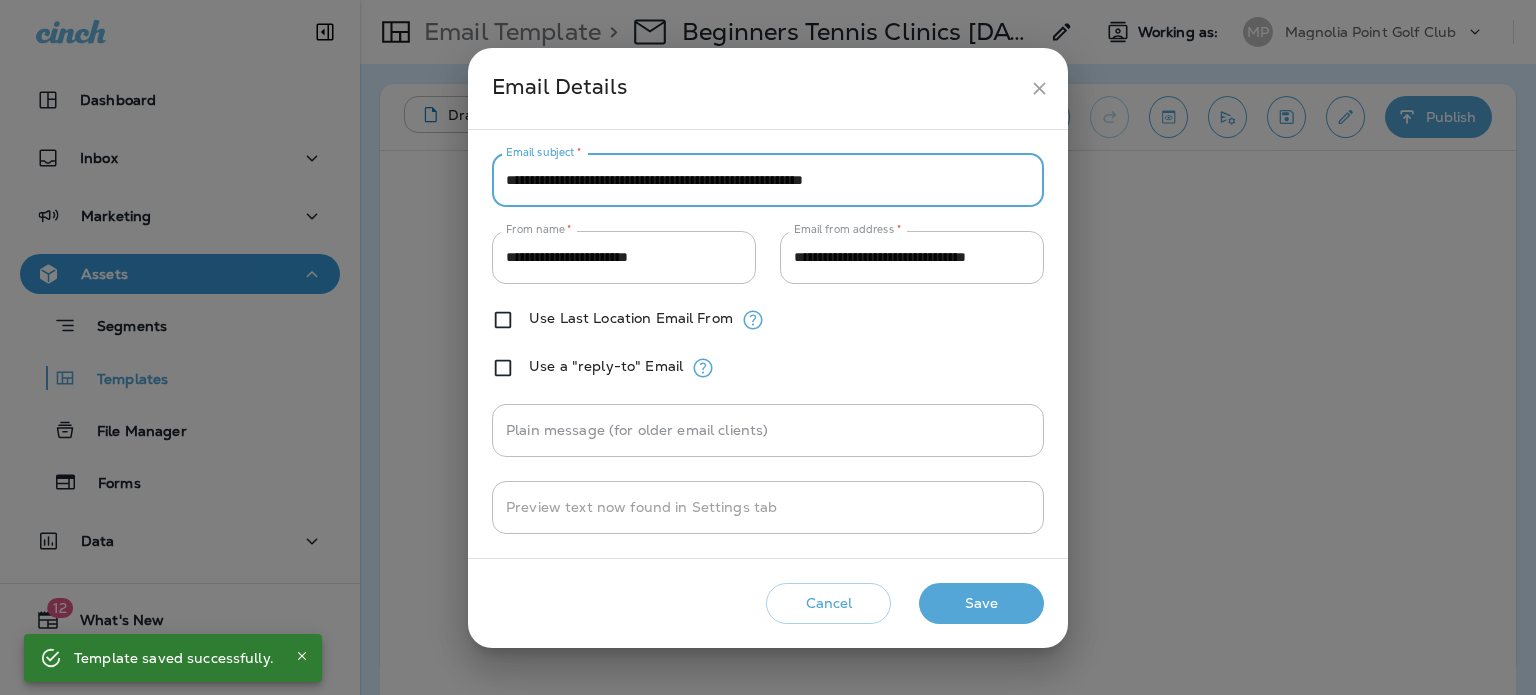 type on "**********" 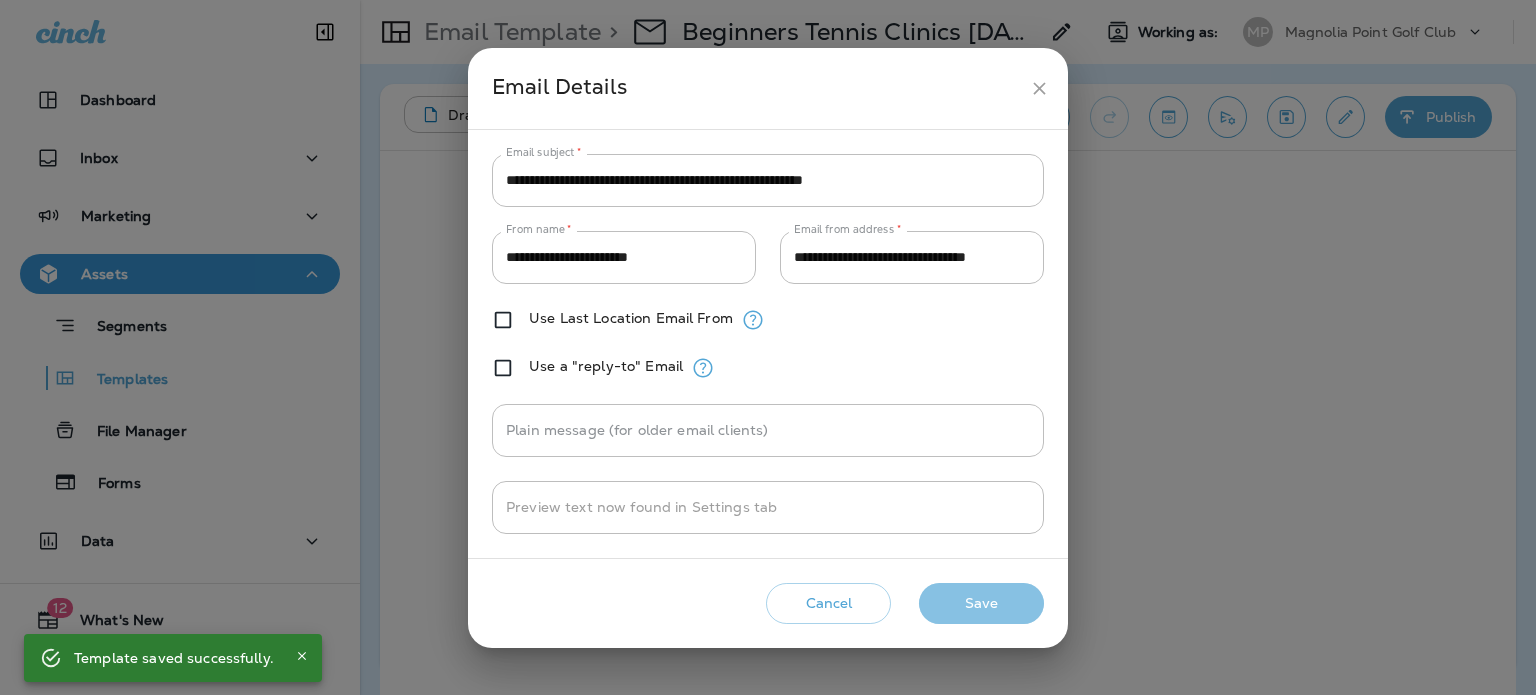 click on "Save" at bounding box center (981, 603) 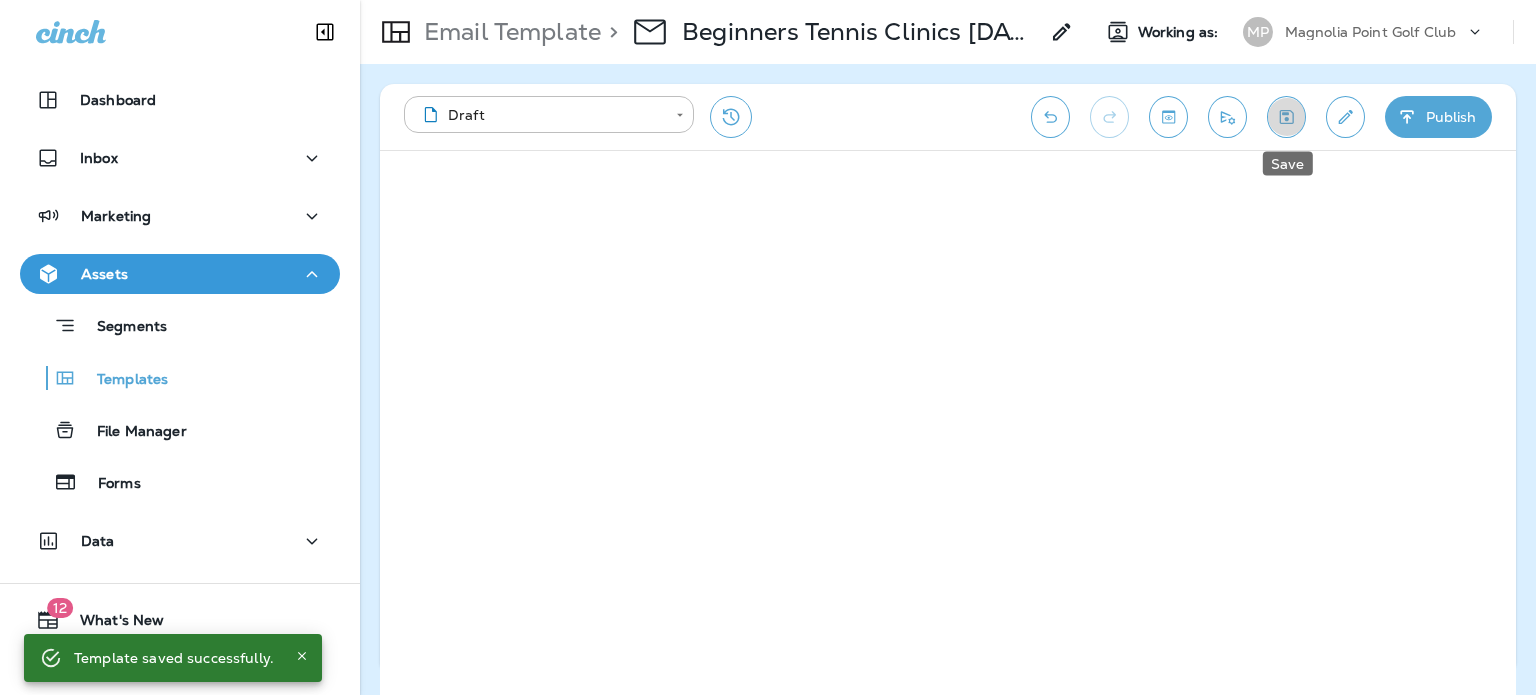 click at bounding box center [1286, 117] 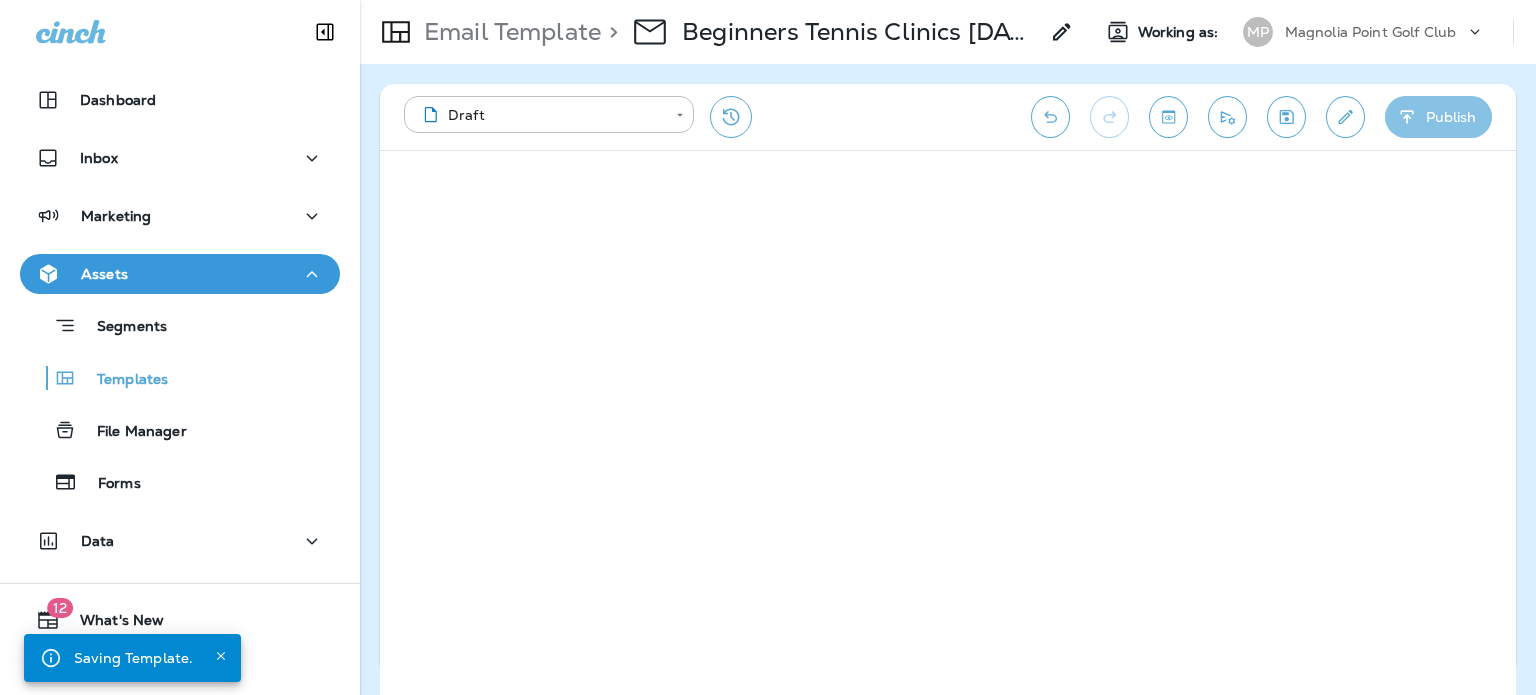 click on "Publish" at bounding box center [1438, 117] 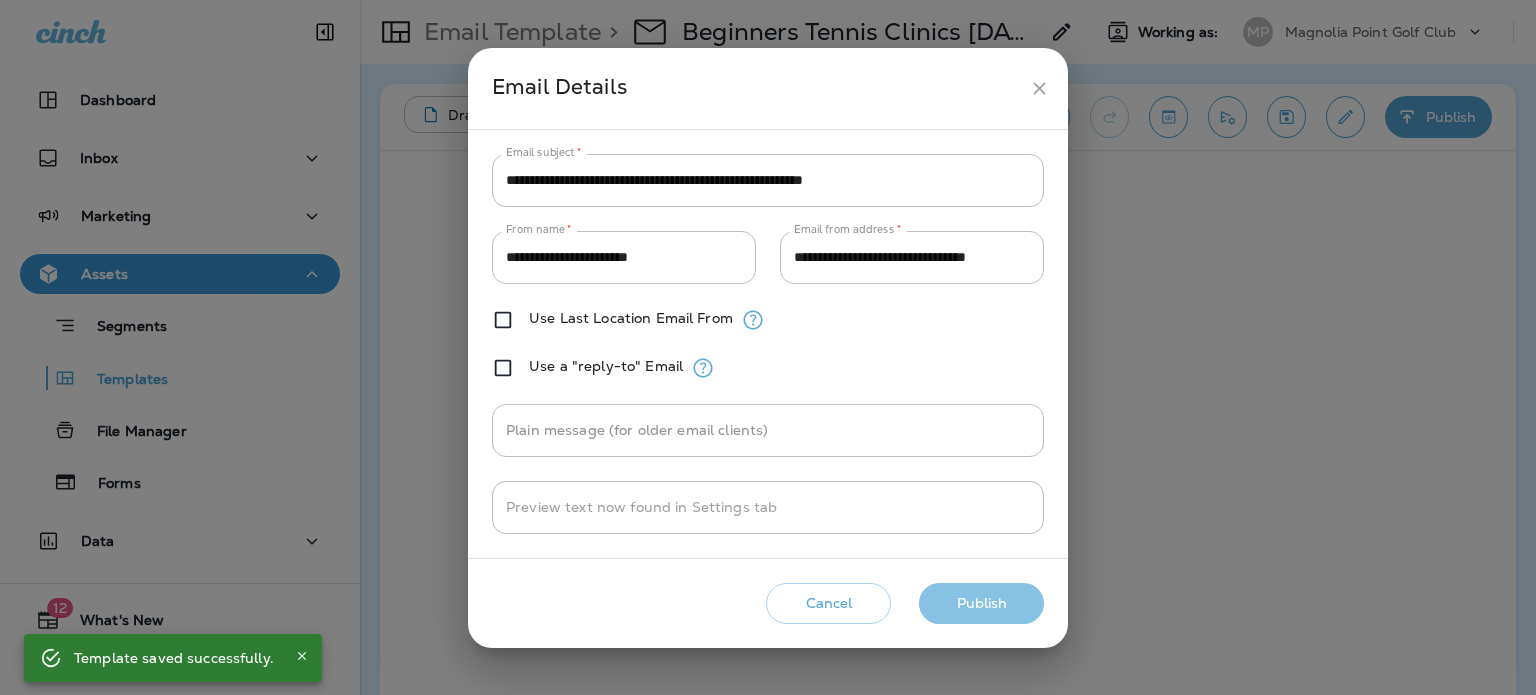 click on "Publish" at bounding box center (981, 603) 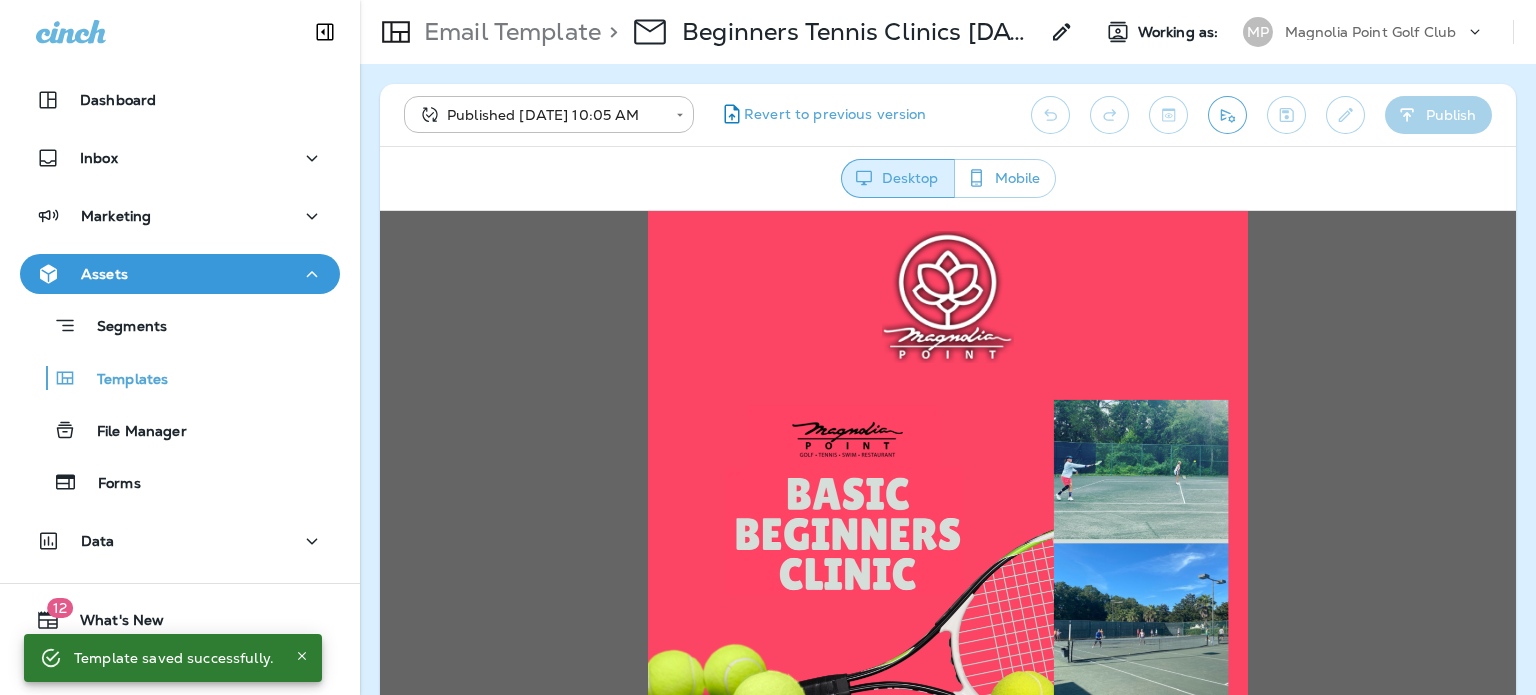scroll, scrollTop: 0, scrollLeft: 0, axis: both 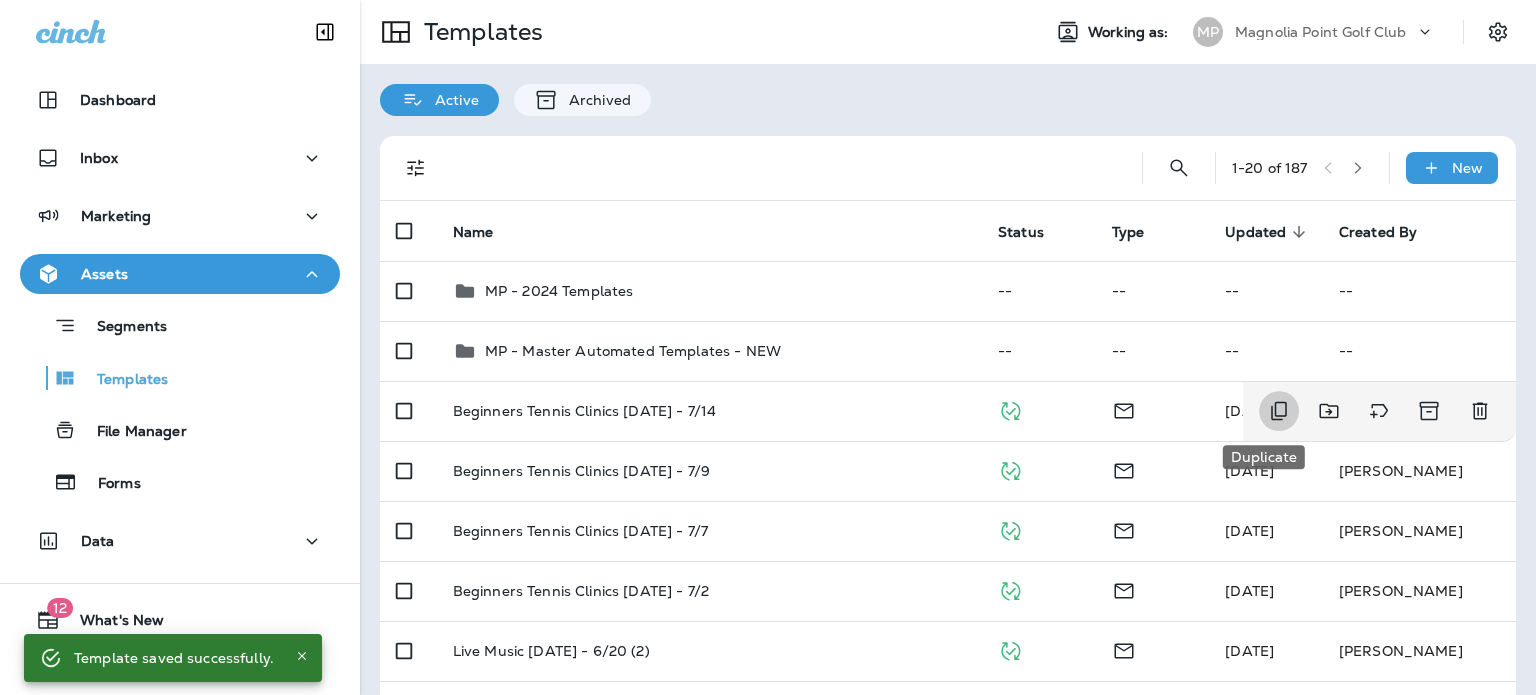 click 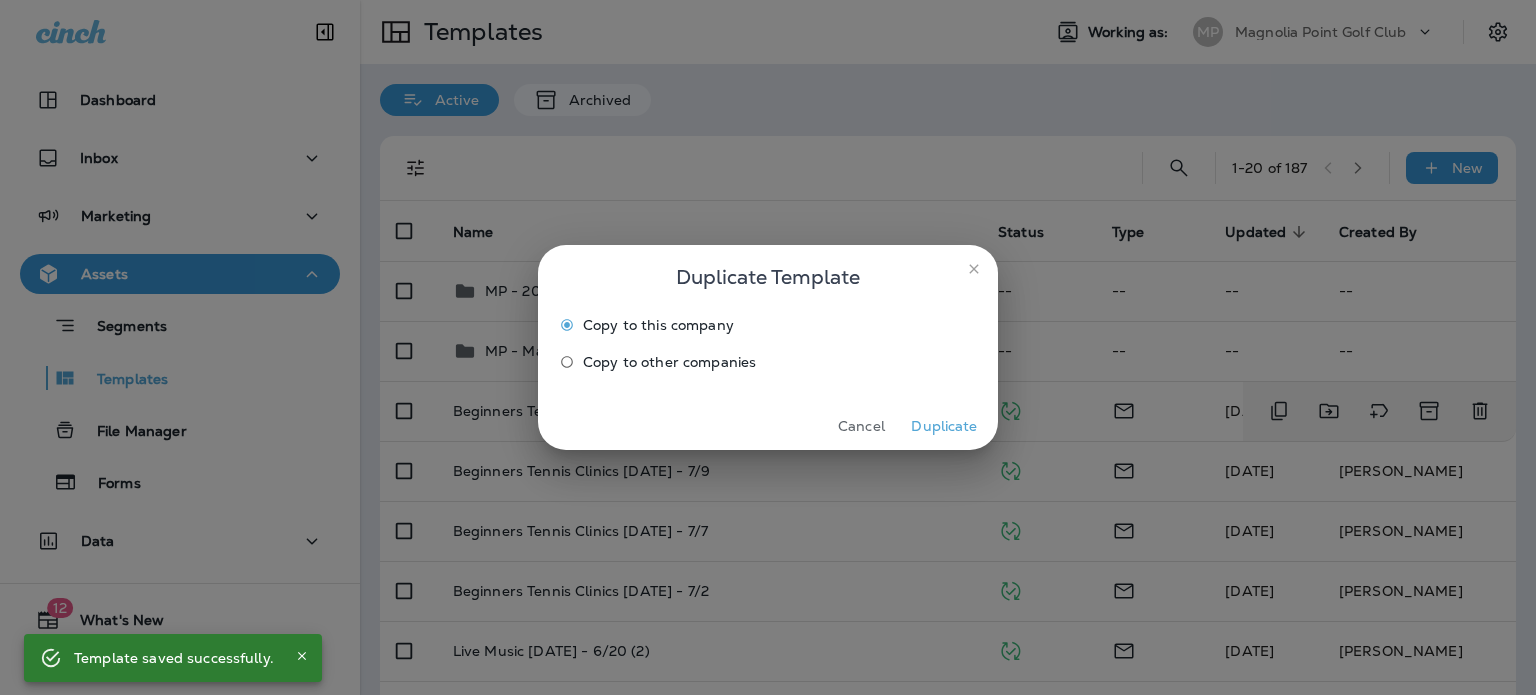 click on "Duplicate" at bounding box center [944, 426] 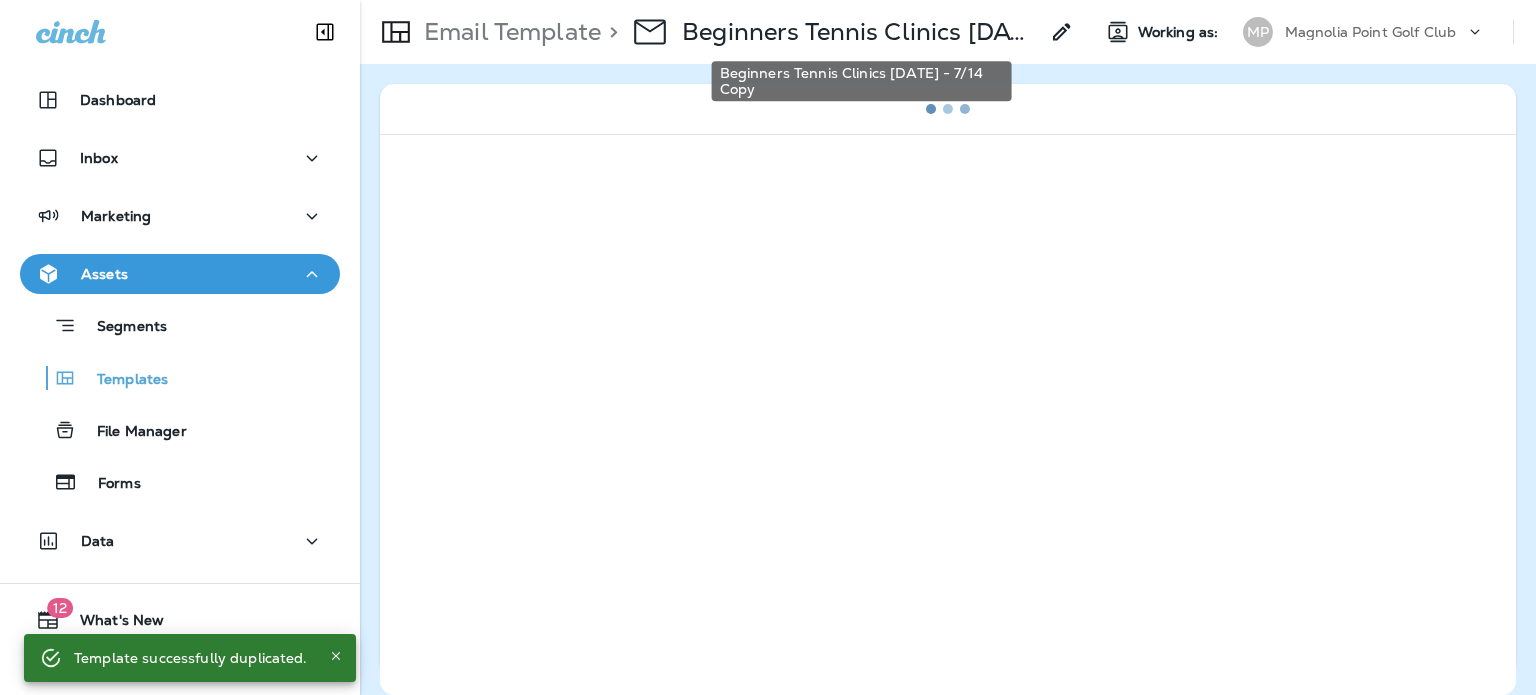 click on "Beginners Tennis Clinics [DATE] - 7/14 Copy" at bounding box center (860, 32) 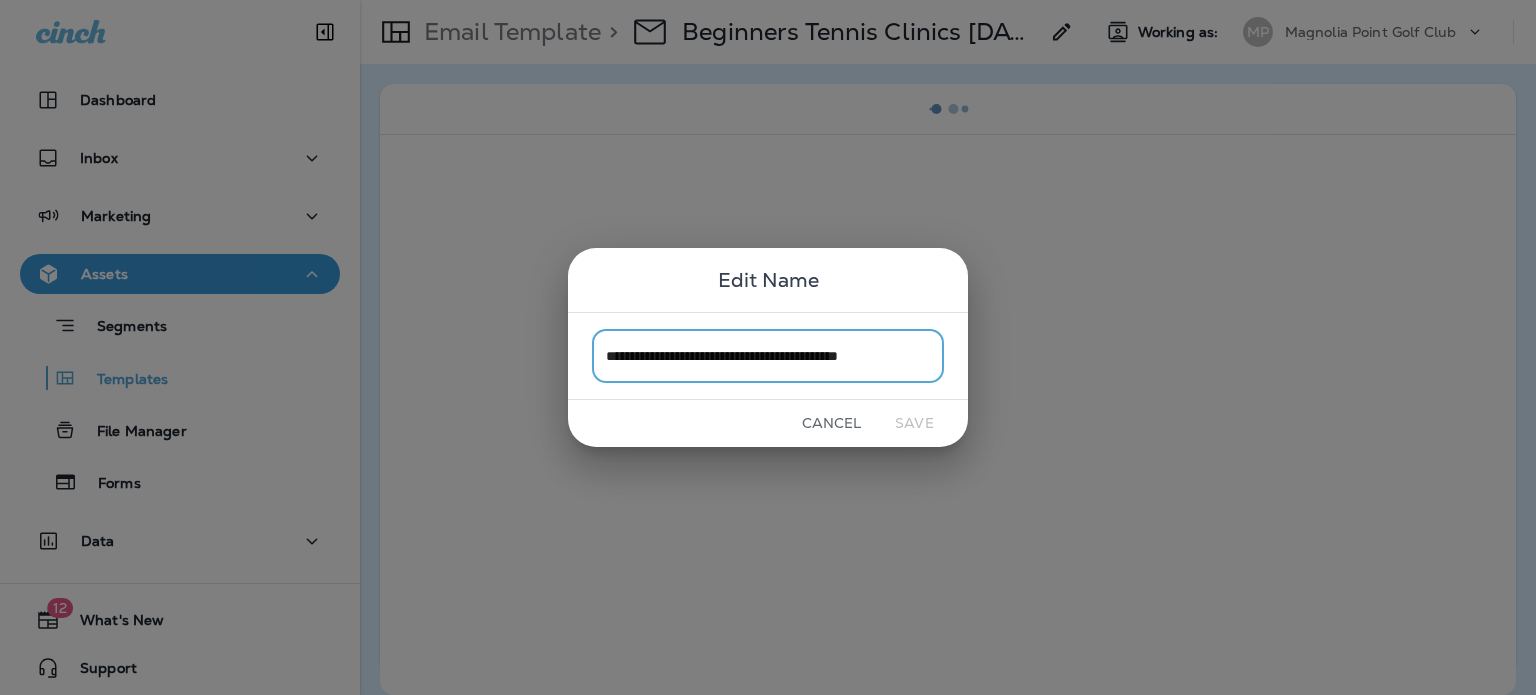 click on "**********" at bounding box center (768, 355) 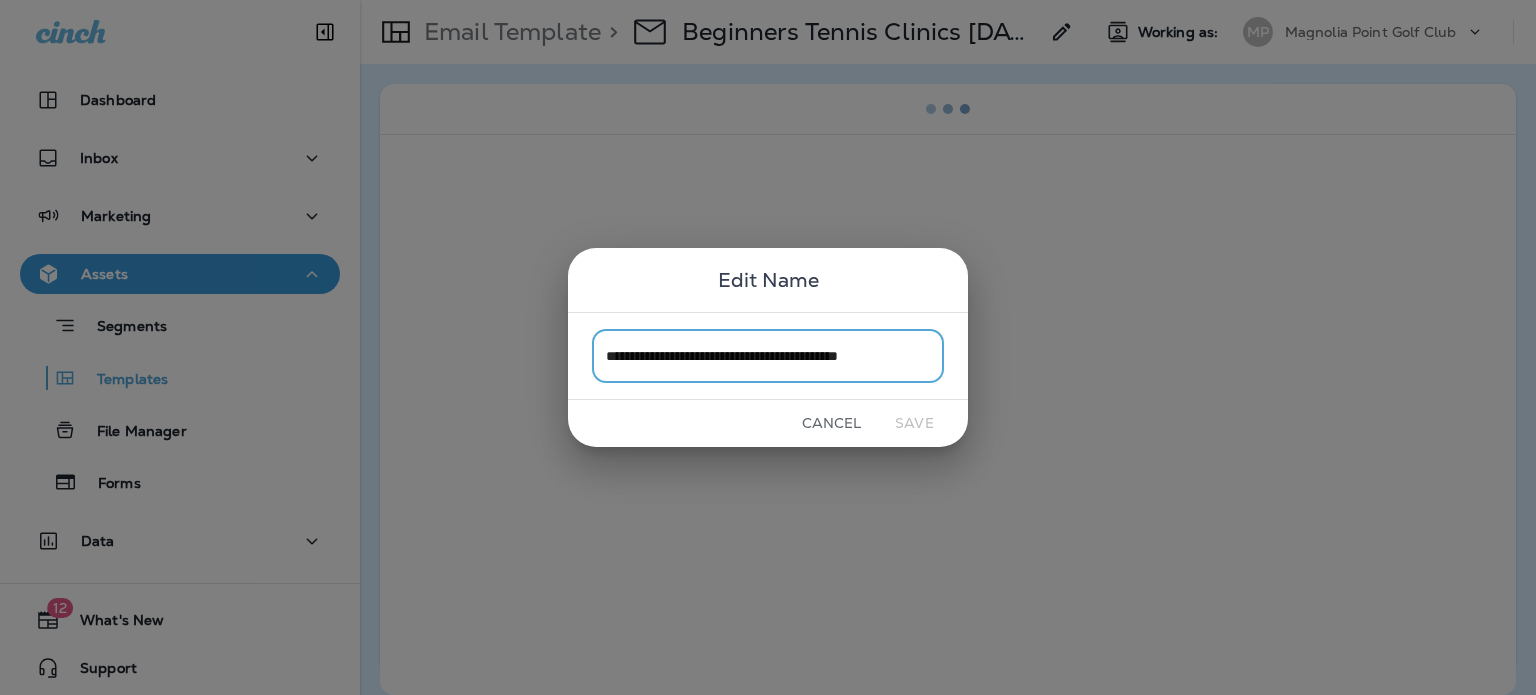 drag, startPoint x: 877, startPoint y: 363, endPoint x: 1059, endPoint y: 340, distance: 183.44754 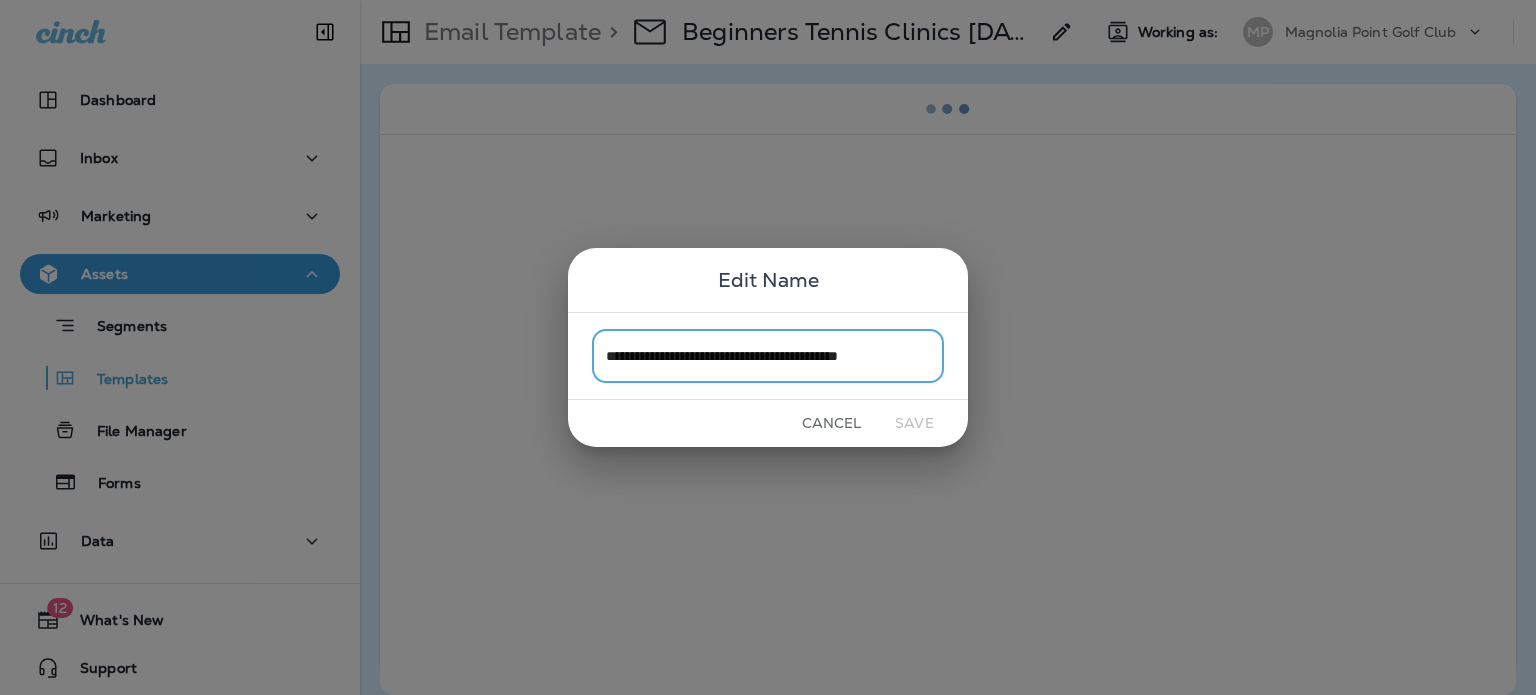 click on "**********" at bounding box center (768, 347) 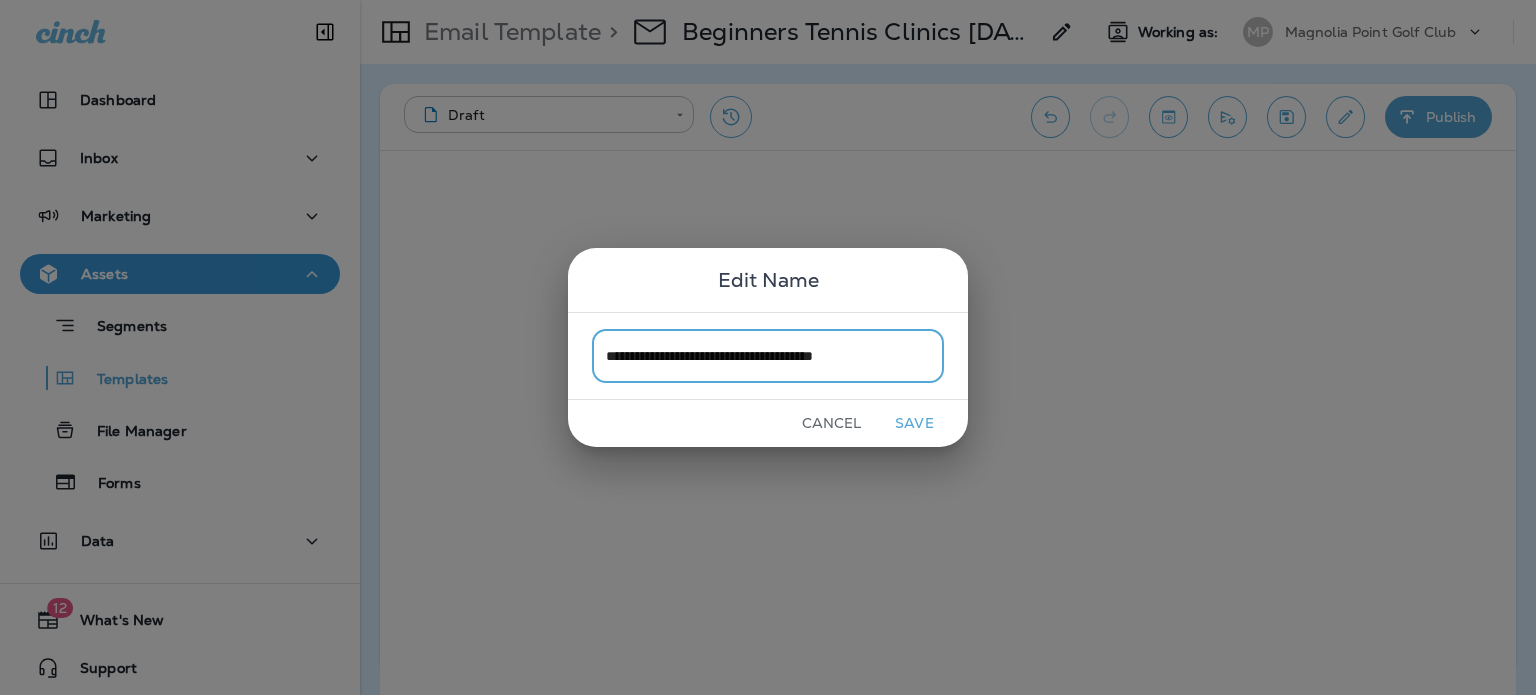type on "**********" 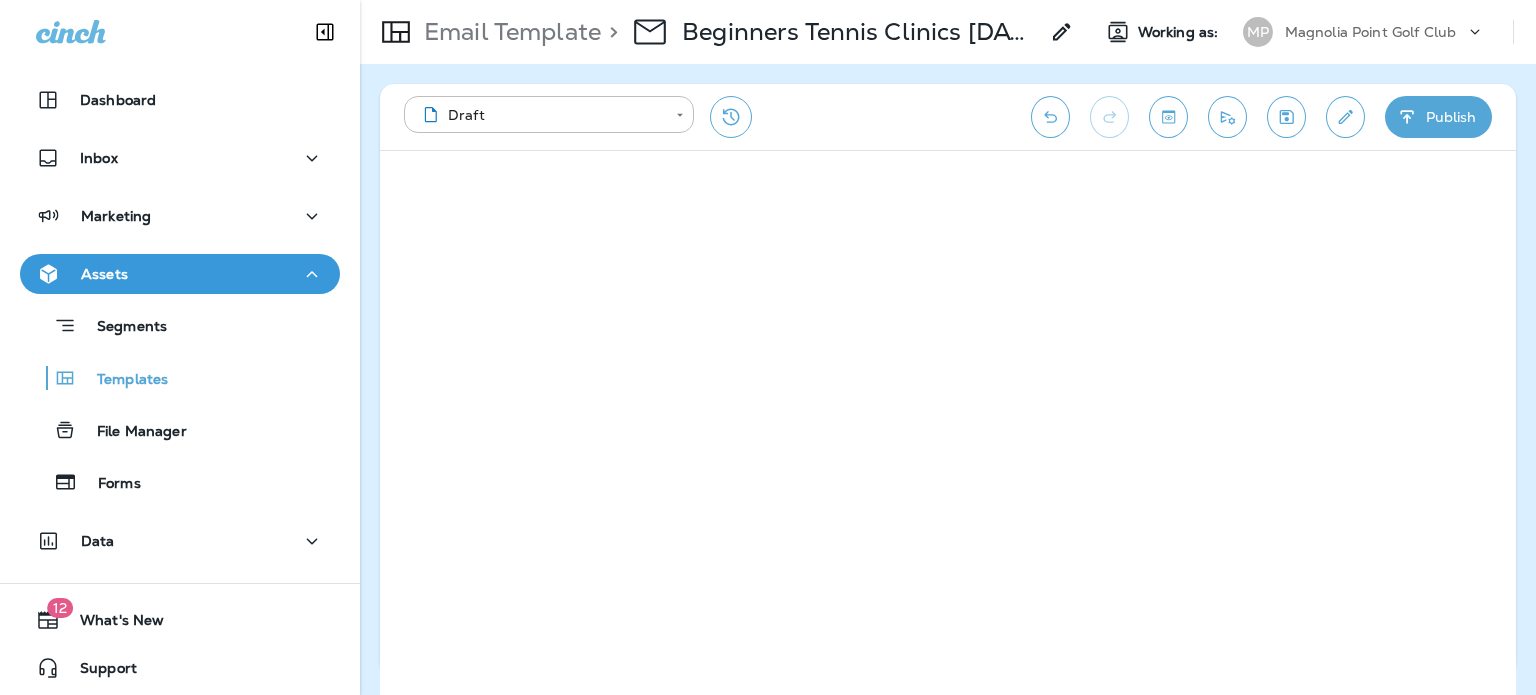 click at bounding box center (1345, 117) 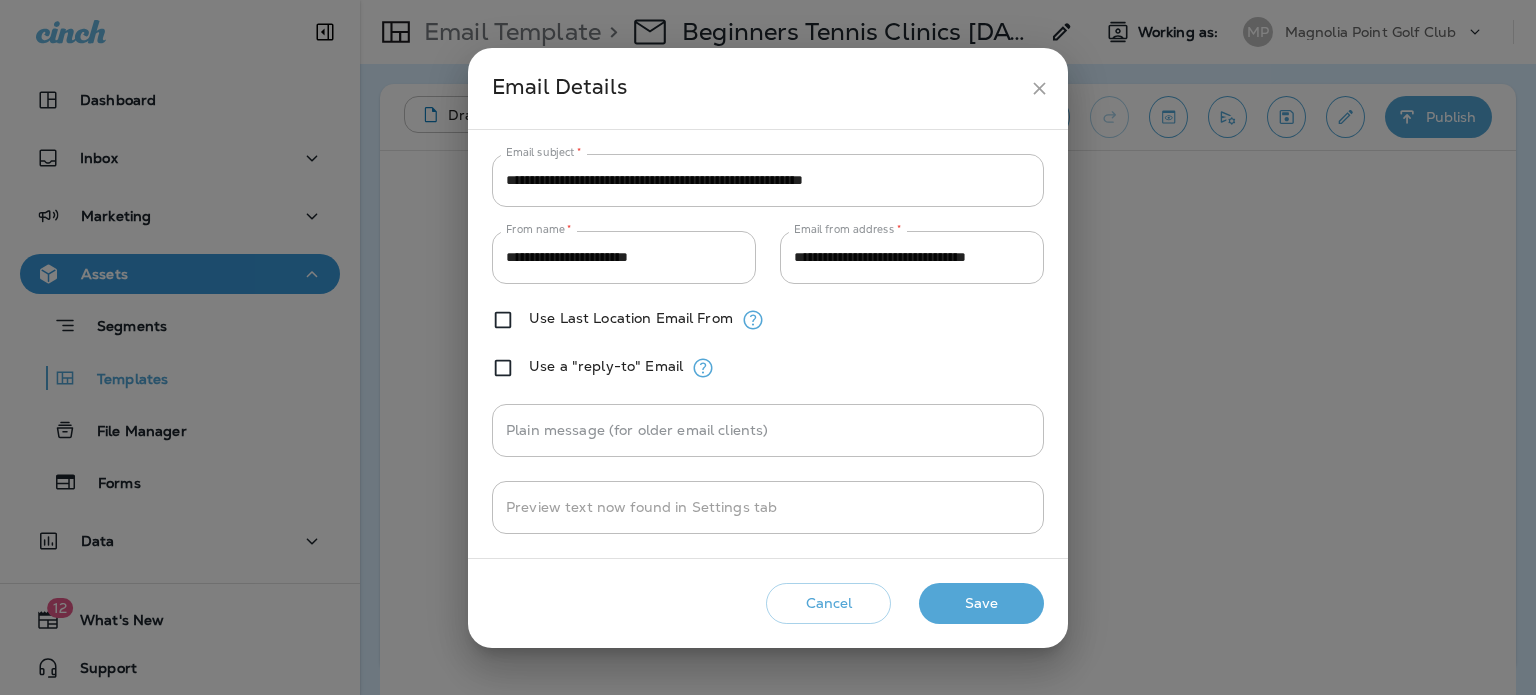 click on "**********" at bounding box center [768, 180] 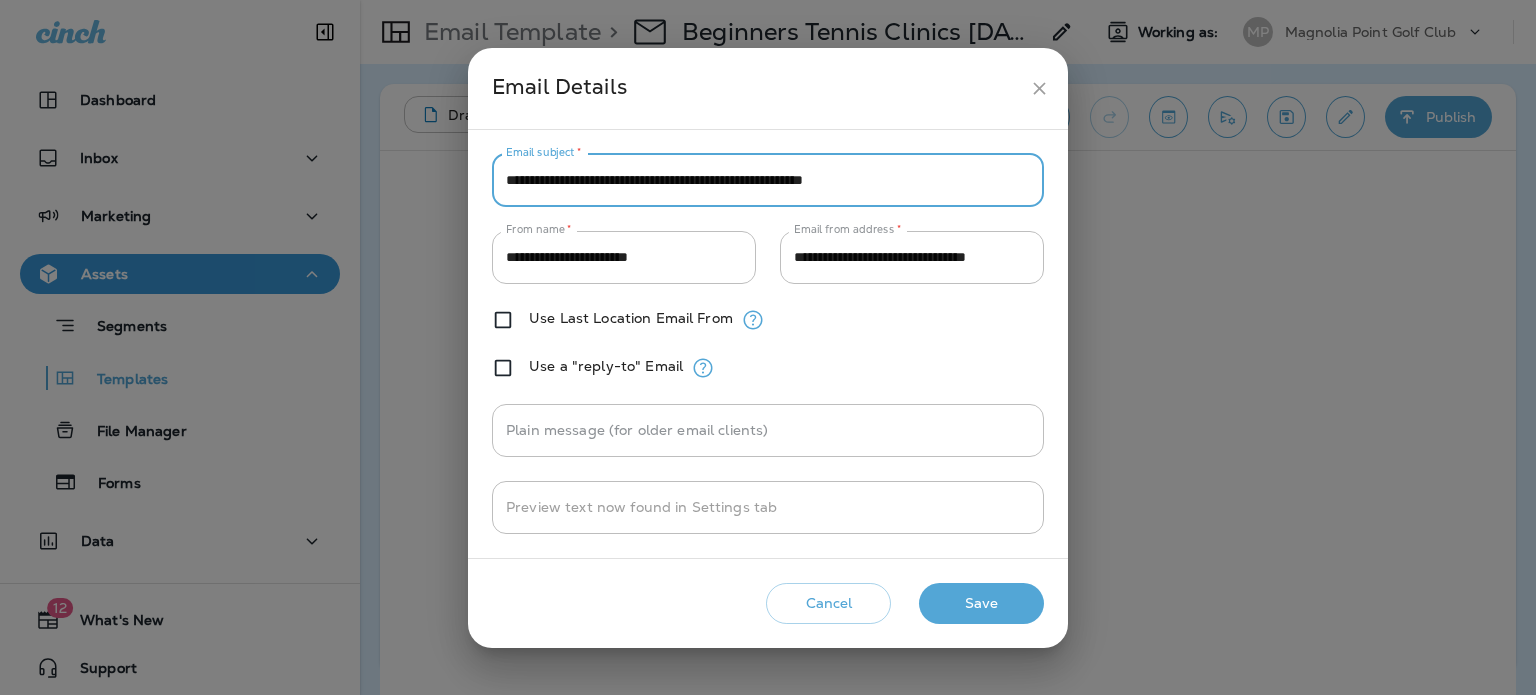 paste 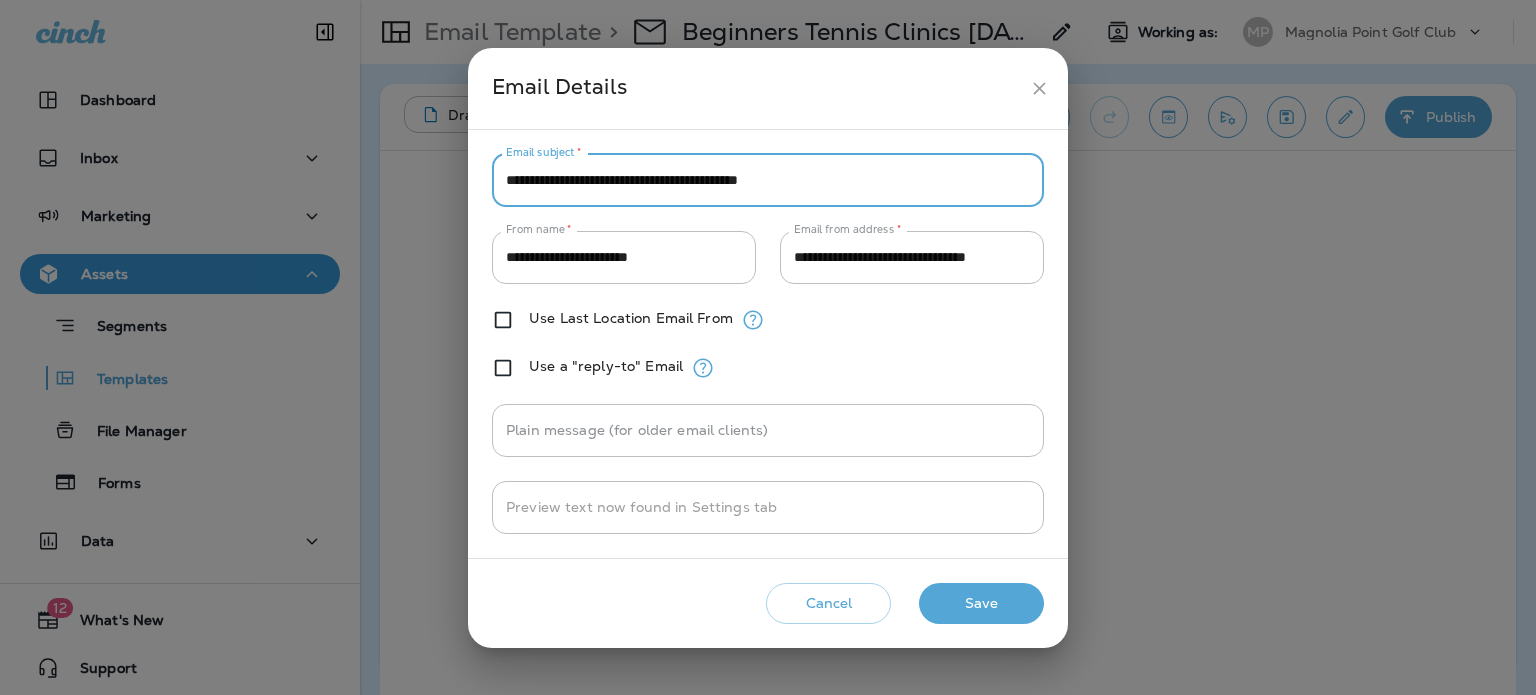 click on "**********" at bounding box center (768, 180) 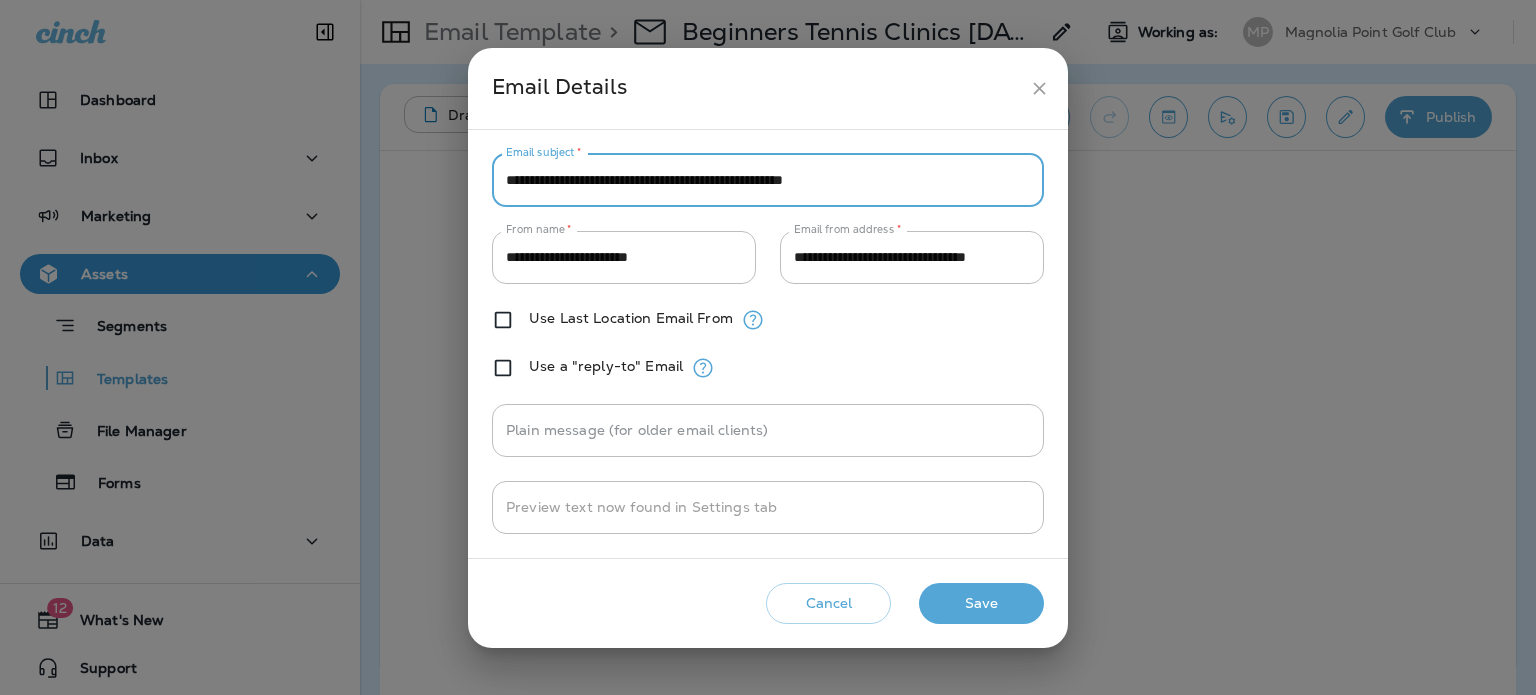 type on "**********" 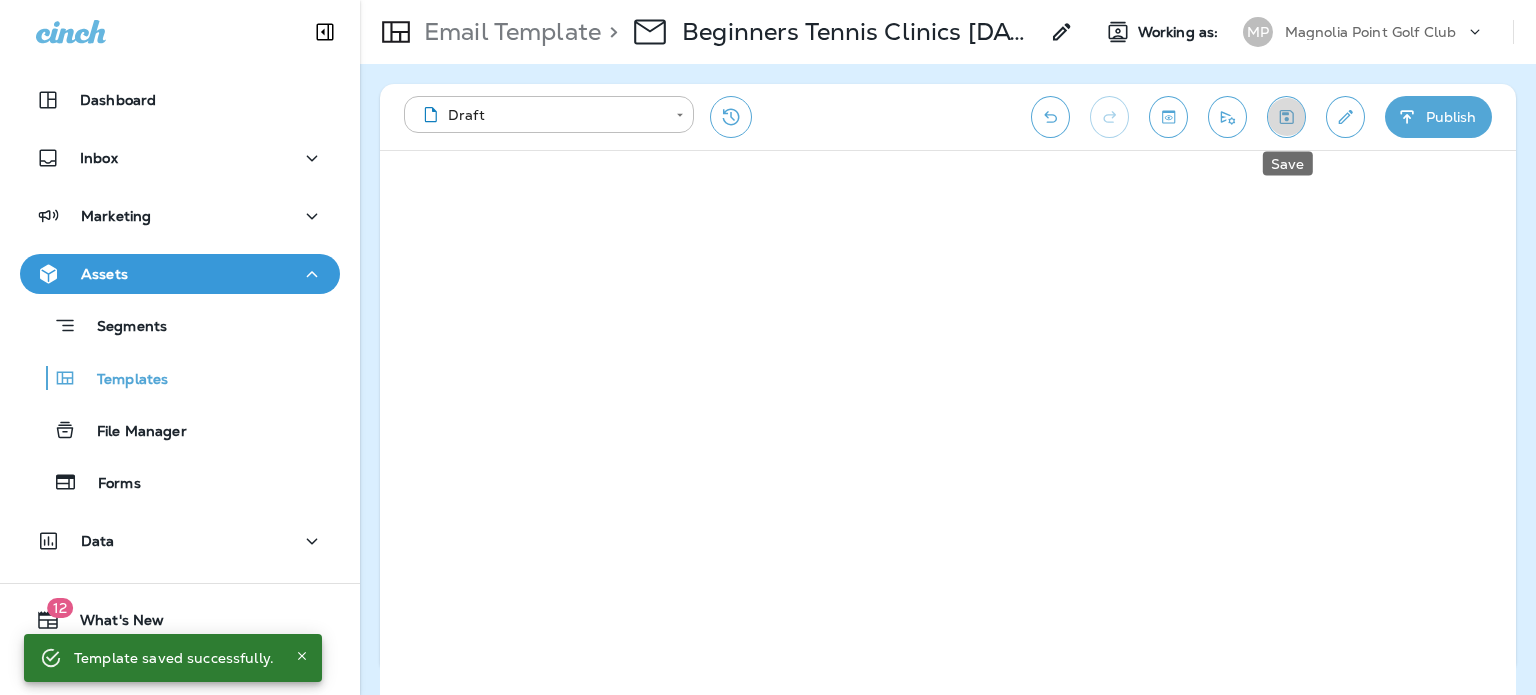 click 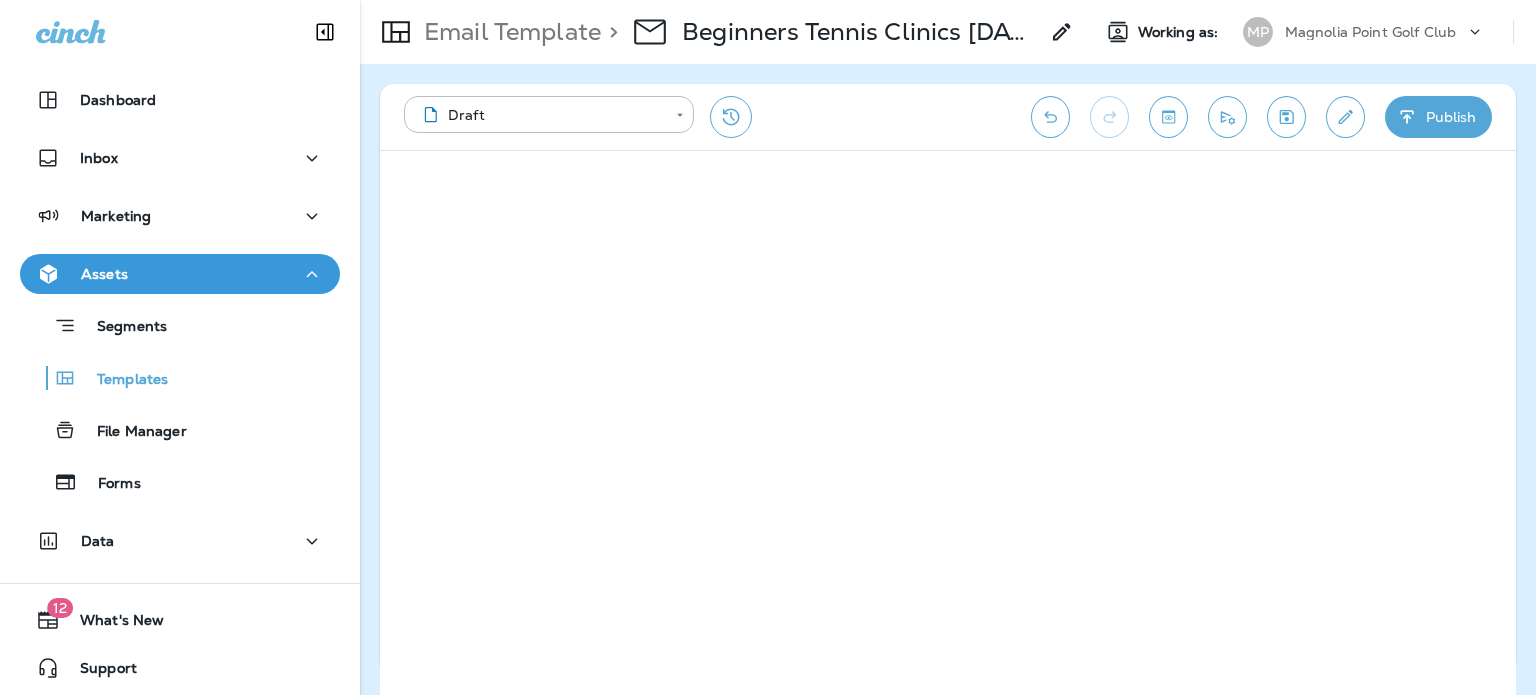 click on "Publish" at bounding box center (1438, 117) 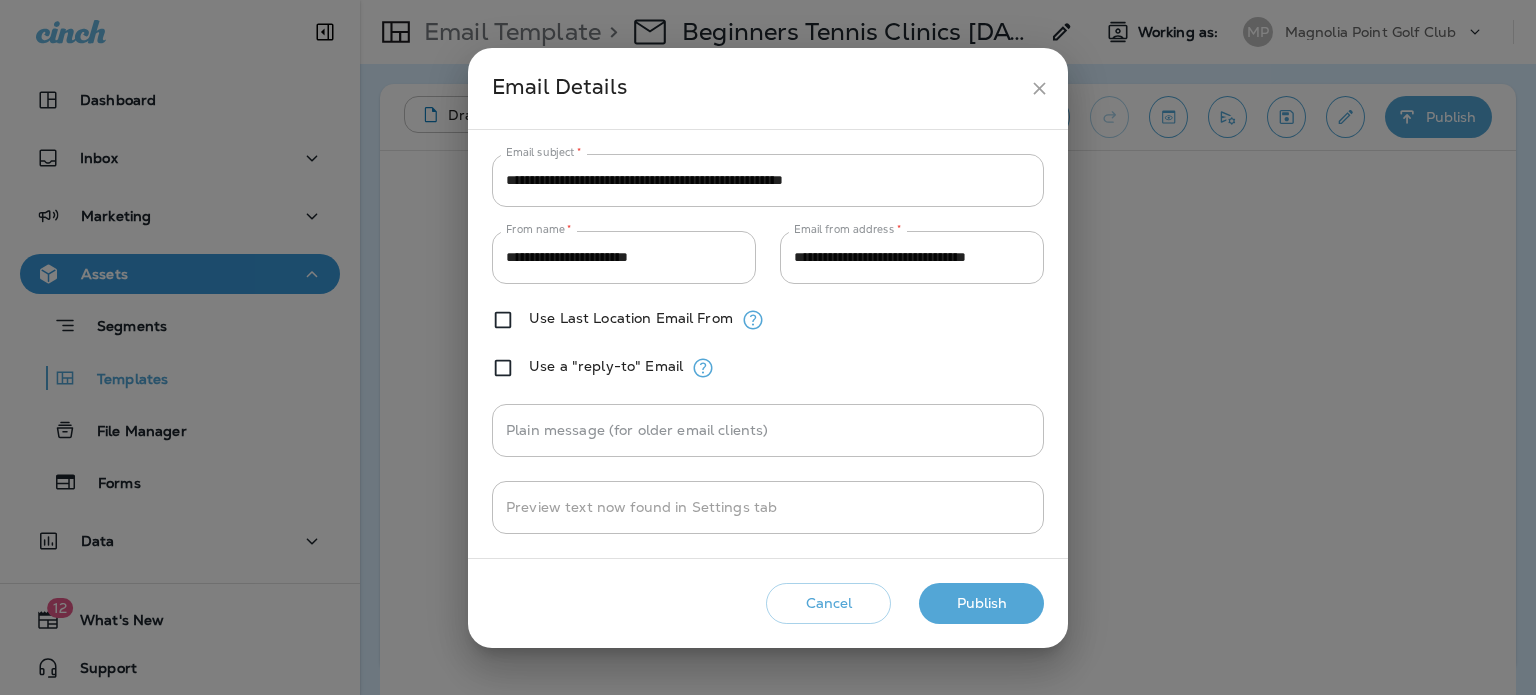 click on "Publish" at bounding box center [981, 603] 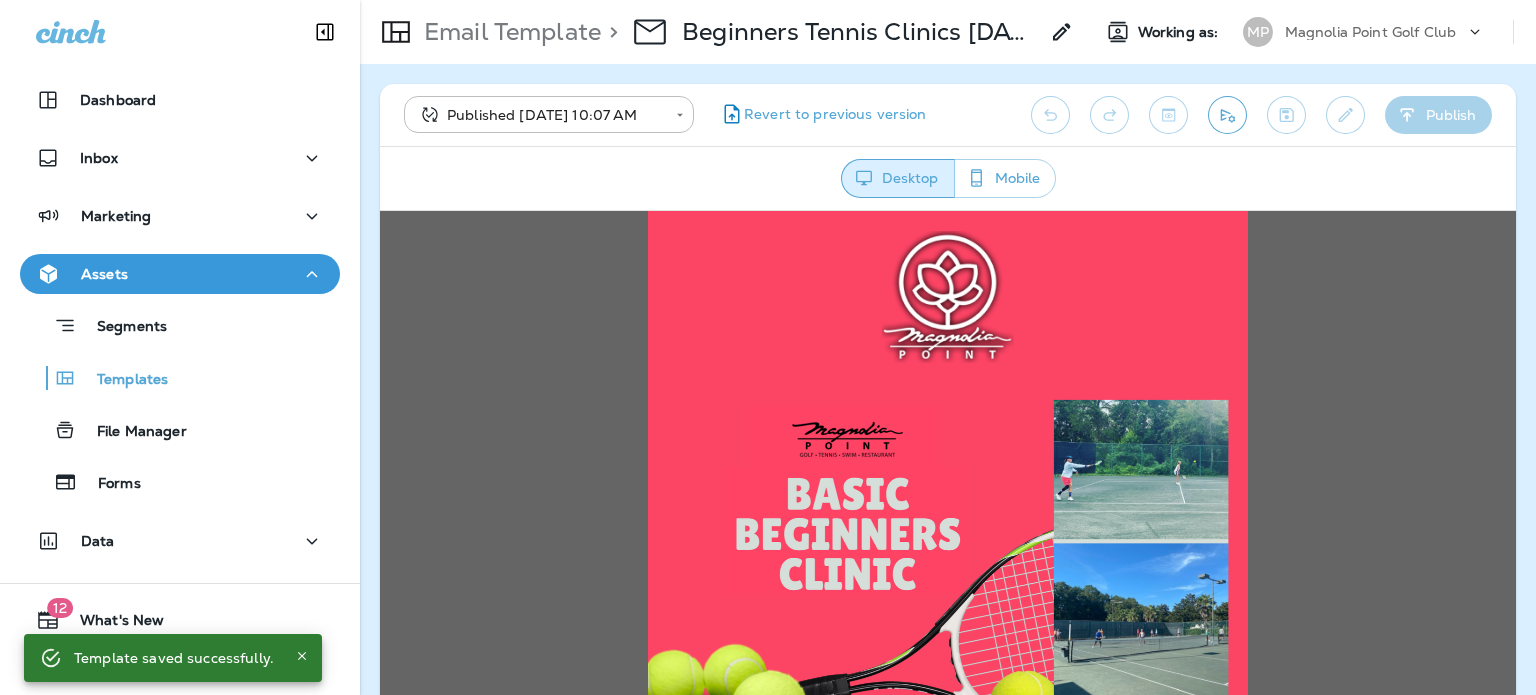 scroll, scrollTop: 0, scrollLeft: 0, axis: both 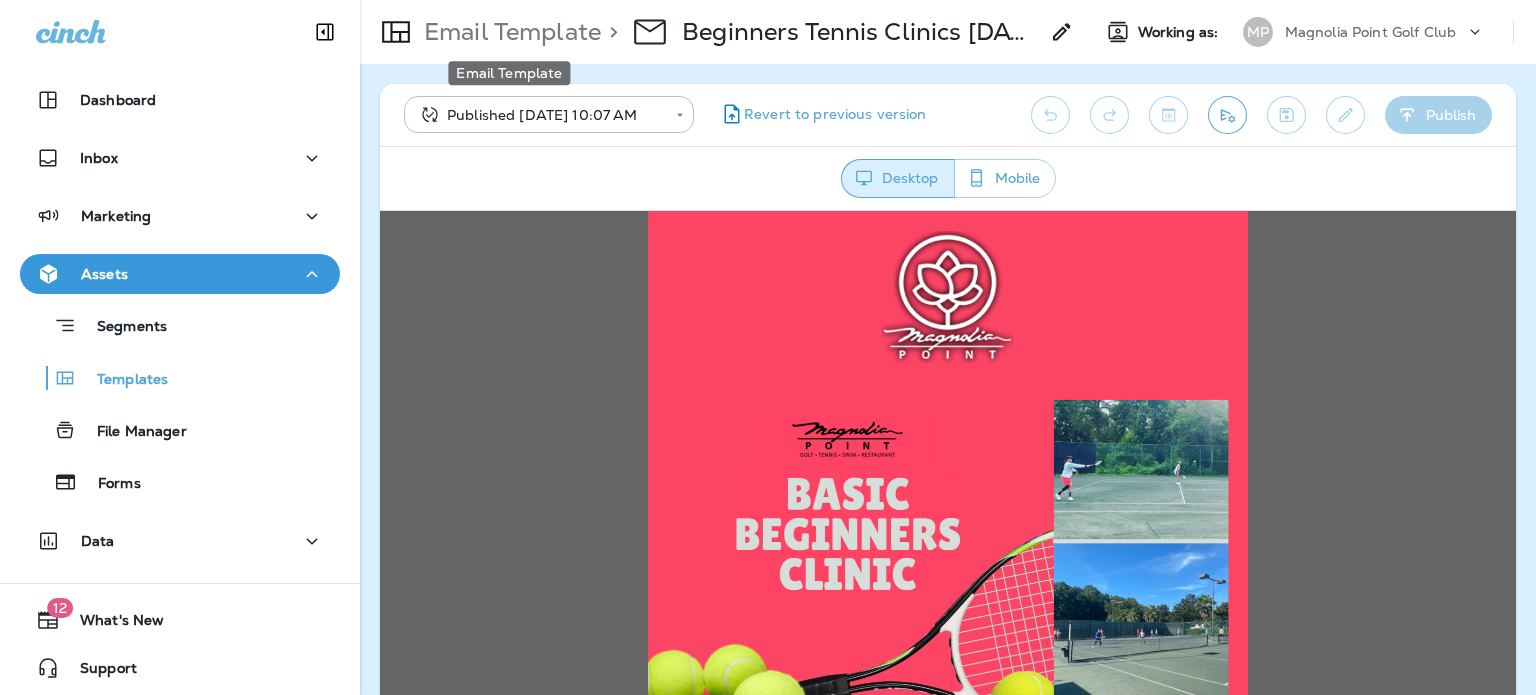 click on "Email Template" at bounding box center (508, 32) 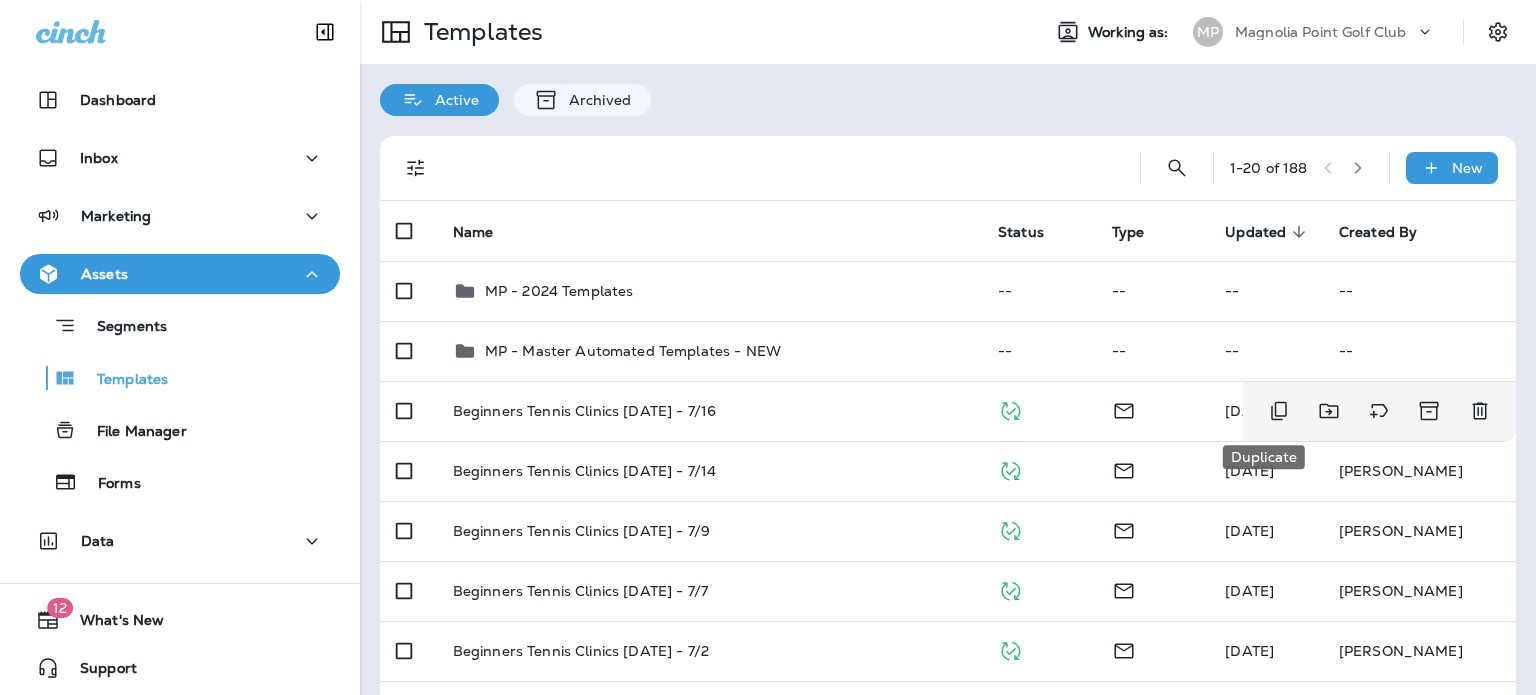 click 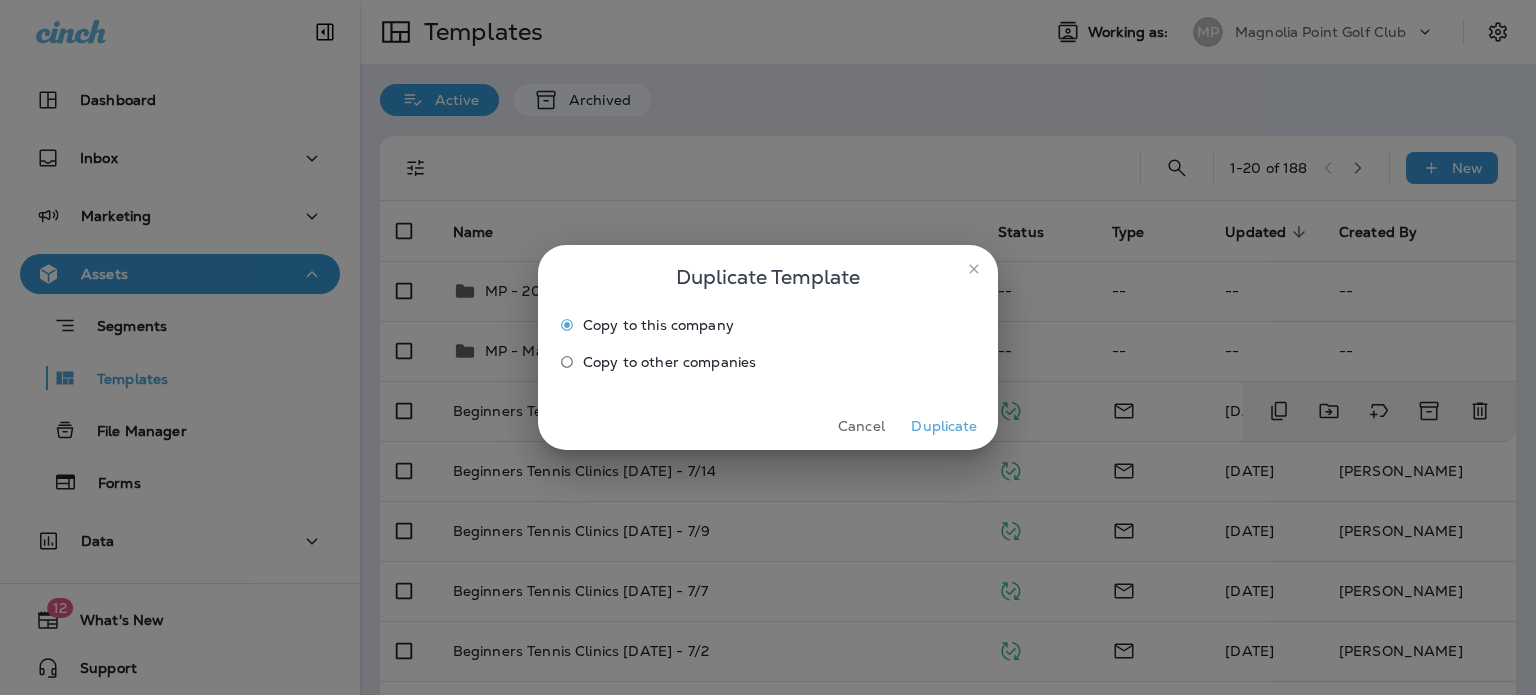 click on "Duplicate" at bounding box center [944, 426] 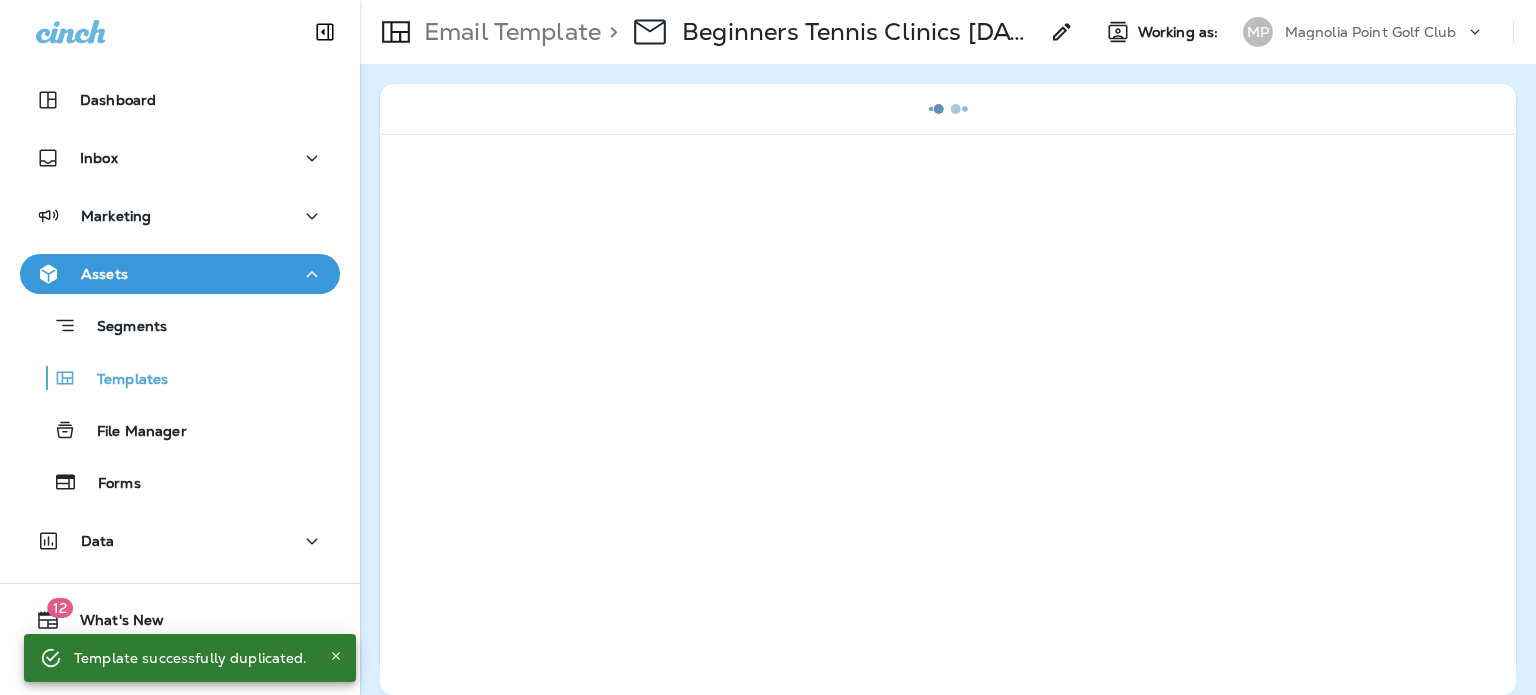click on "Beginners Tennis Clinics [DATE] - 7/16 Copy" at bounding box center (860, 32) 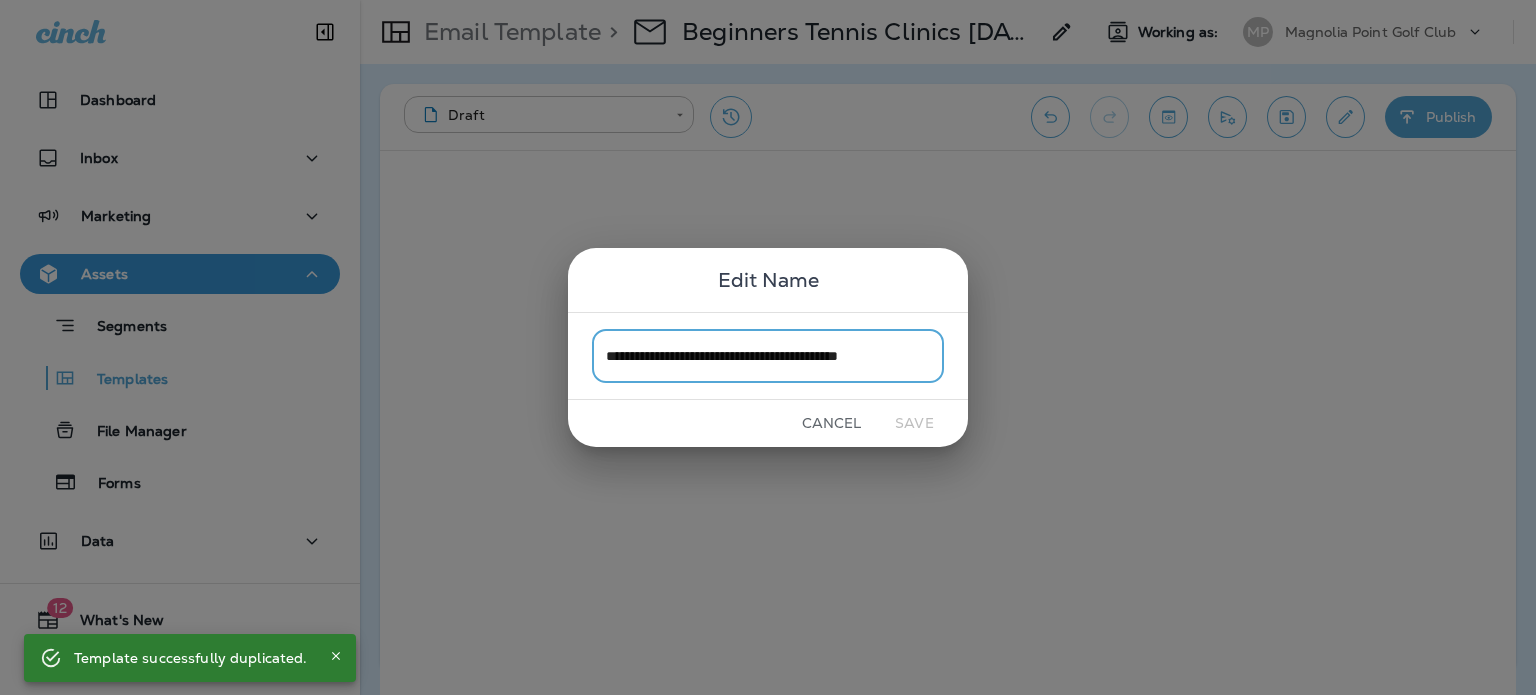 click on "**********" at bounding box center (768, 355) 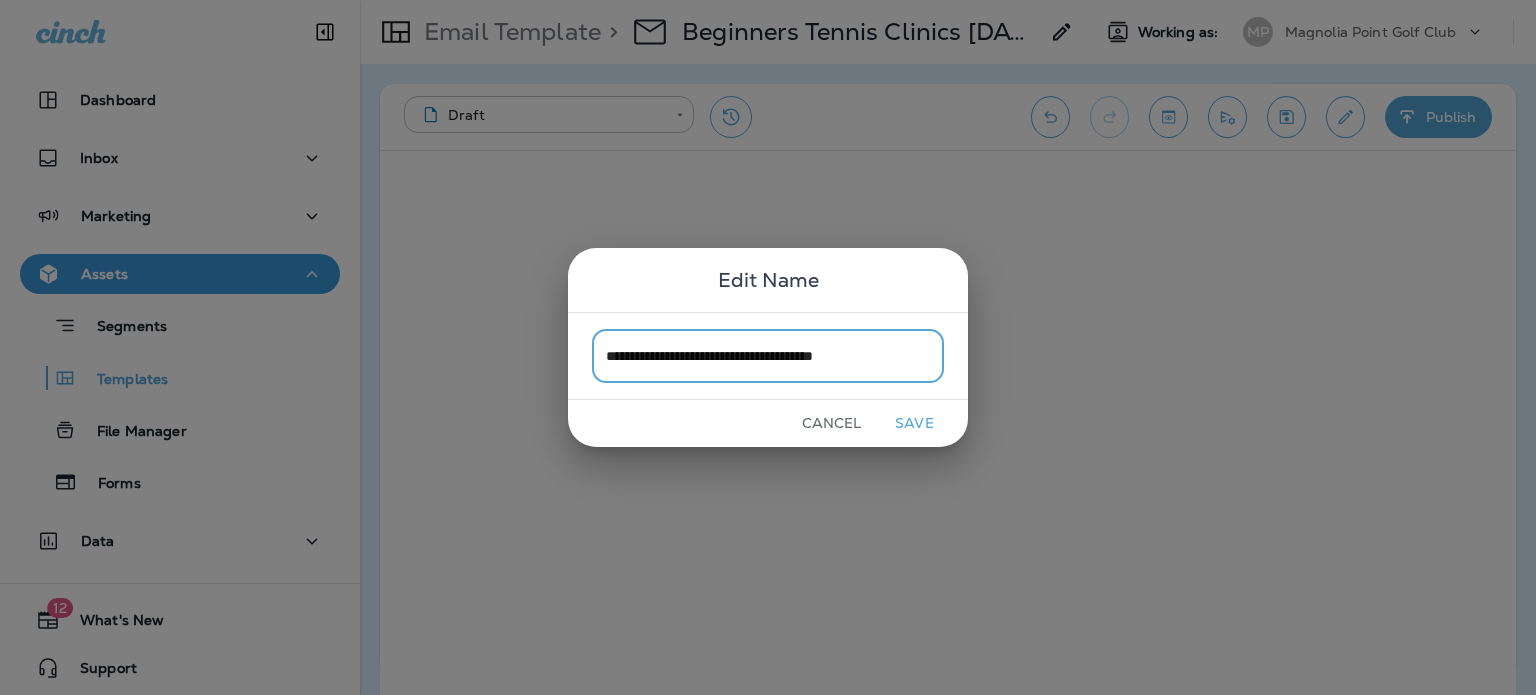 type on "**********" 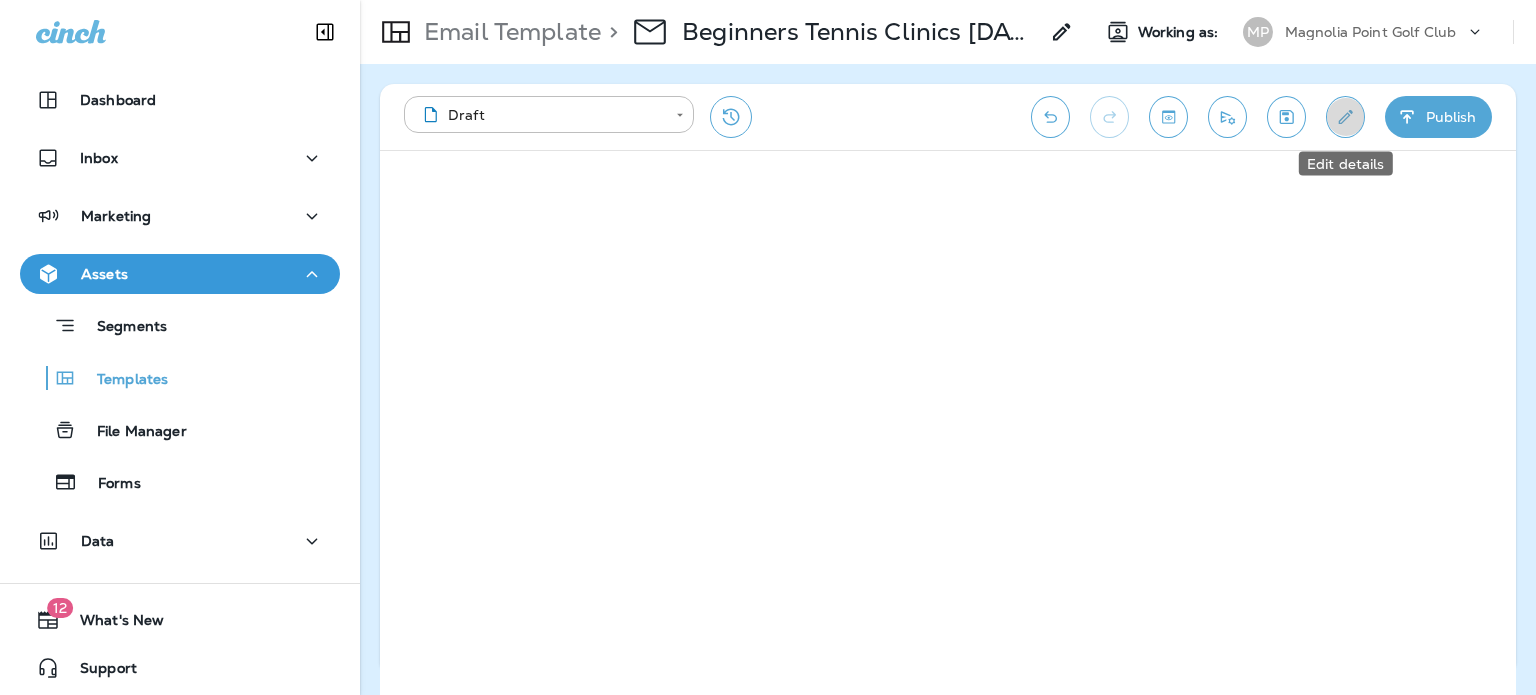 click at bounding box center [1345, 117] 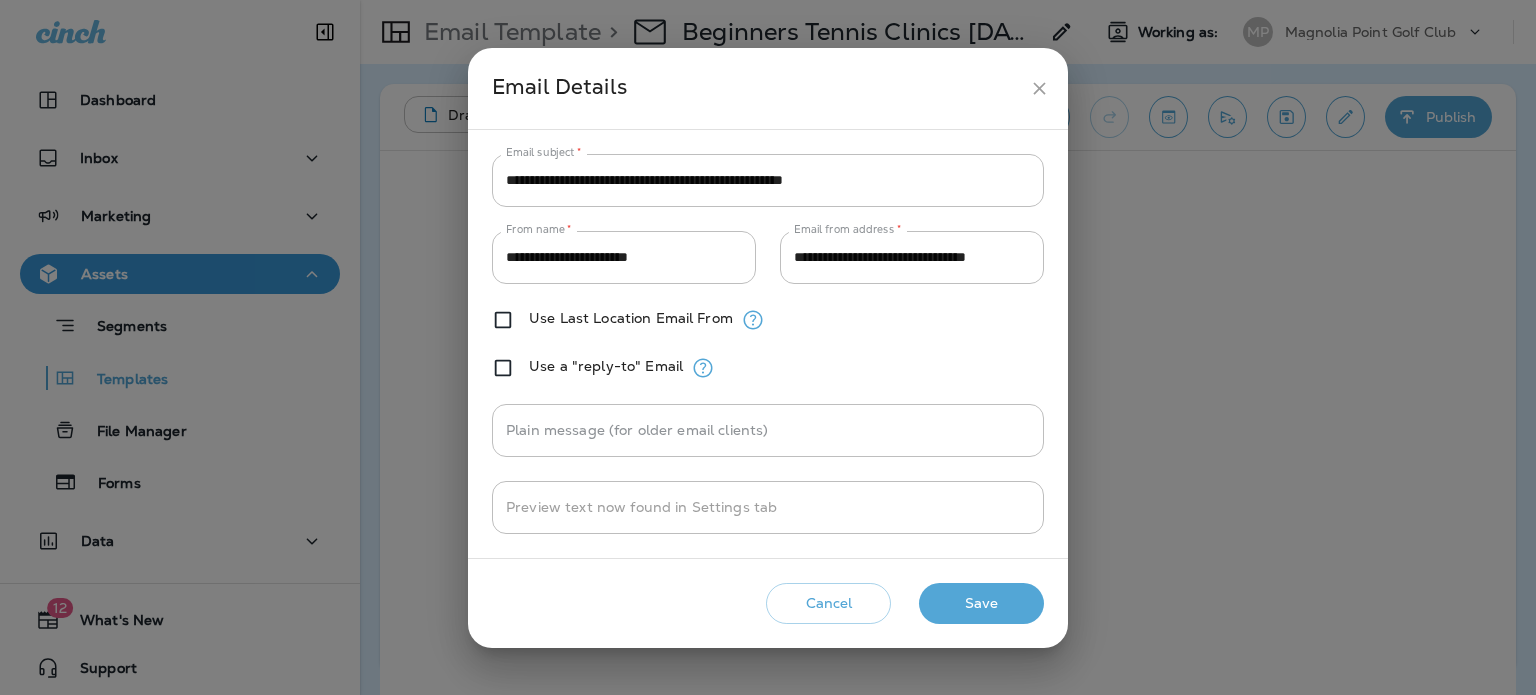 click on "**********" at bounding box center [768, 180] 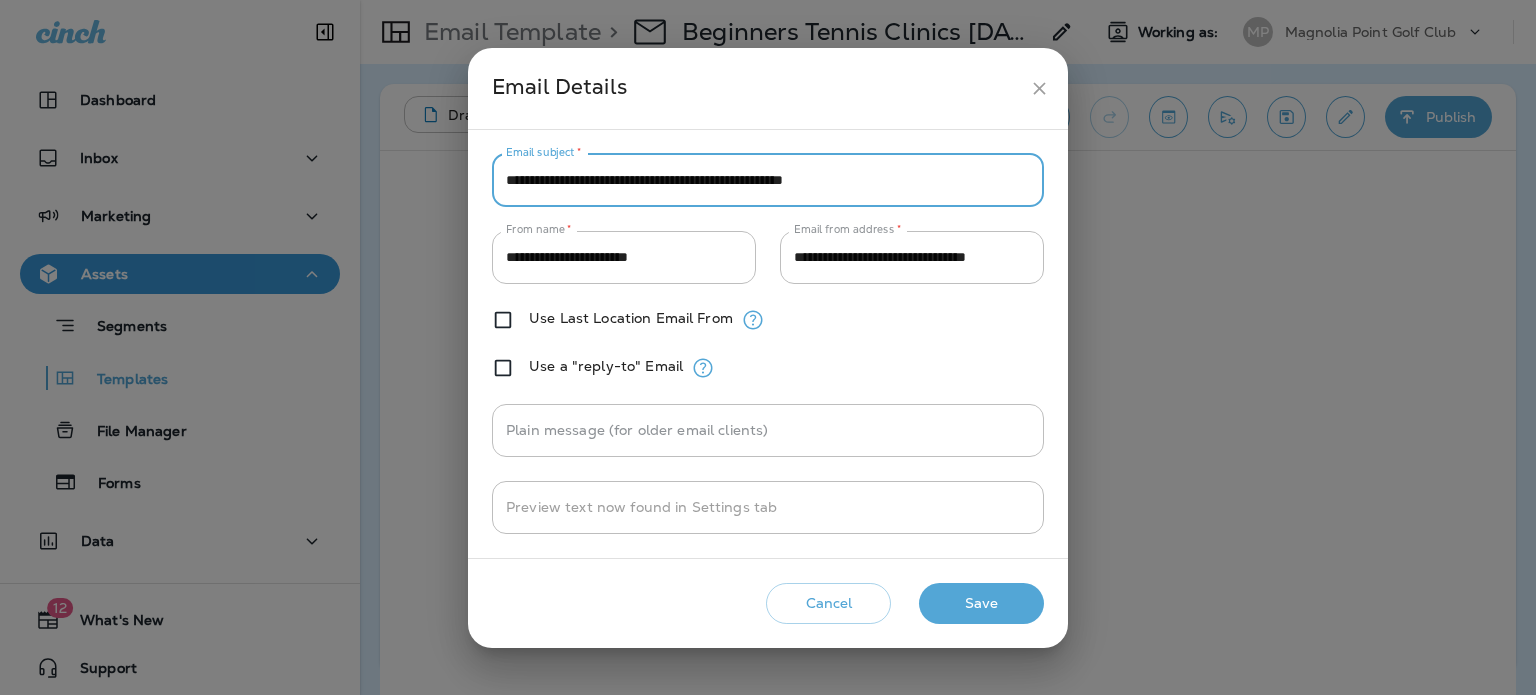 paste 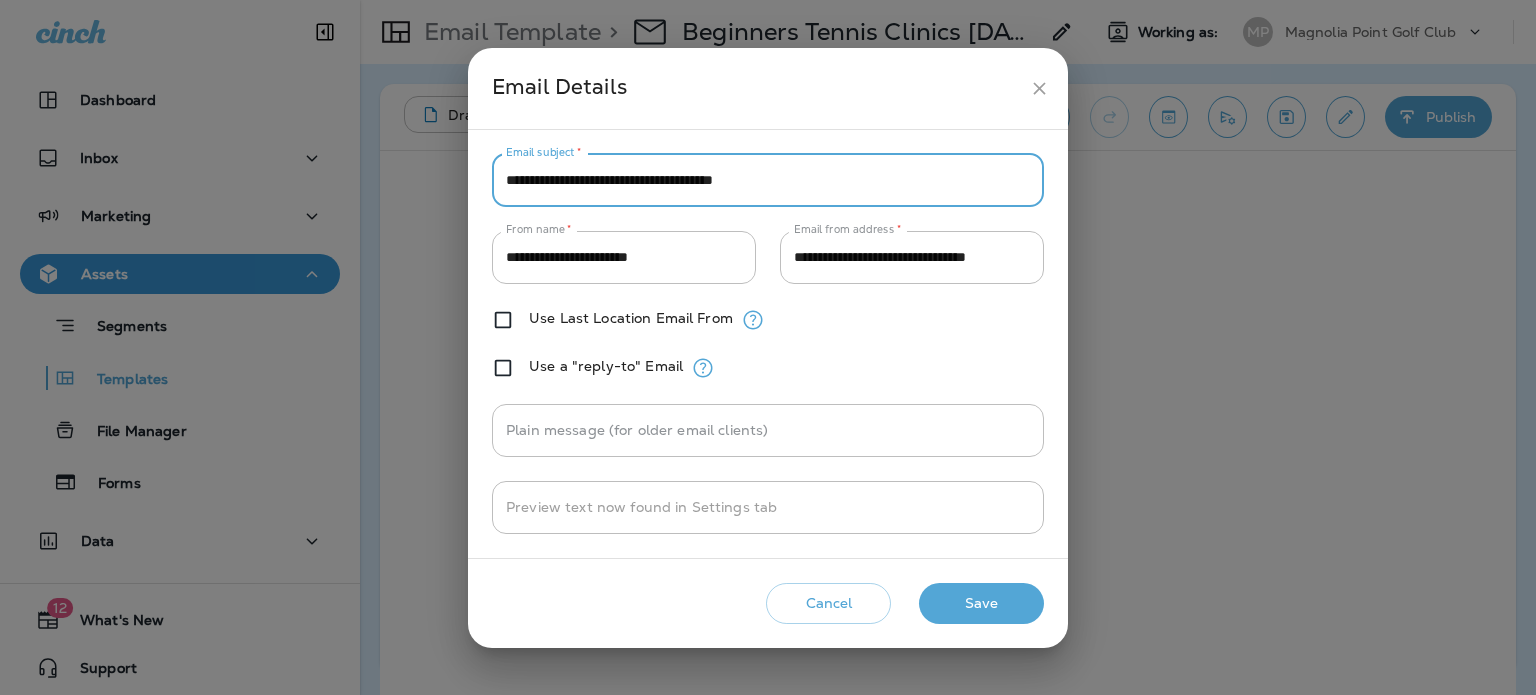 click on "**********" at bounding box center (768, 180) 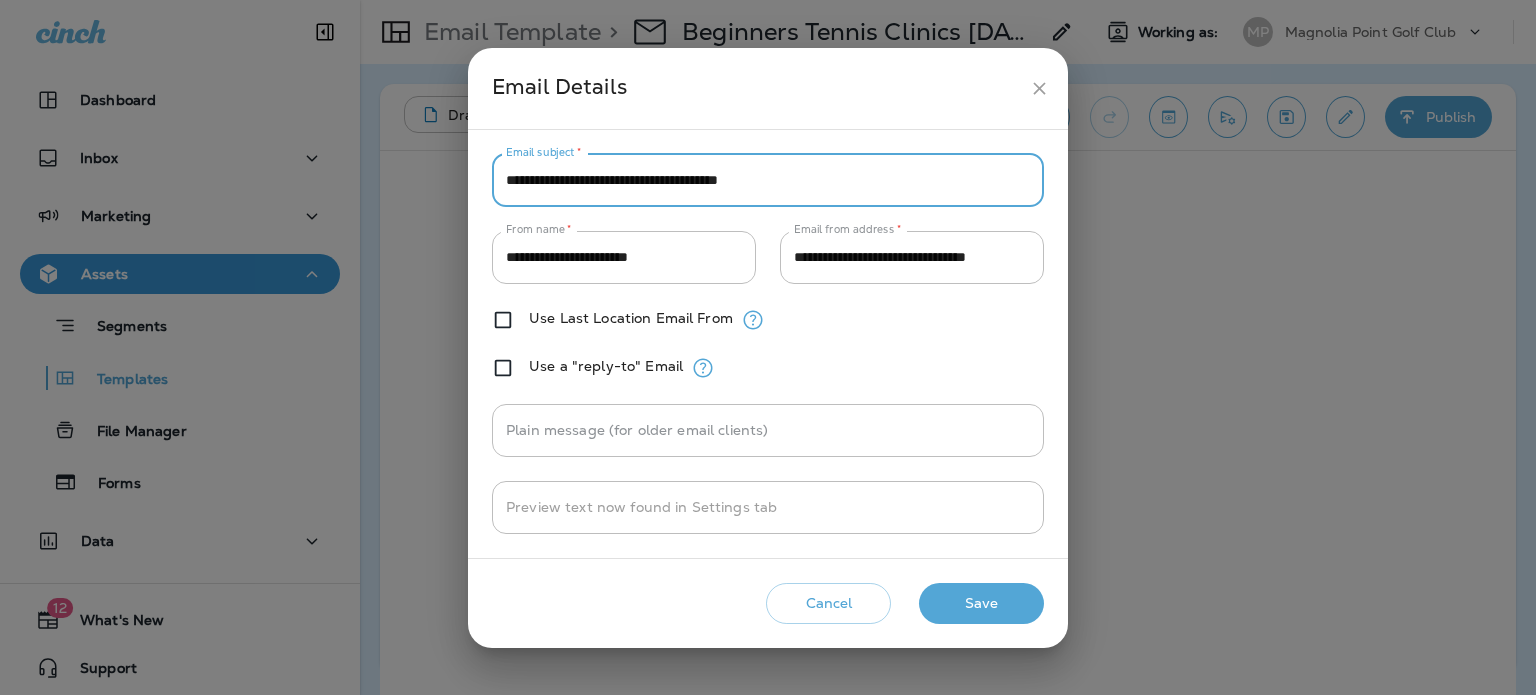 drag, startPoint x: 800, startPoint y: 179, endPoint x: 655, endPoint y: 191, distance: 145.4957 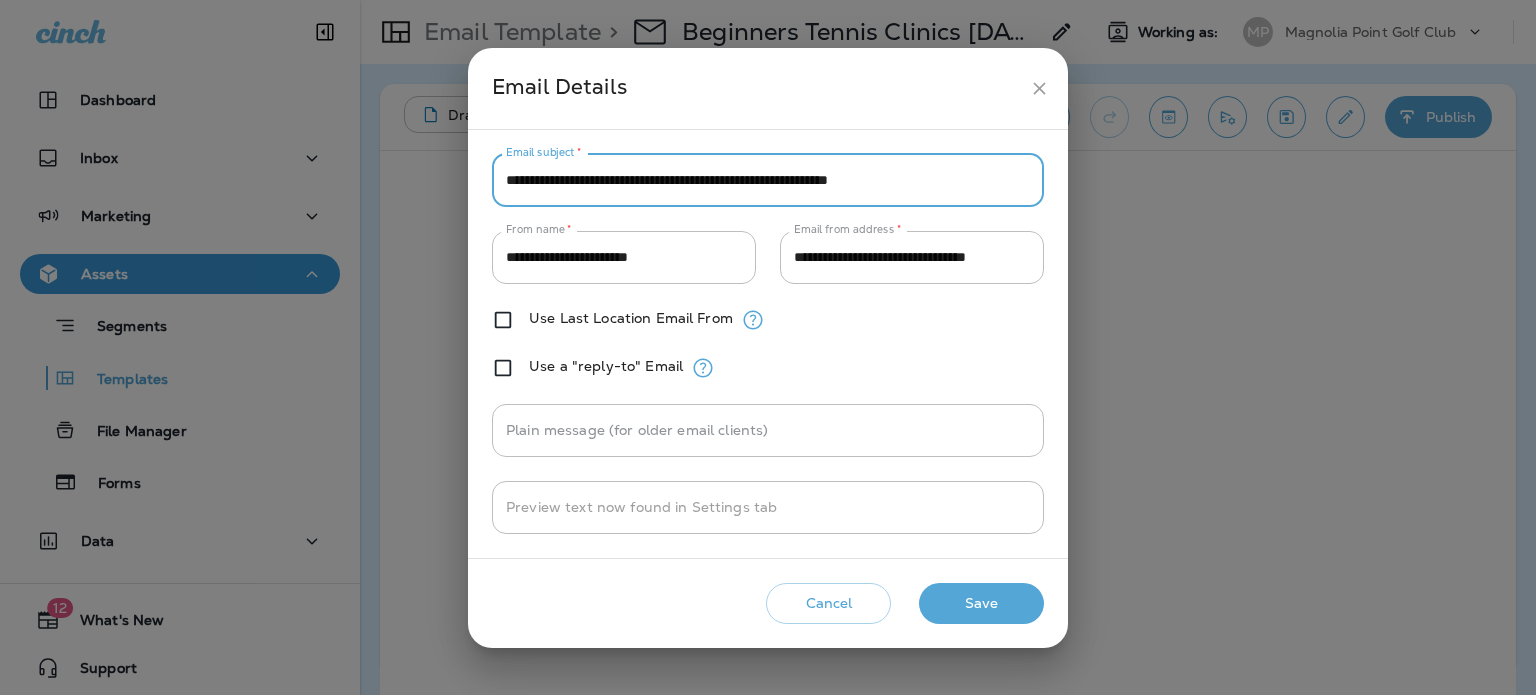 type on "**********" 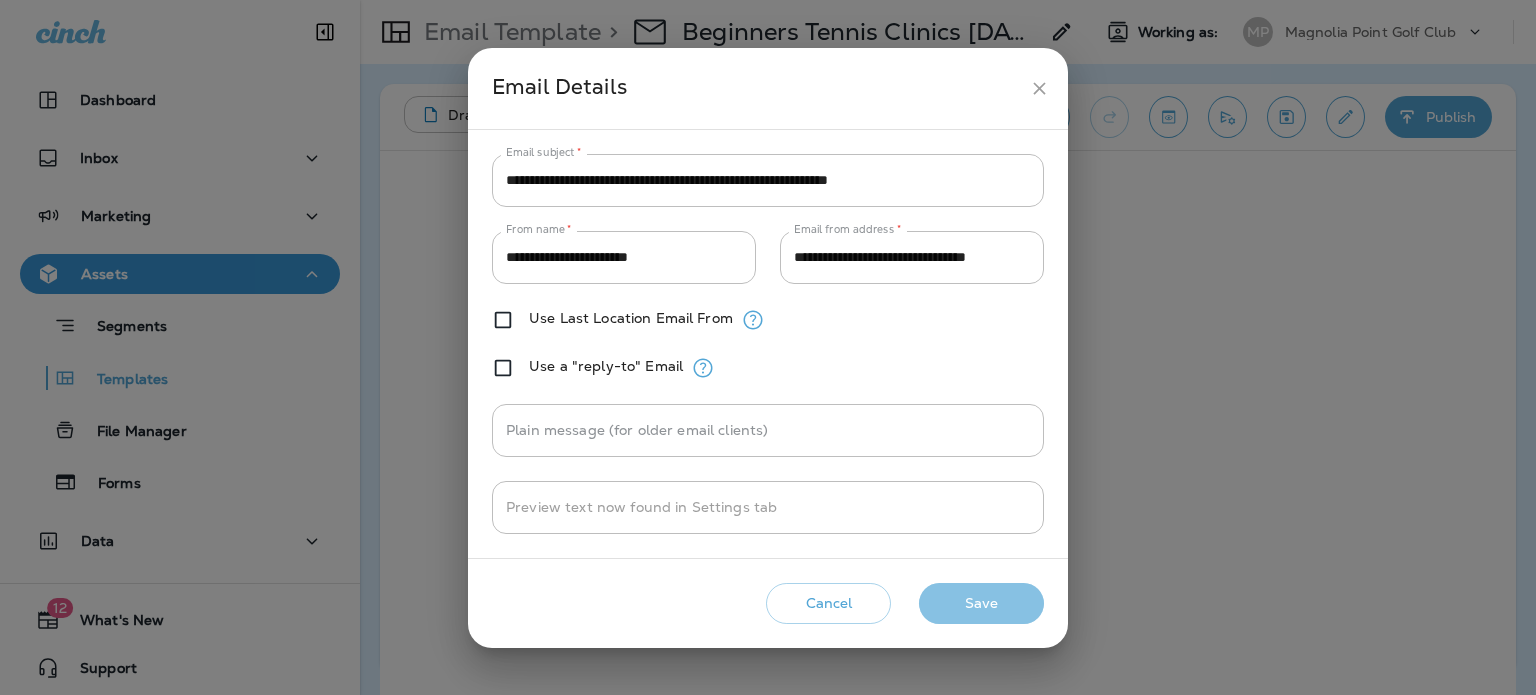 click on "Save" at bounding box center (981, 603) 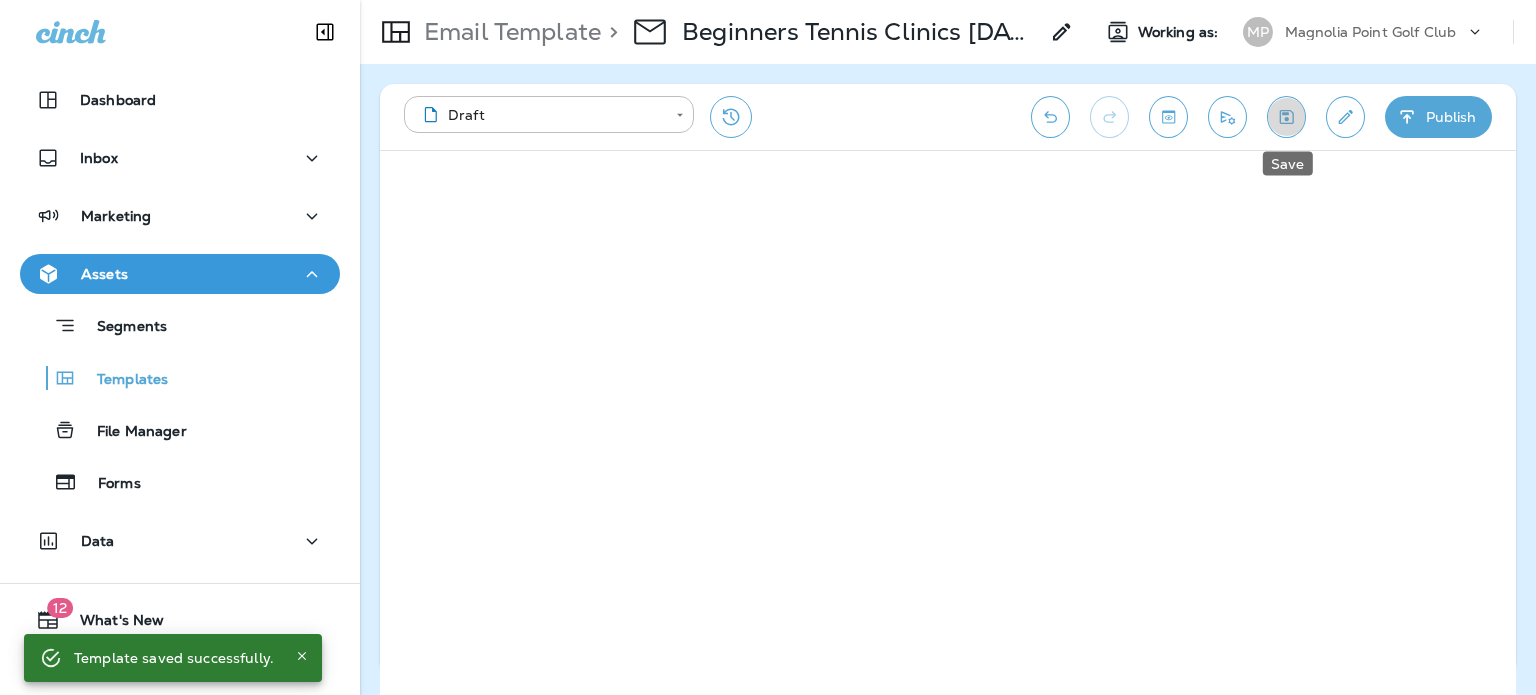 click at bounding box center (1286, 117) 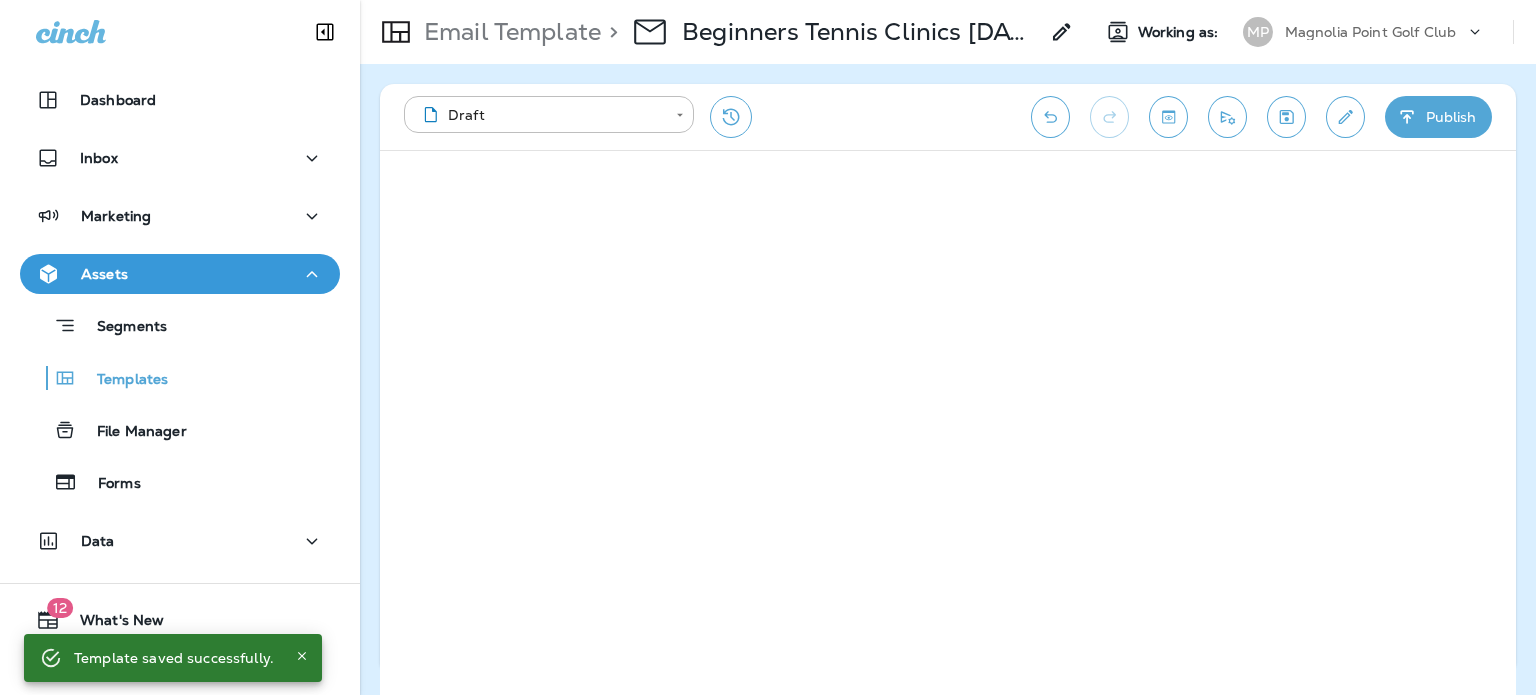 click on "Publish" at bounding box center [1438, 117] 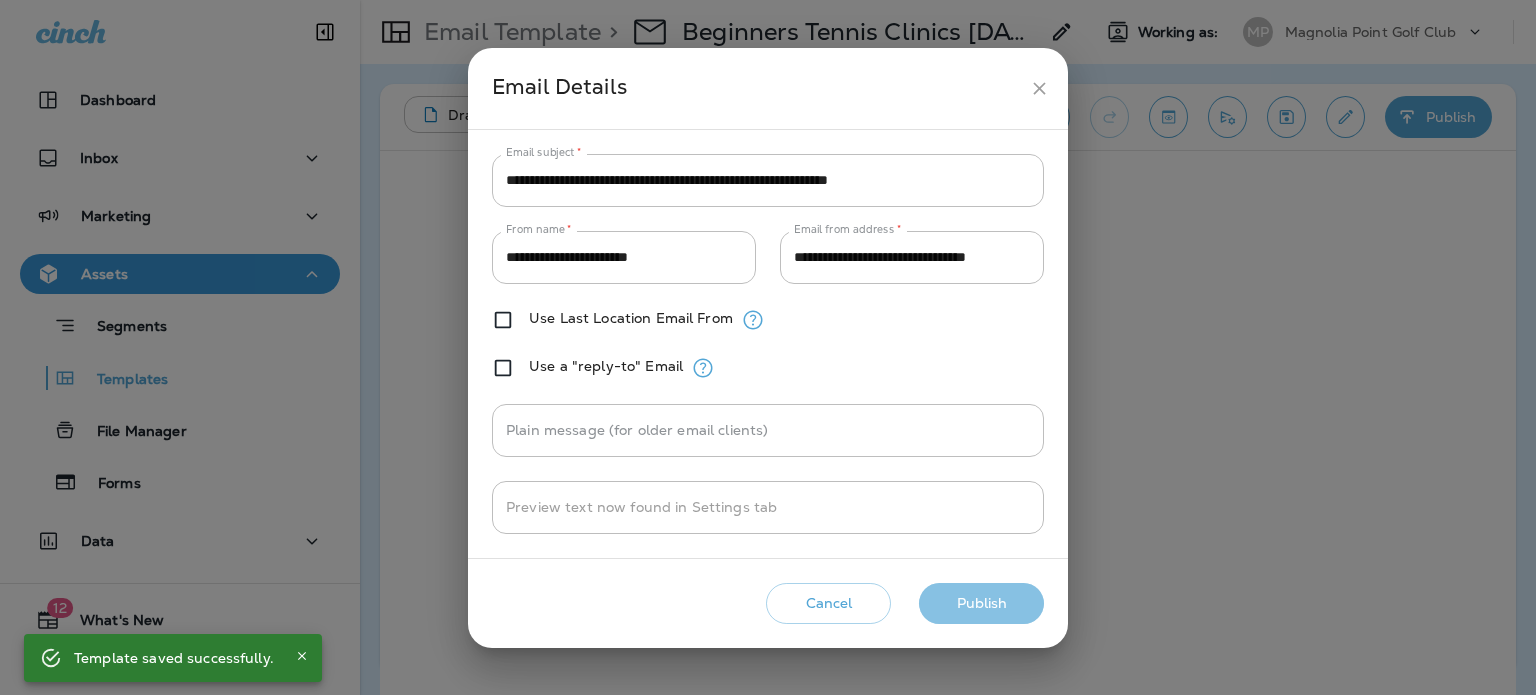 click on "Publish" at bounding box center (981, 603) 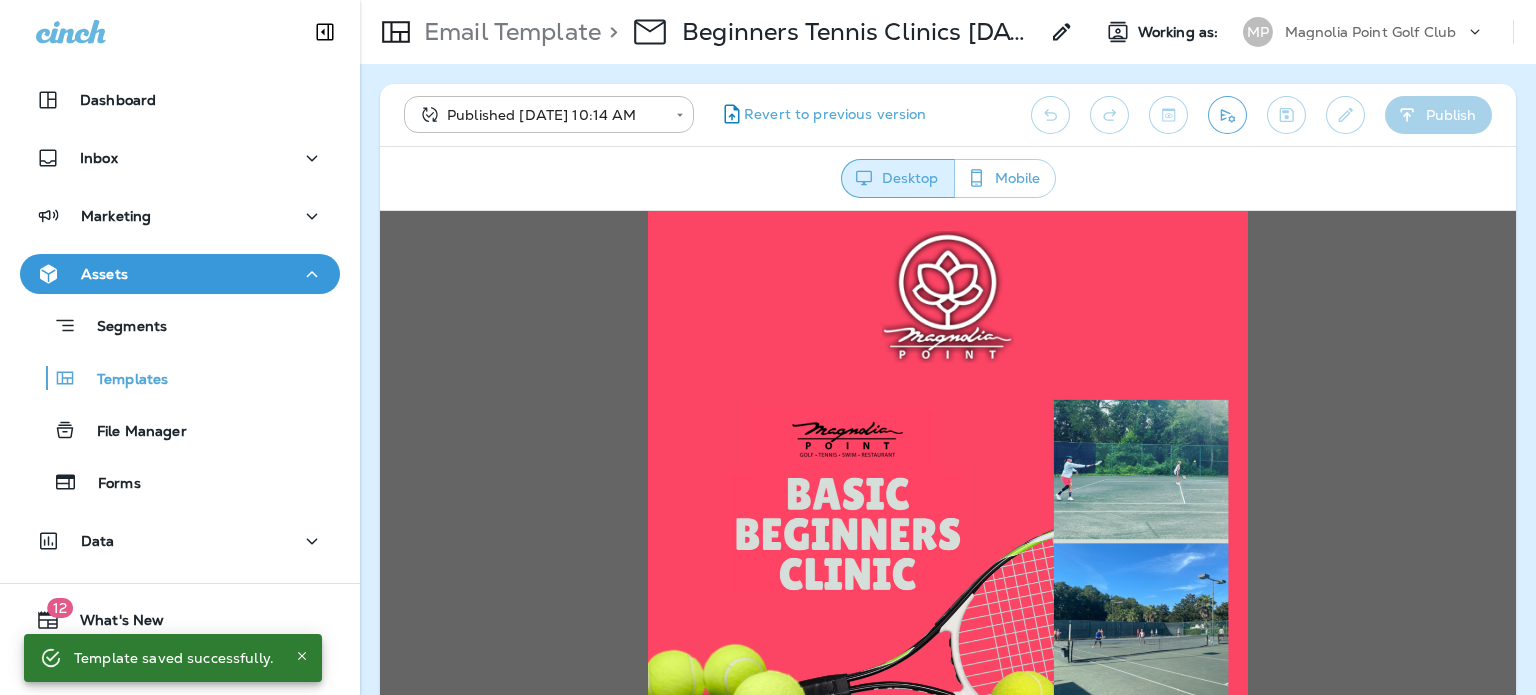 scroll, scrollTop: 0, scrollLeft: 0, axis: both 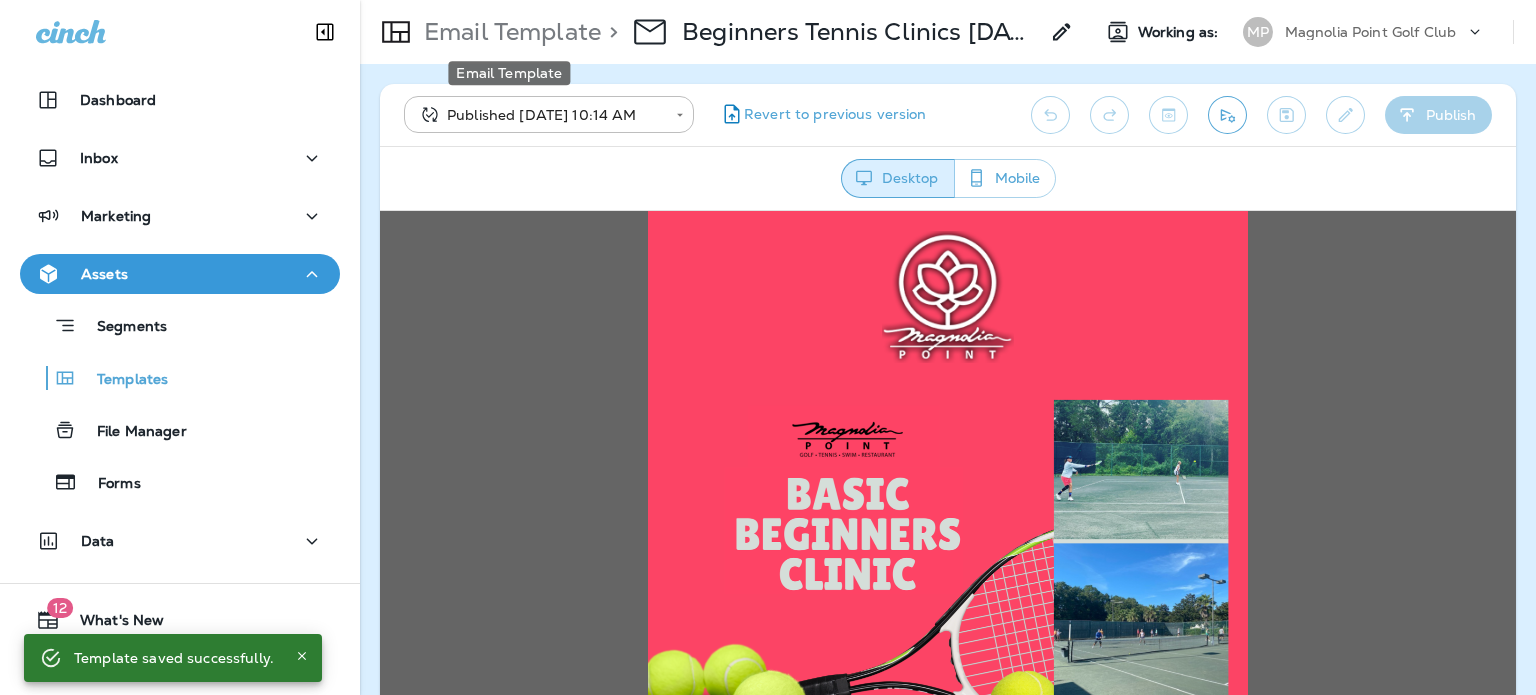 click on "Email Template" at bounding box center [508, 32] 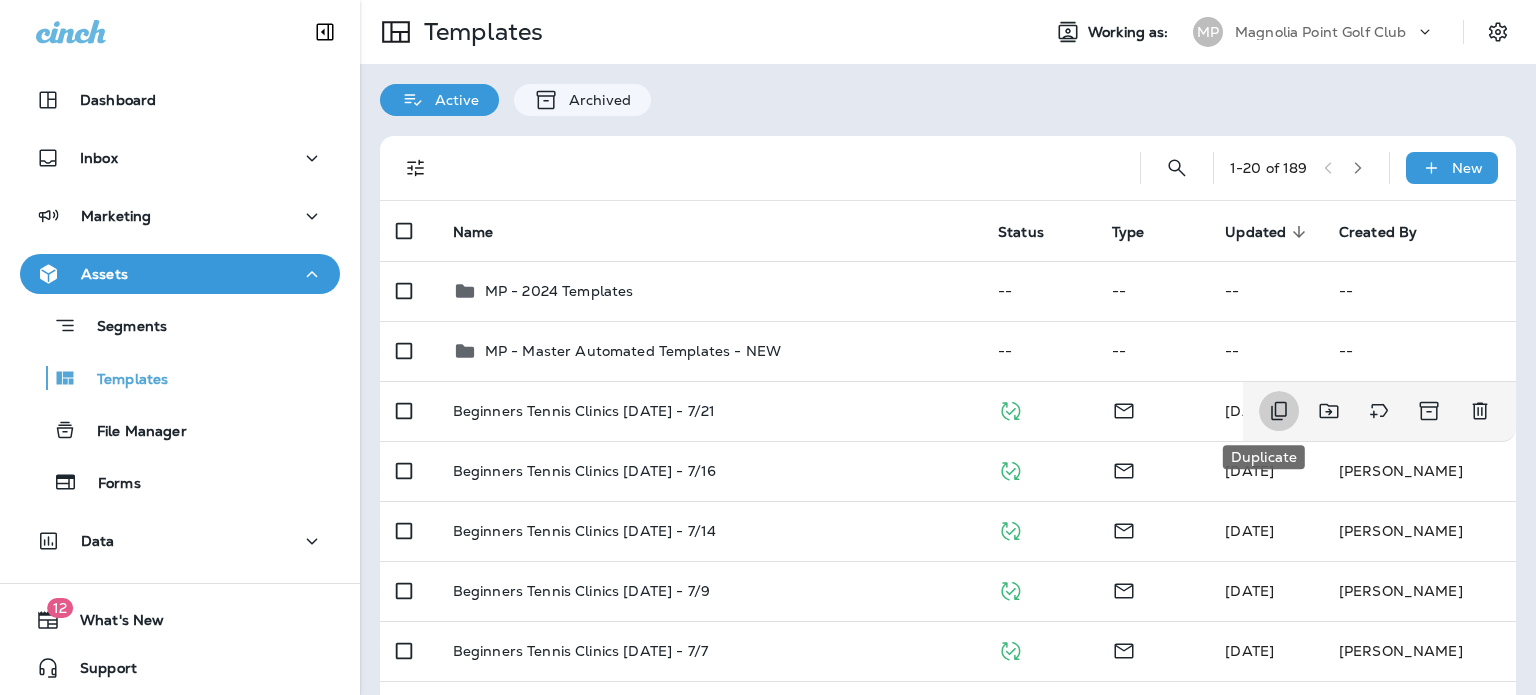 click 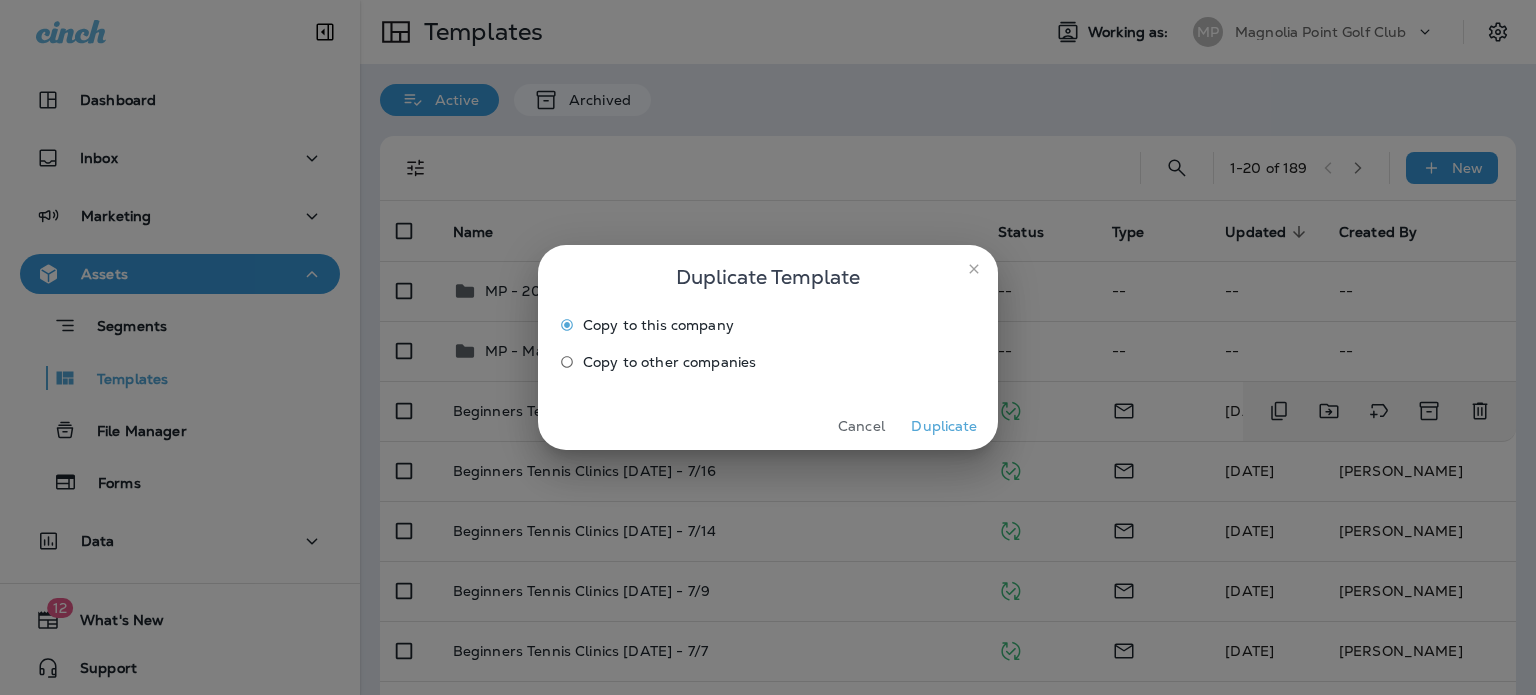click on "Duplicate" at bounding box center [944, 426] 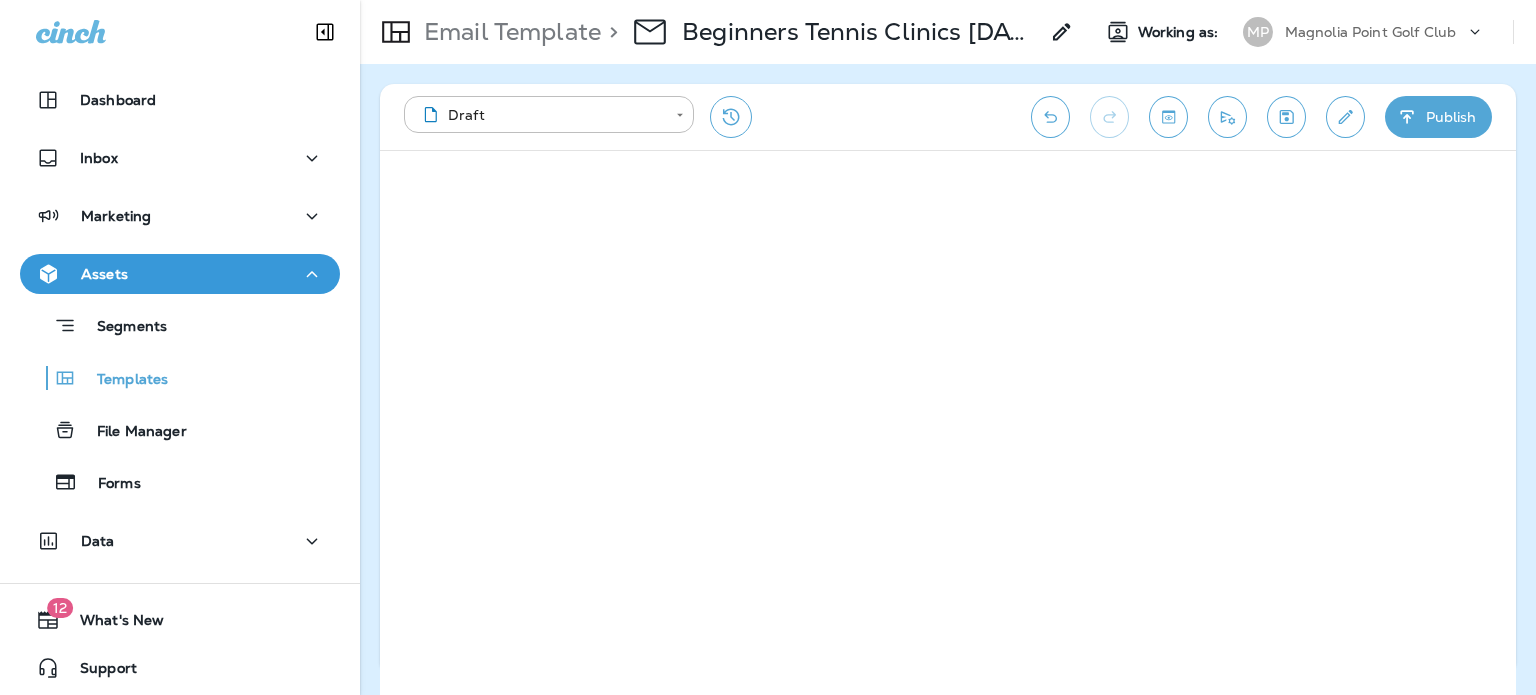 click on "Beginners Tennis Clinics [DATE] - 7/21 Copy" at bounding box center [860, 32] 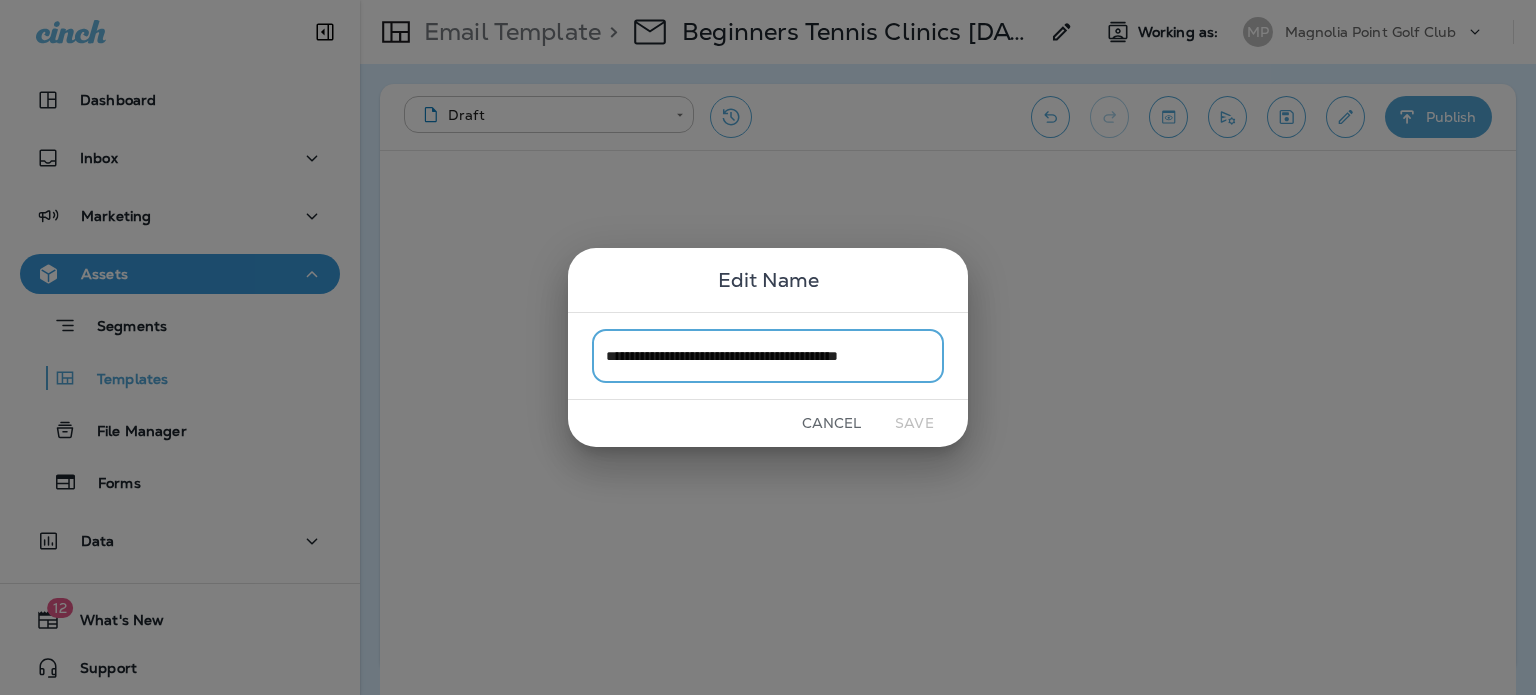 click on "**********" at bounding box center [768, 355] 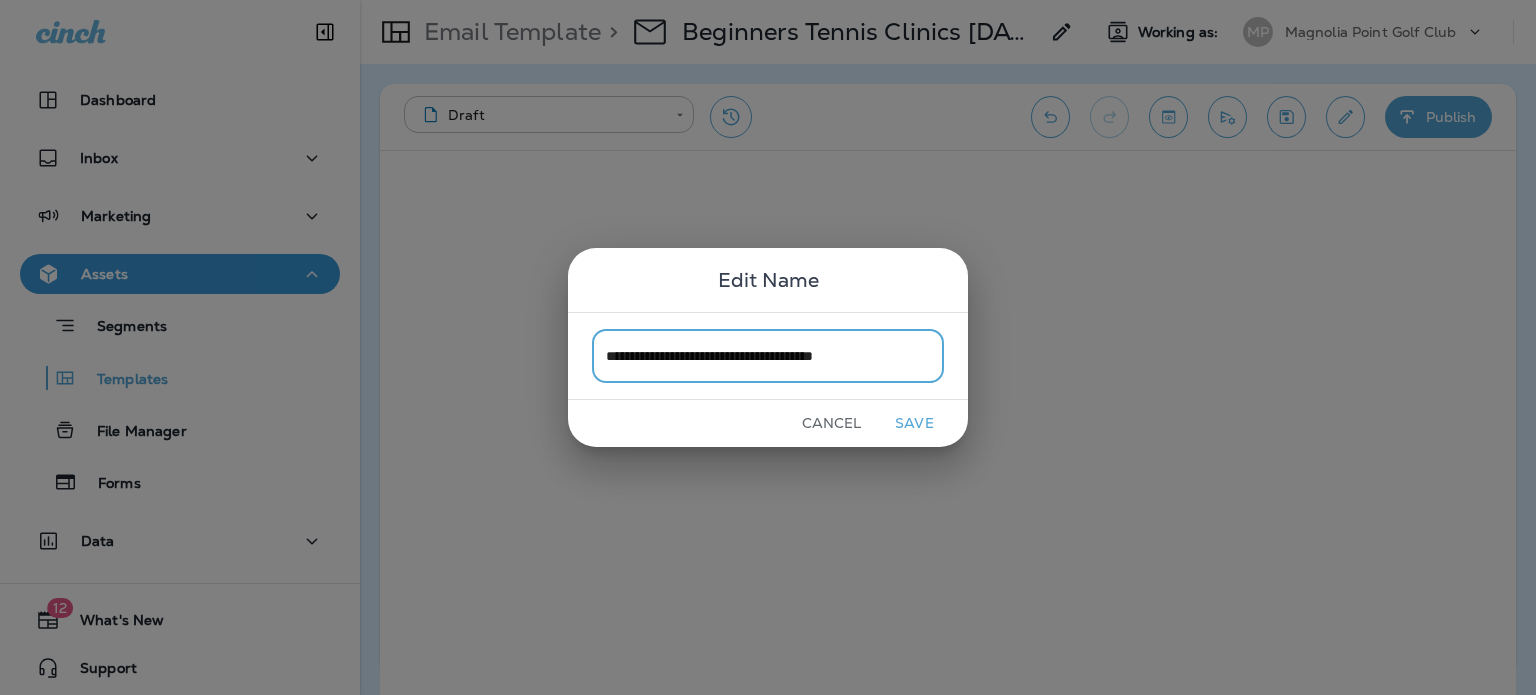 type on "**********" 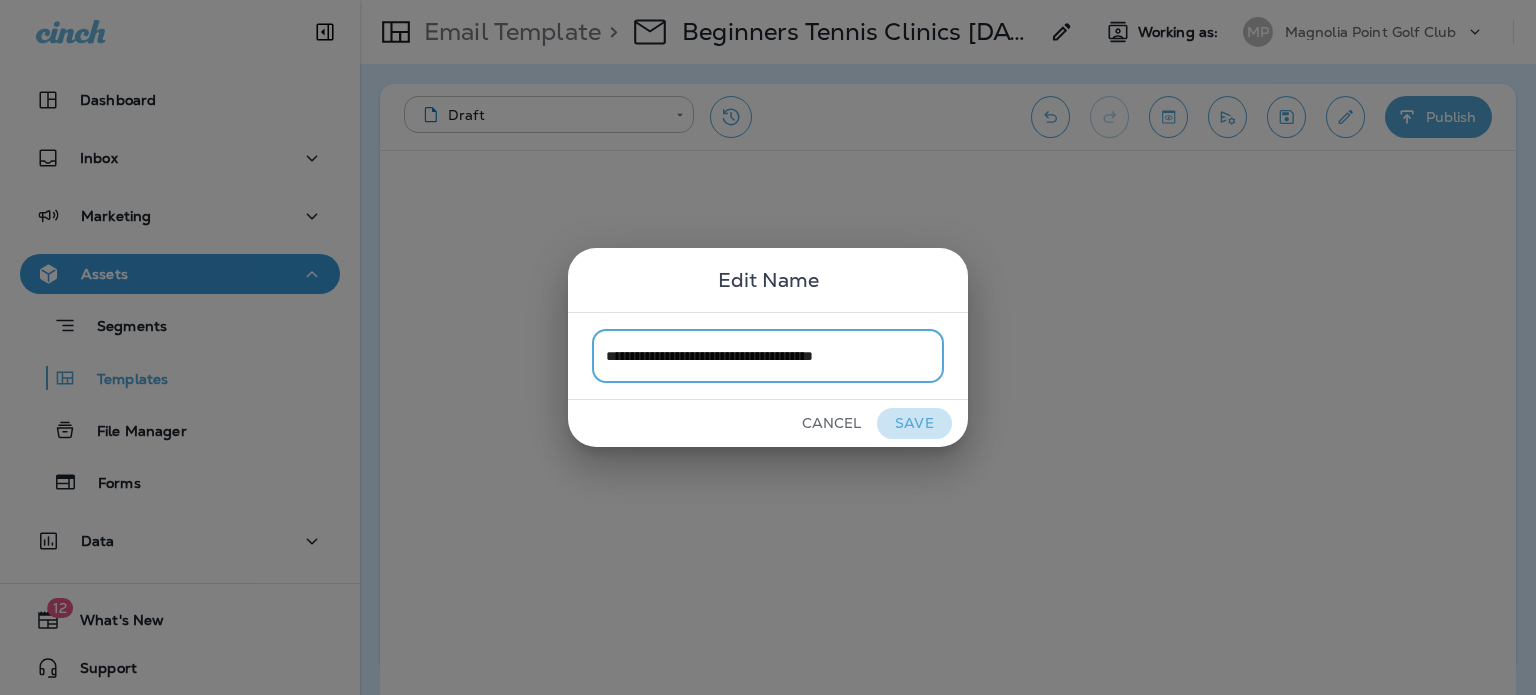 drag, startPoint x: 920, startPoint y: 426, endPoint x: 952, endPoint y: 420, distance: 32.55764 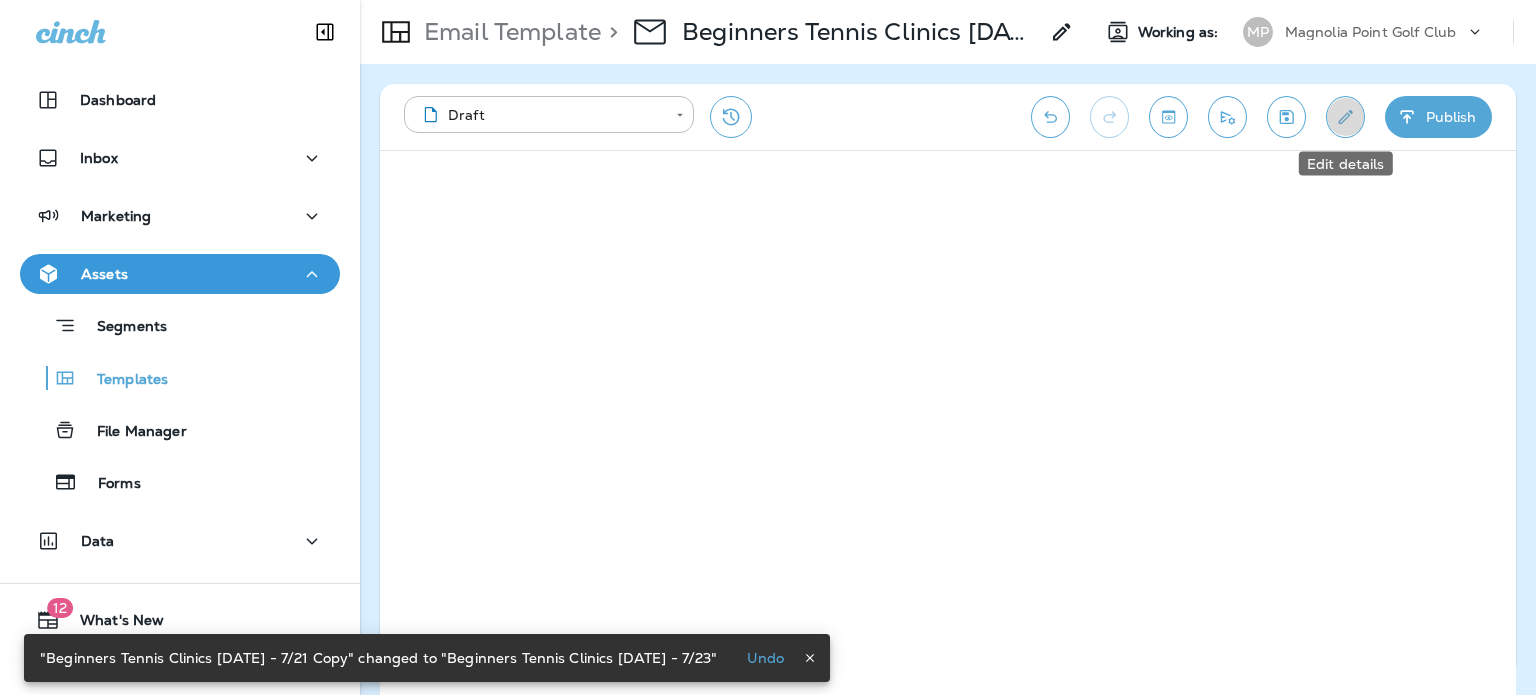 click at bounding box center (1345, 117) 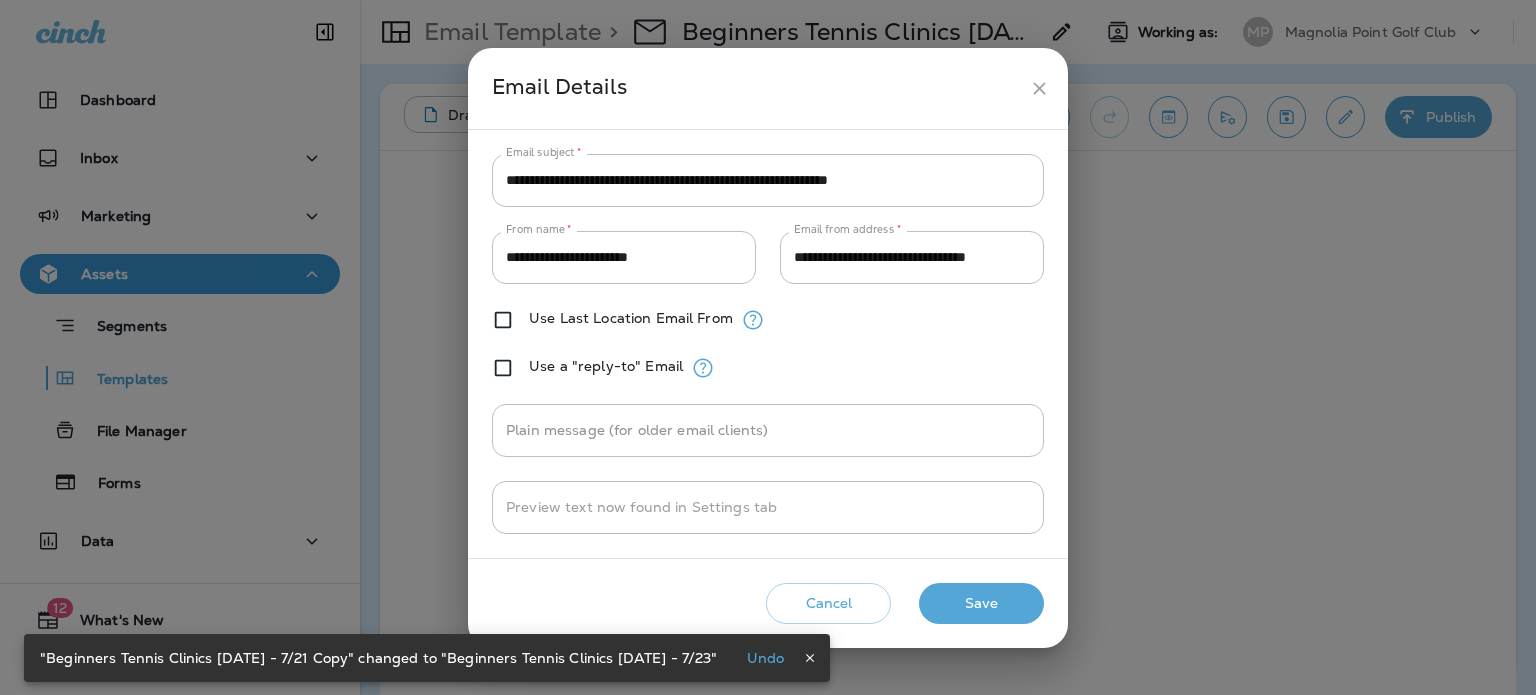 click on "**********" at bounding box center [768, 180] 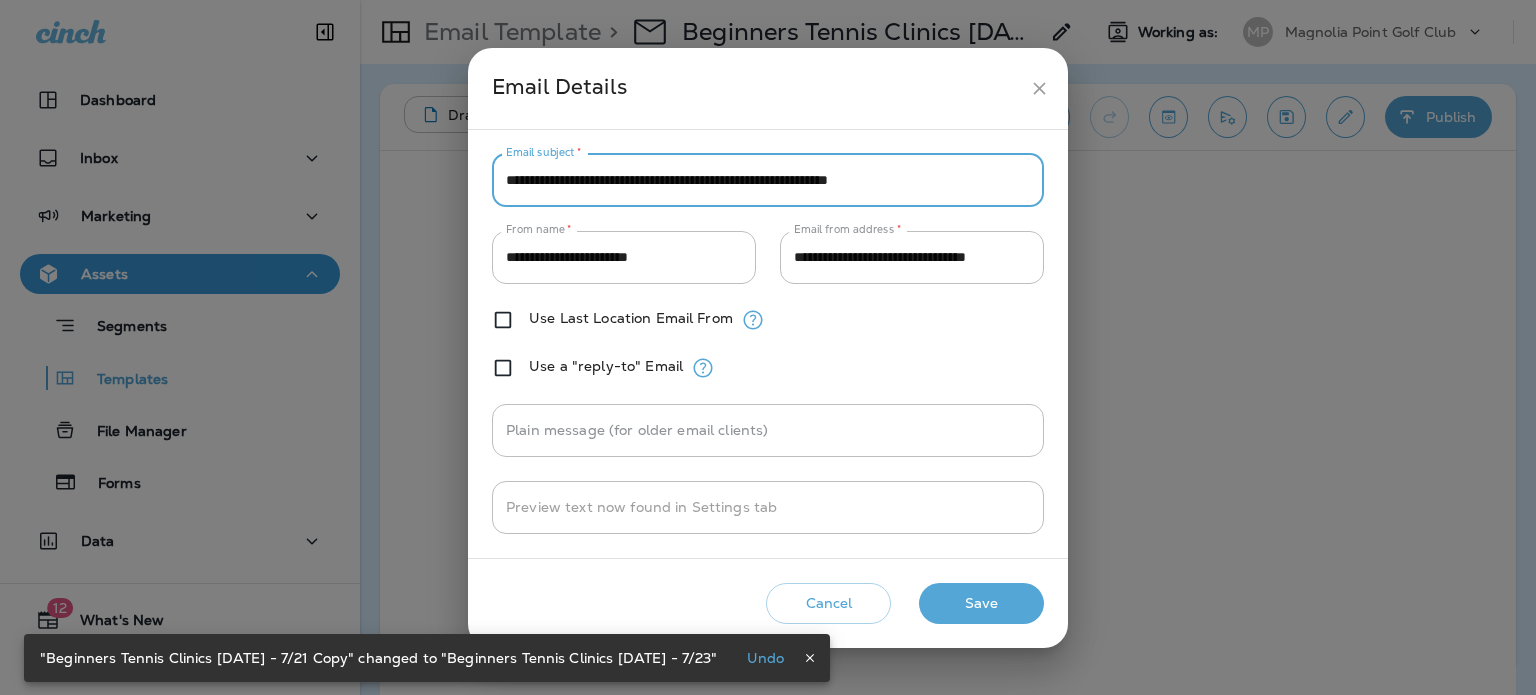 paste 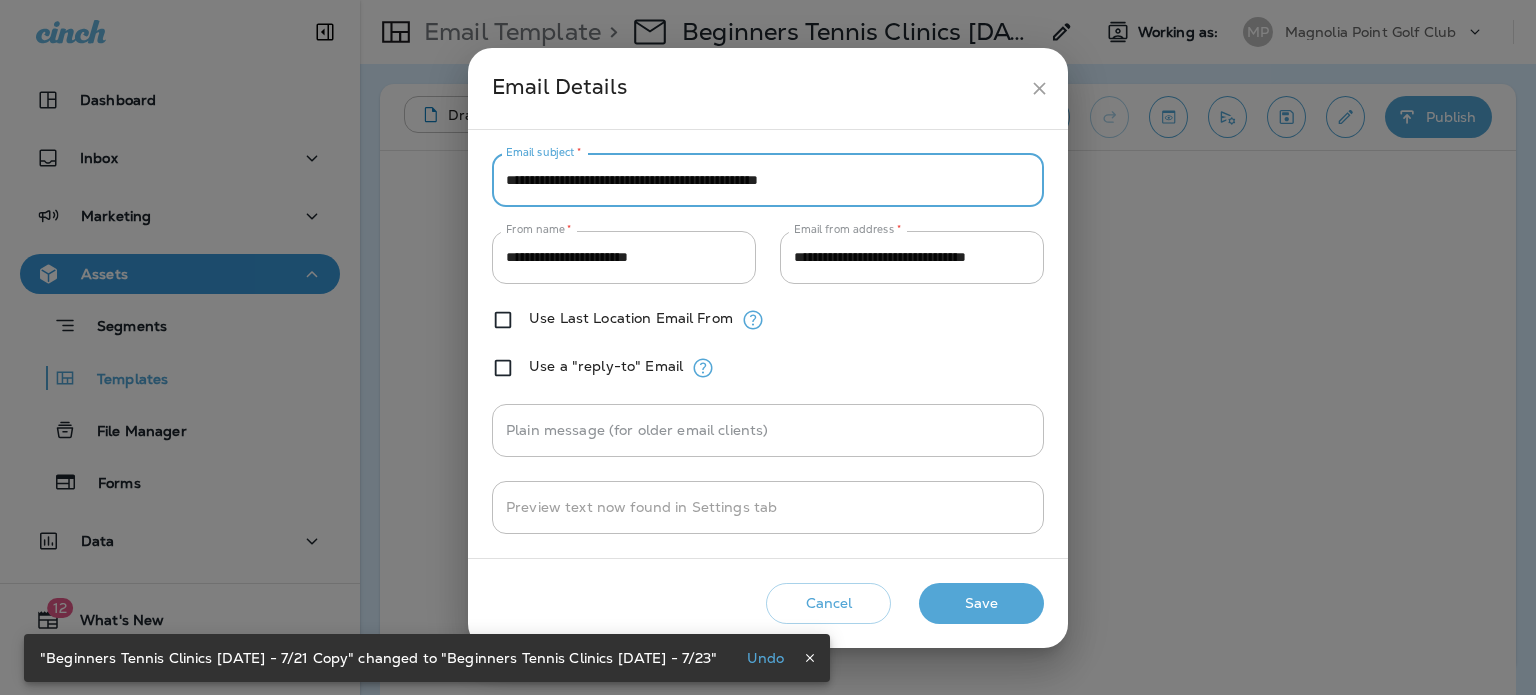 type on "**********" 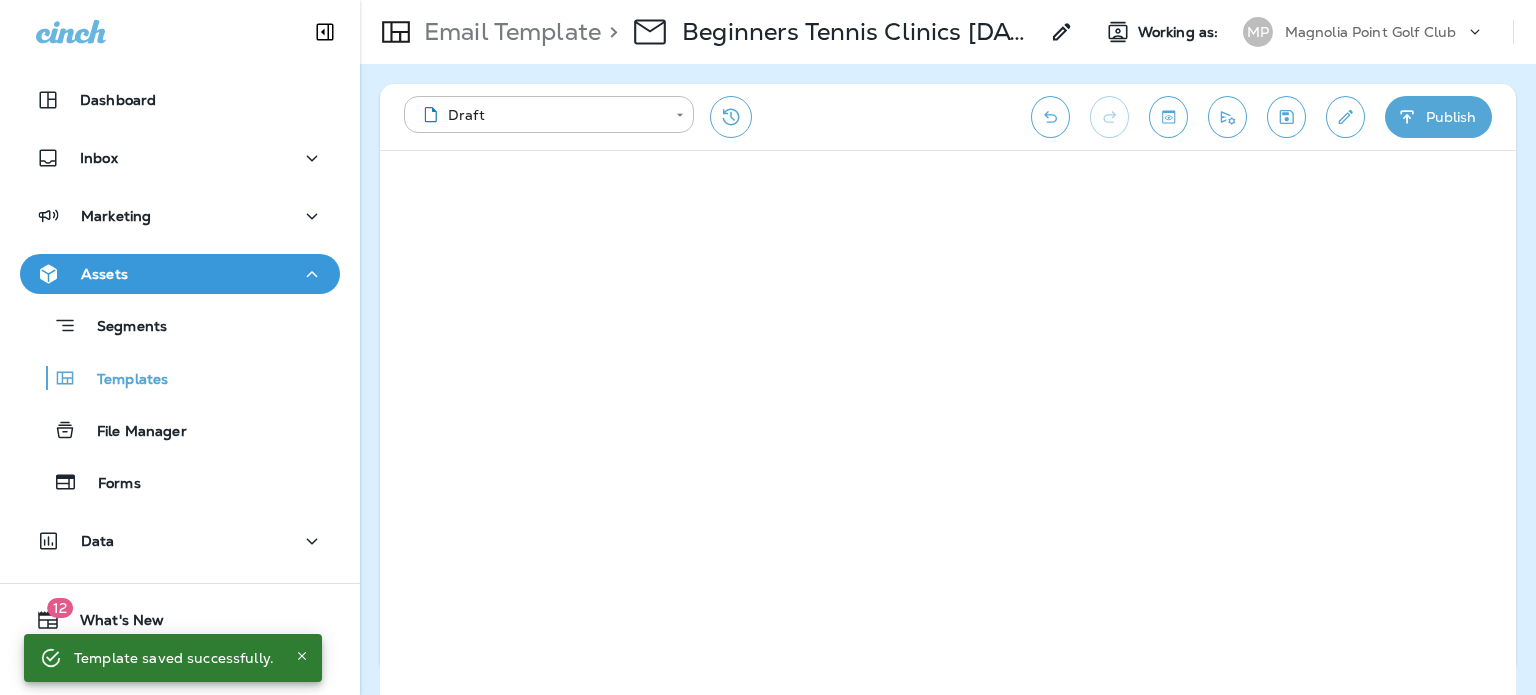 click 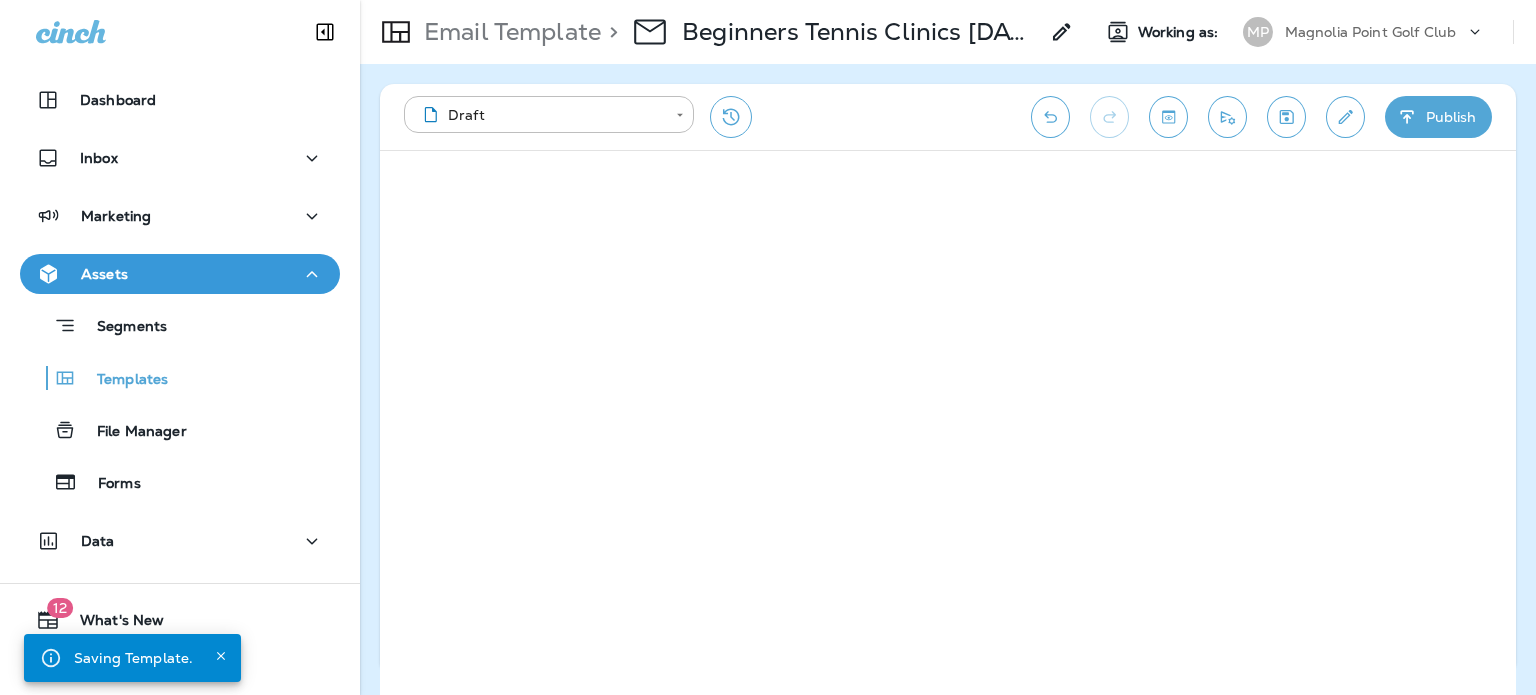 click on "Publish" at bounding box center [1438, 117] 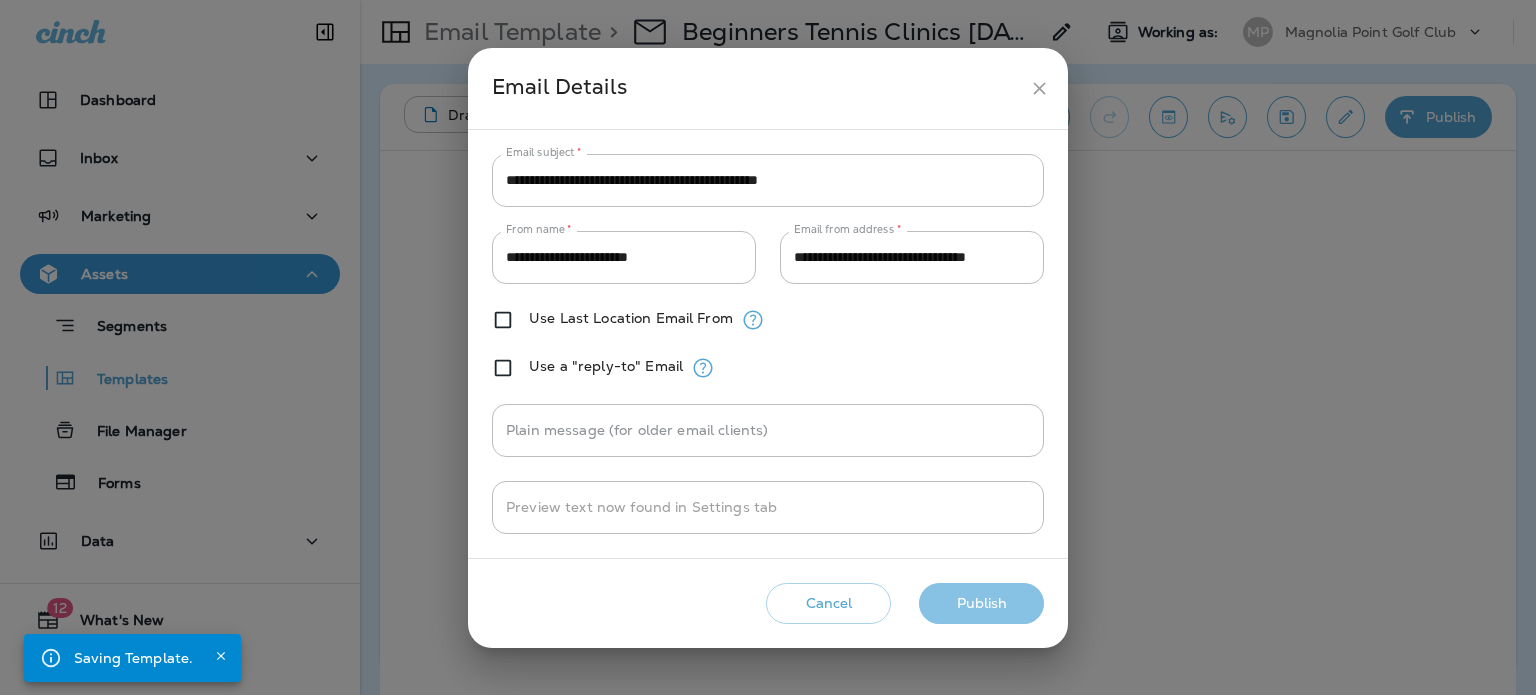 click on "Publish" at bounding box center (981, 603) 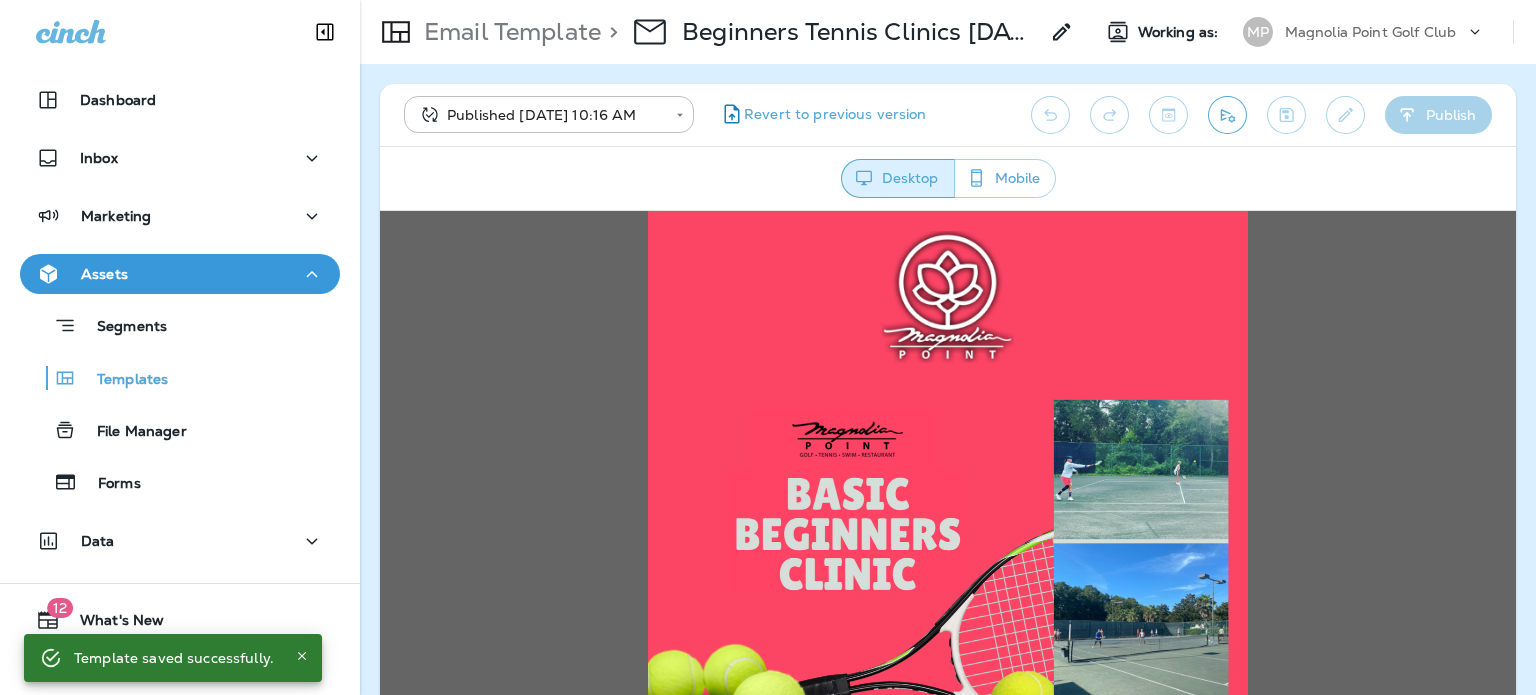 scroll, scrollTop: 0, scrollLeft: 0, axis: both 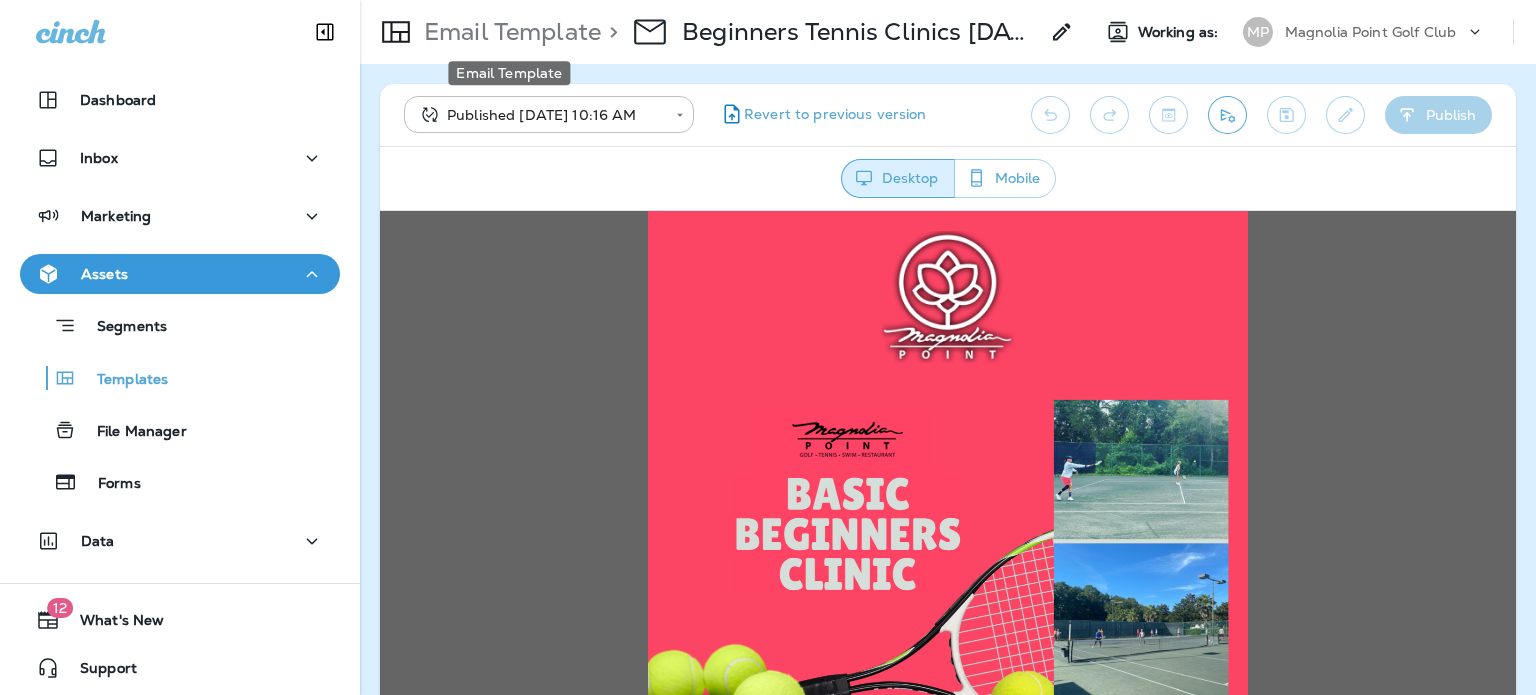 click on "Email Template" at bounding box center [508, 32] 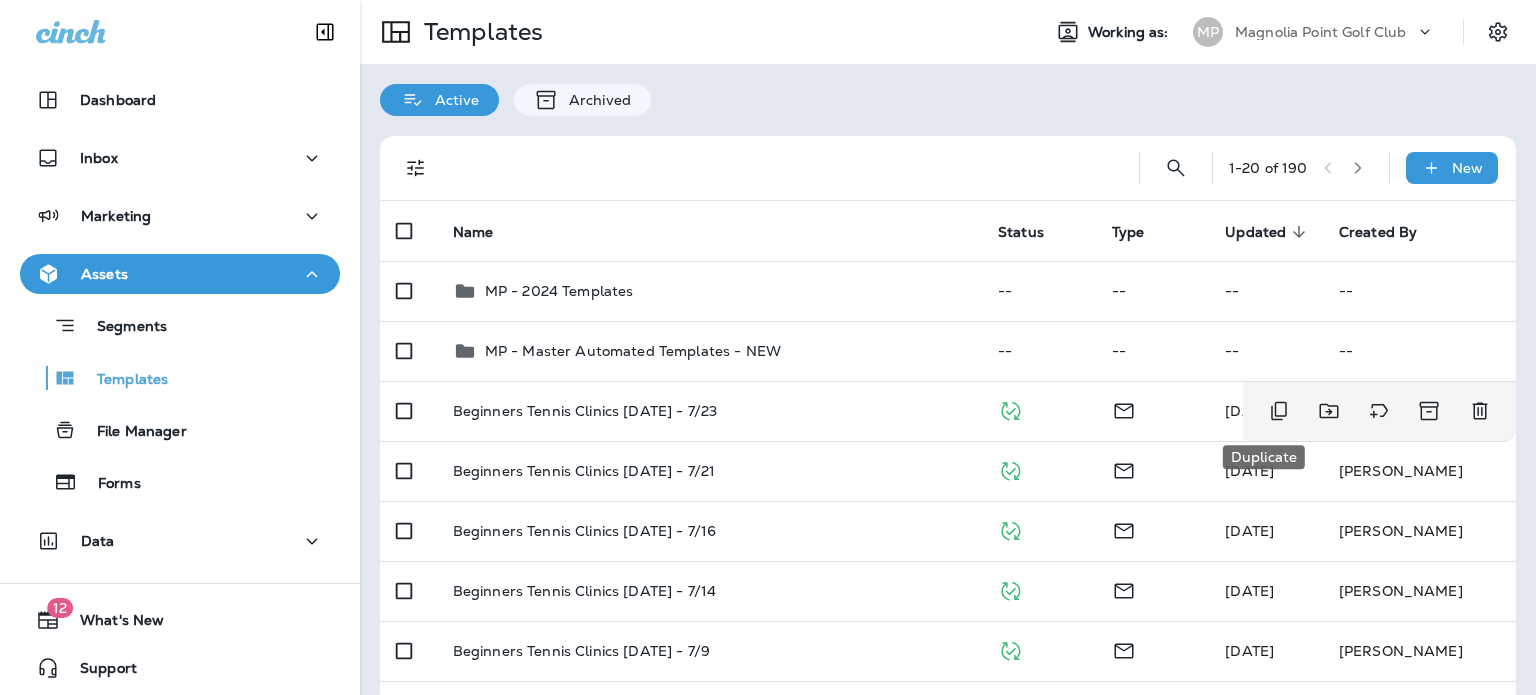 click 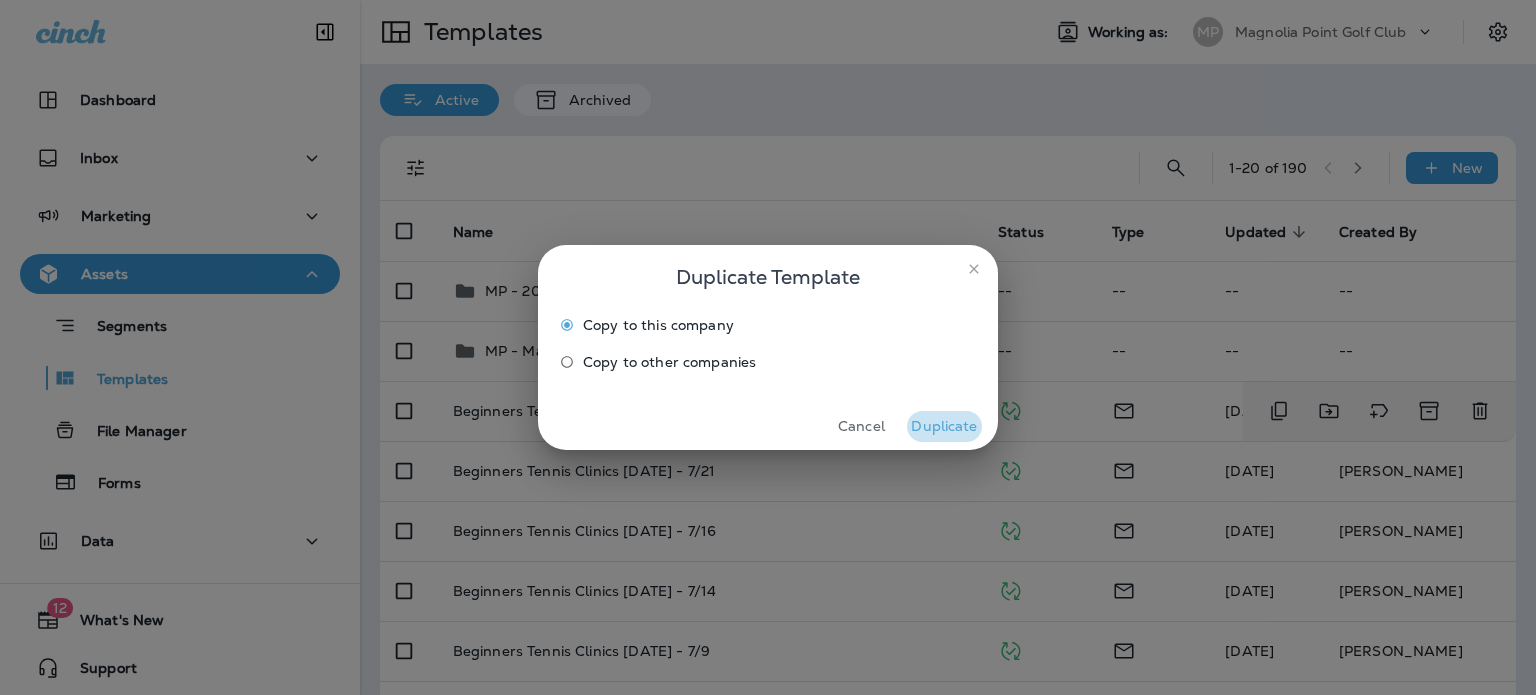 click on "Duplicate" at bounding box center (944, 426) 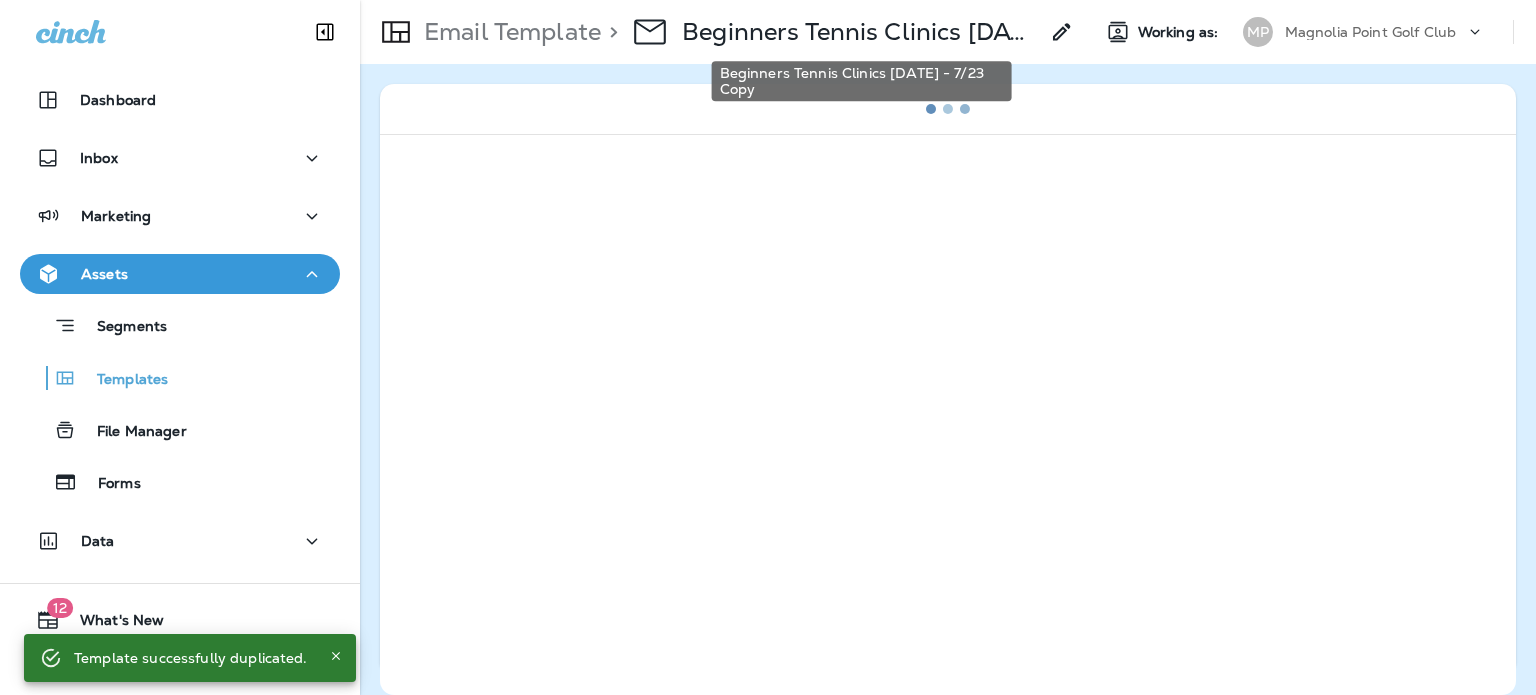click on "Beginners Tennis Clinics [DATE] - 7/23 Copy" at bounding box center [860, 32] 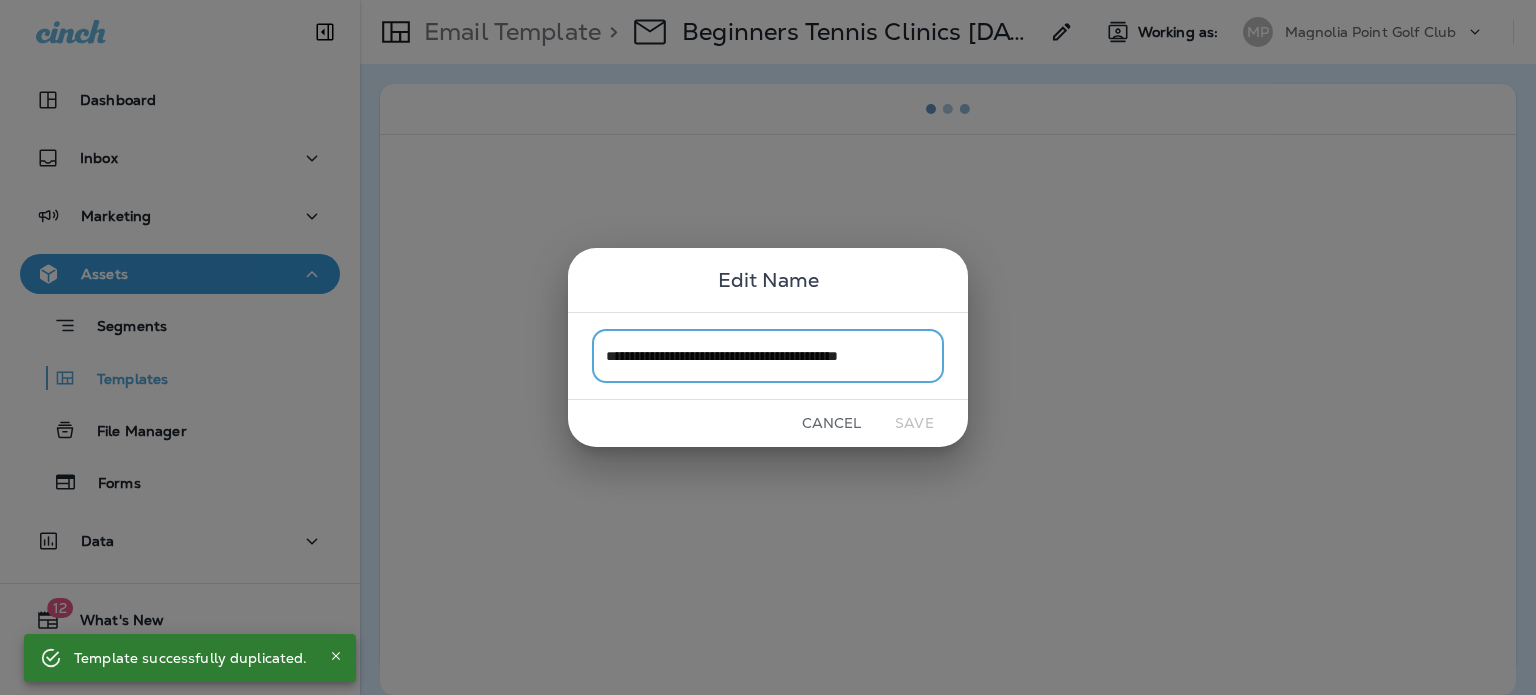 click on "**********" at bounding box center [768, 355] 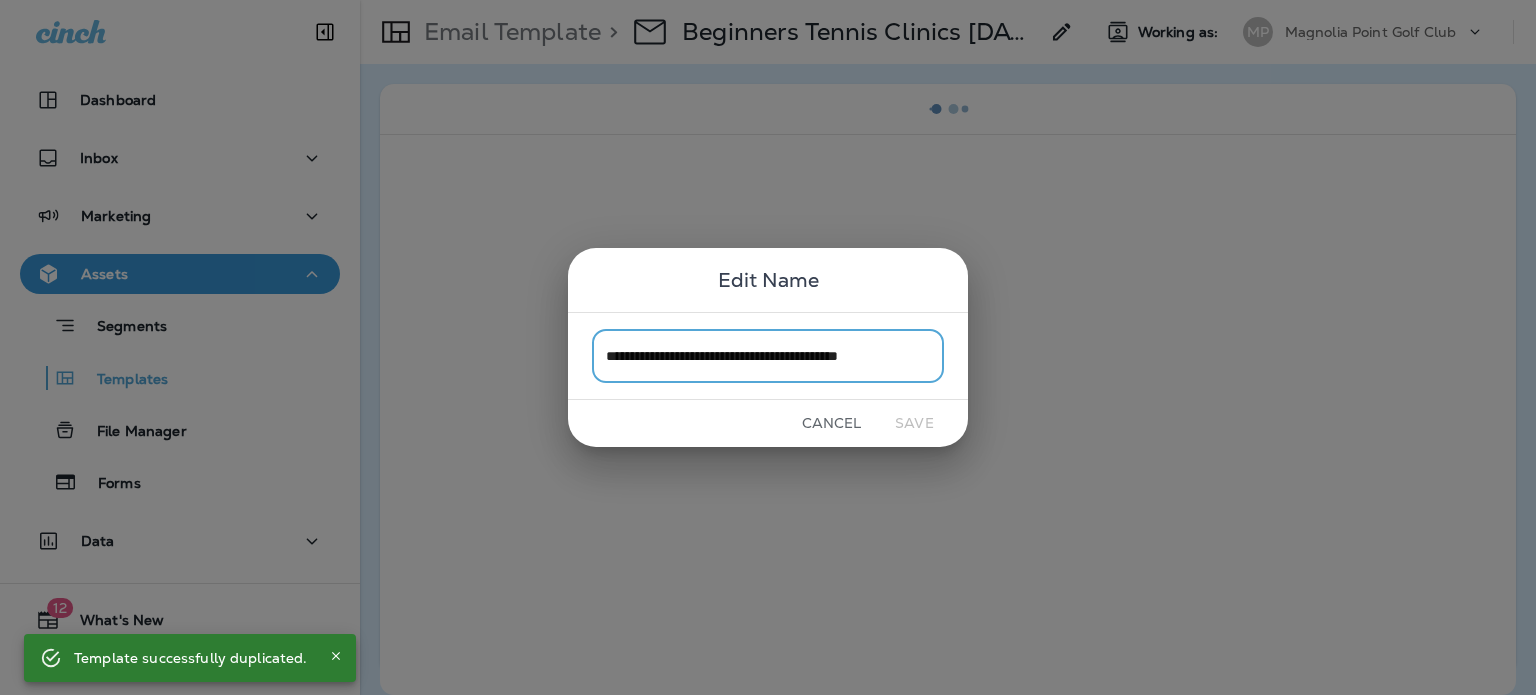 click on "**********" at bounding box center [768, 355] 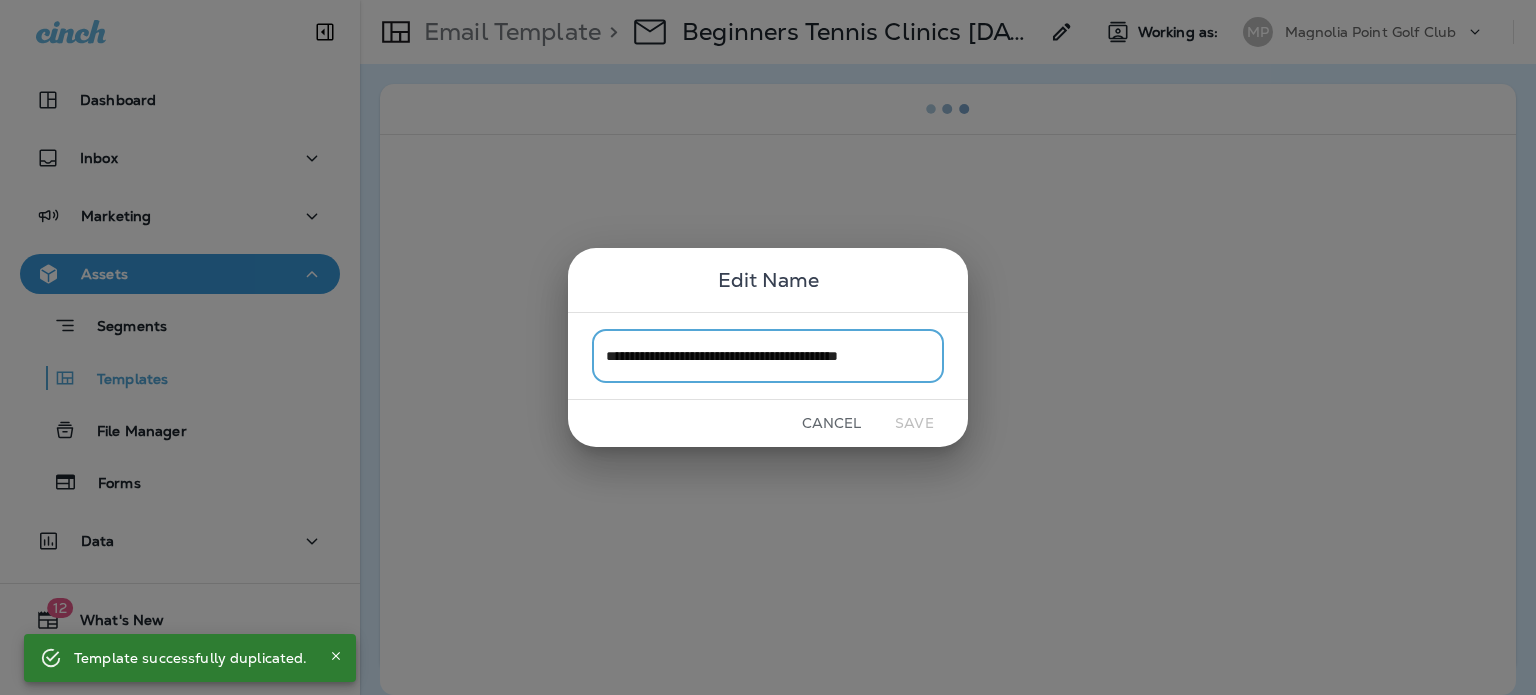 drag, startPoint x: 892, startPoint y: 359, endPoint x: 981, endPoint y: 363, distance: 89.08984 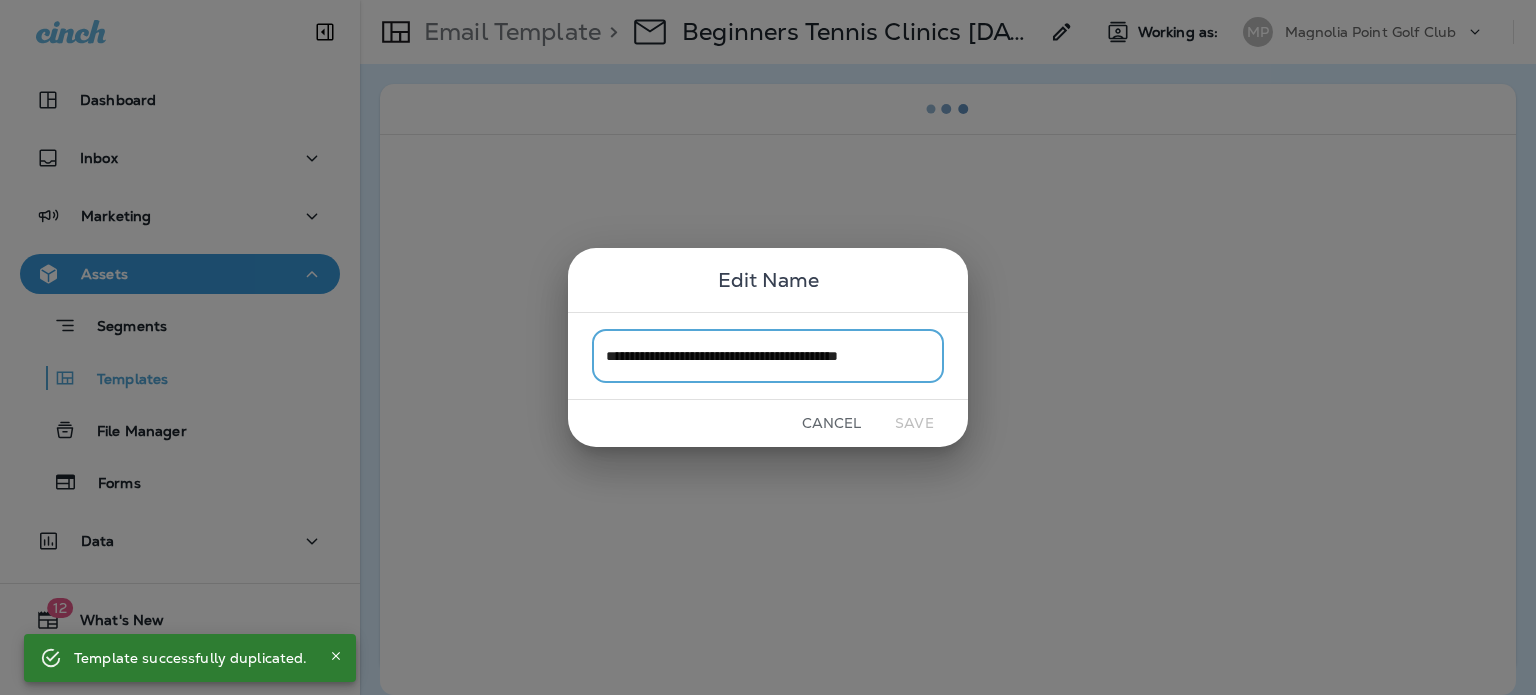 click on "**********" at bounding box center (768, 347) 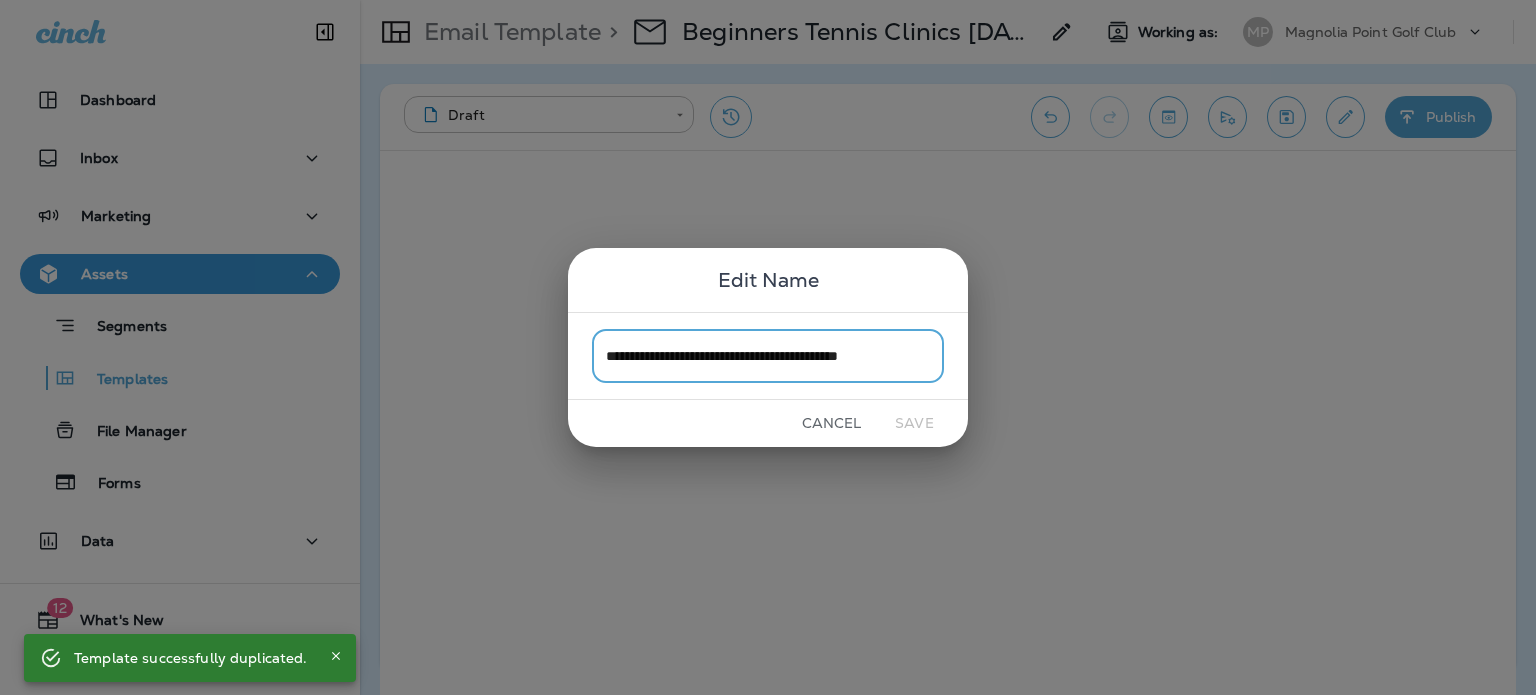 click on "**********" at bounding box center [768, 355] 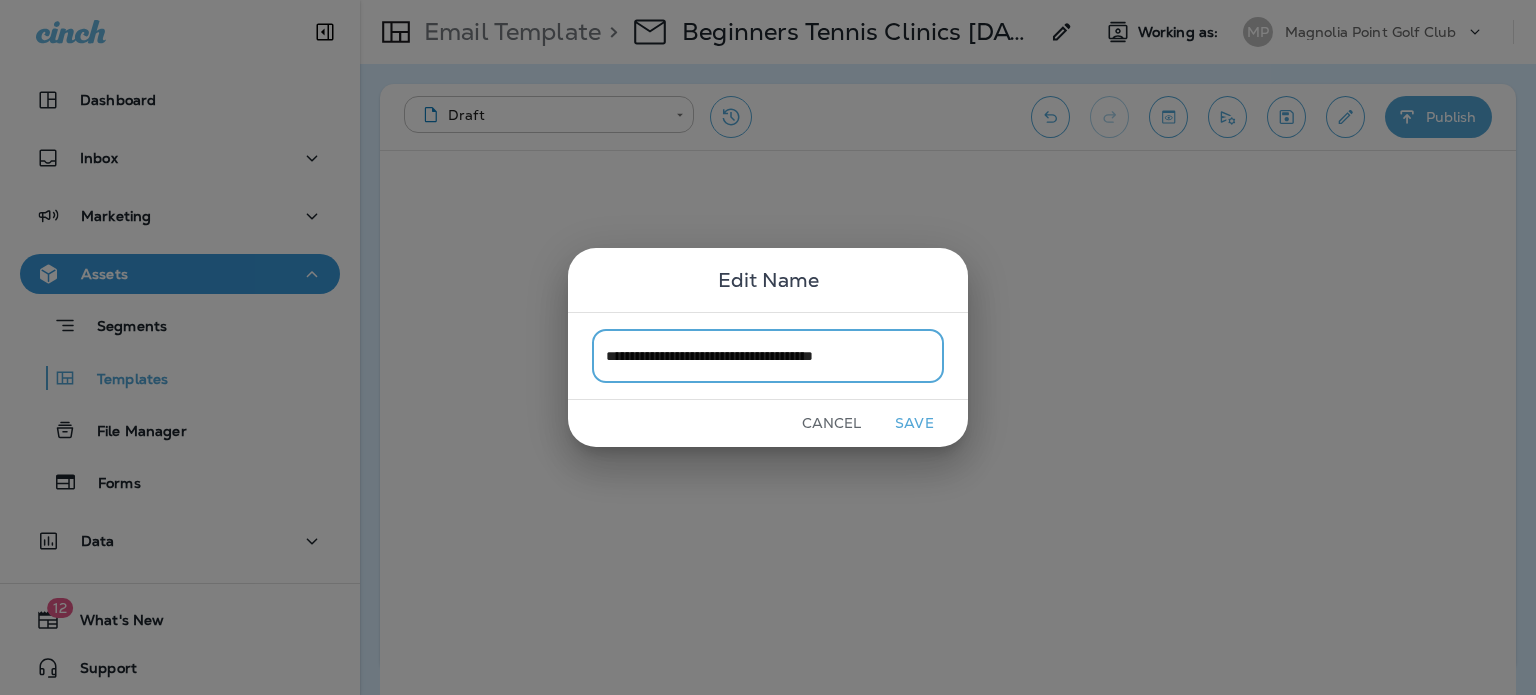 type on "**********" 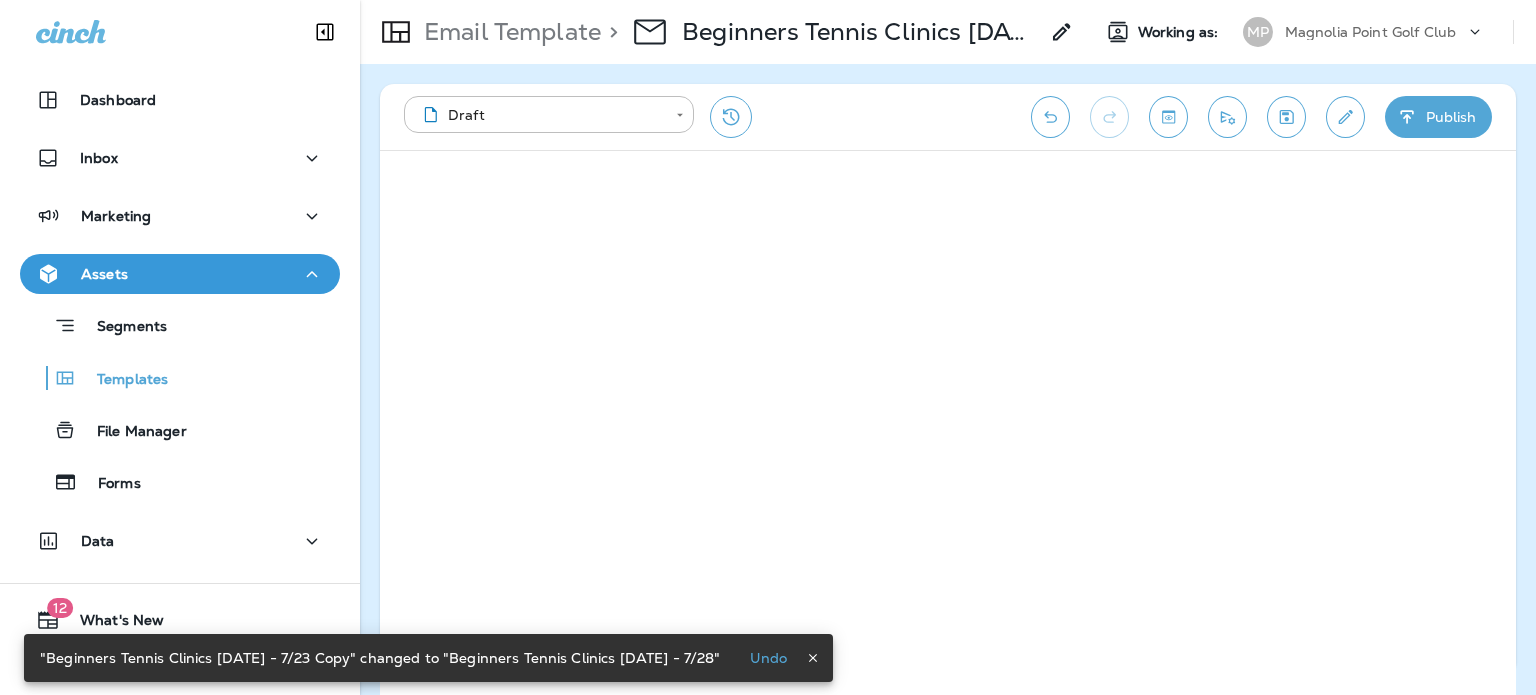 click 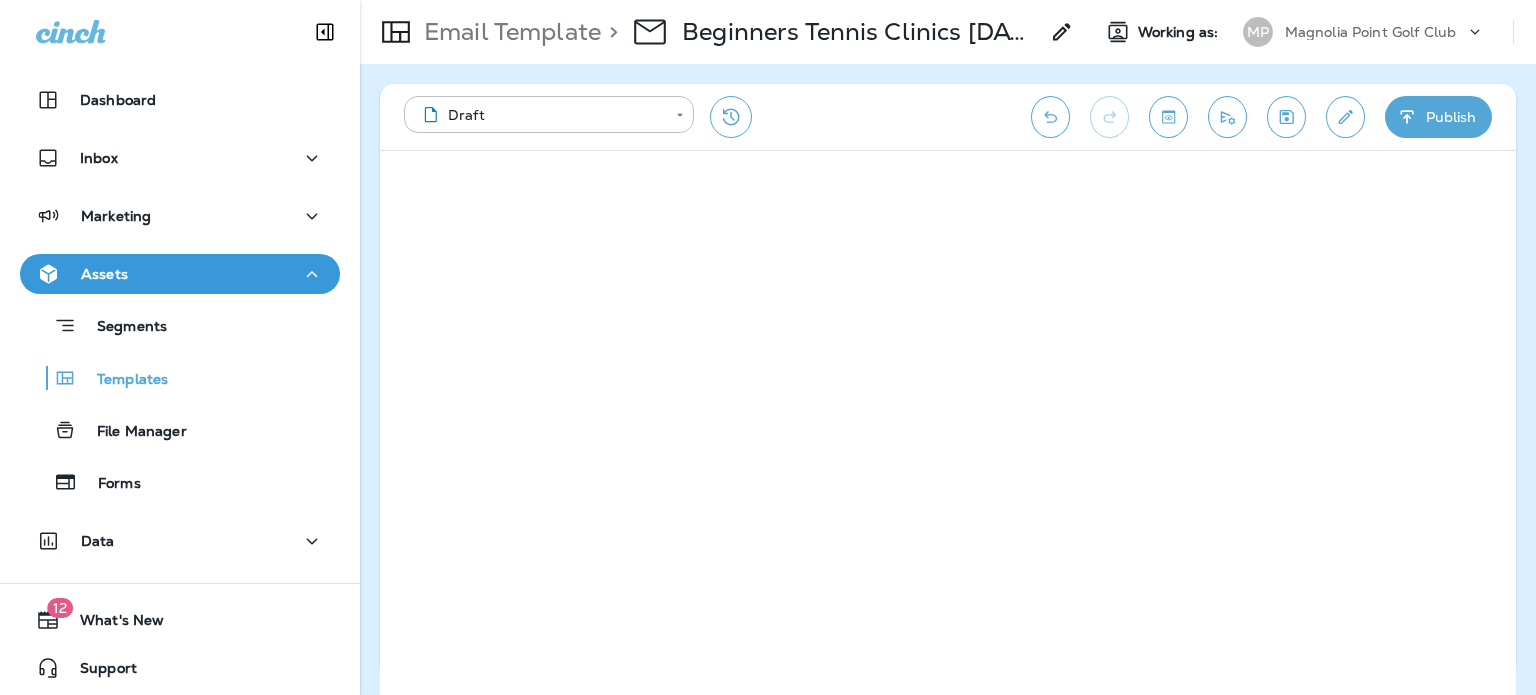 click 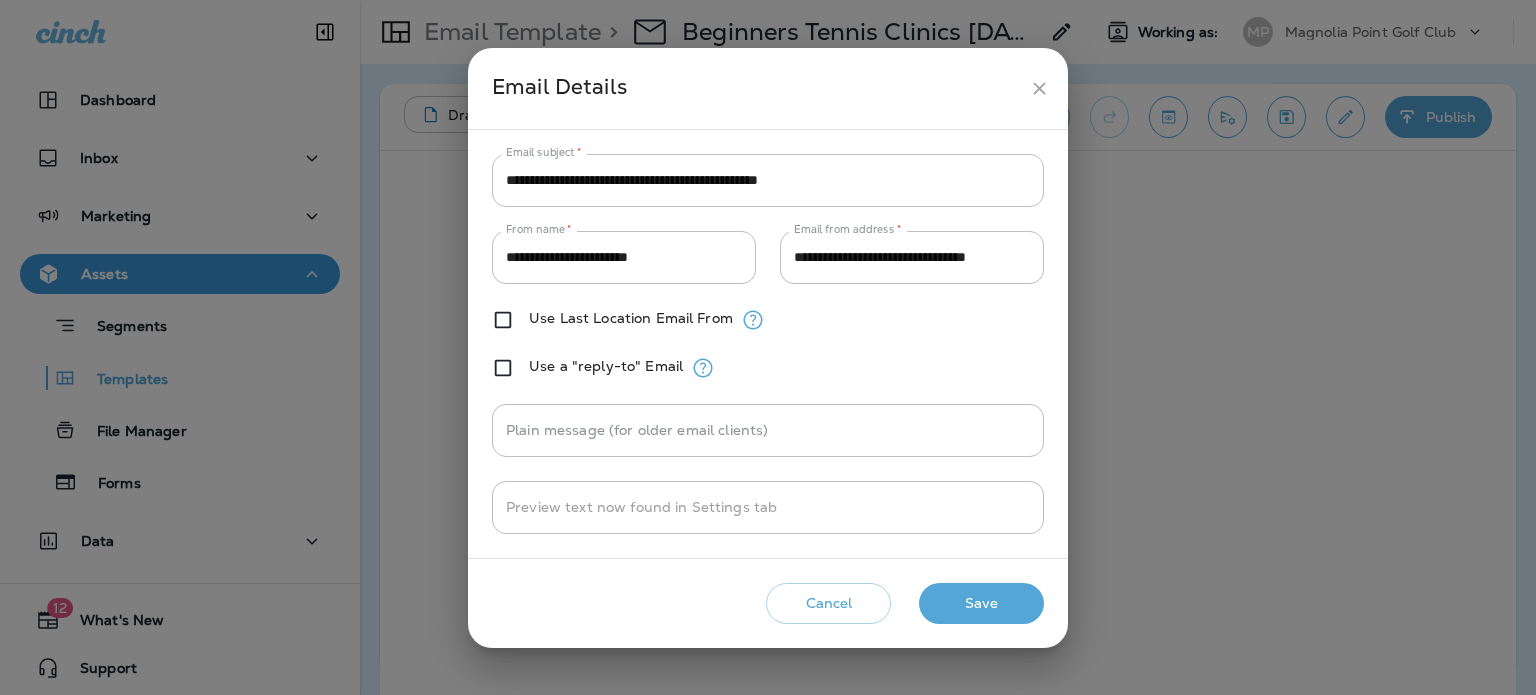 click on "**********" at bounding box center (768, 180) 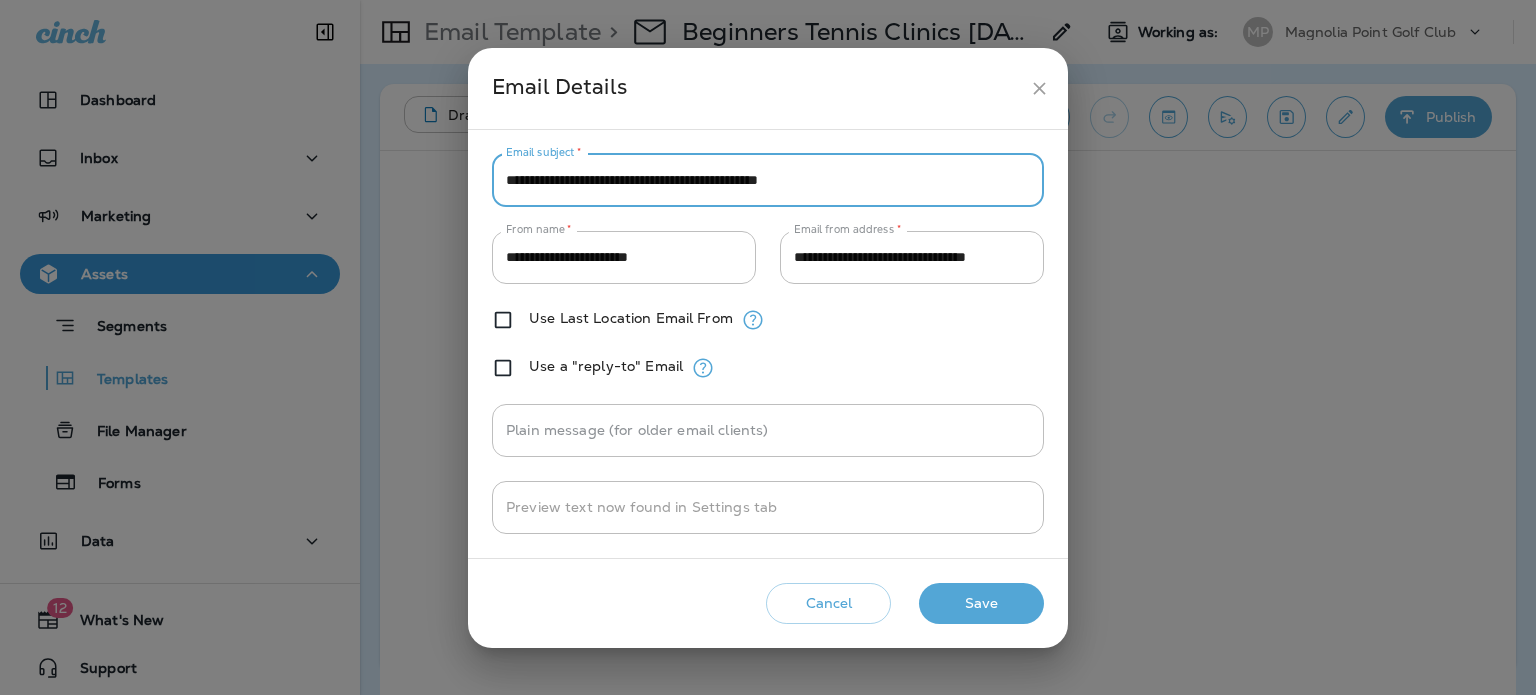 paste on "********" 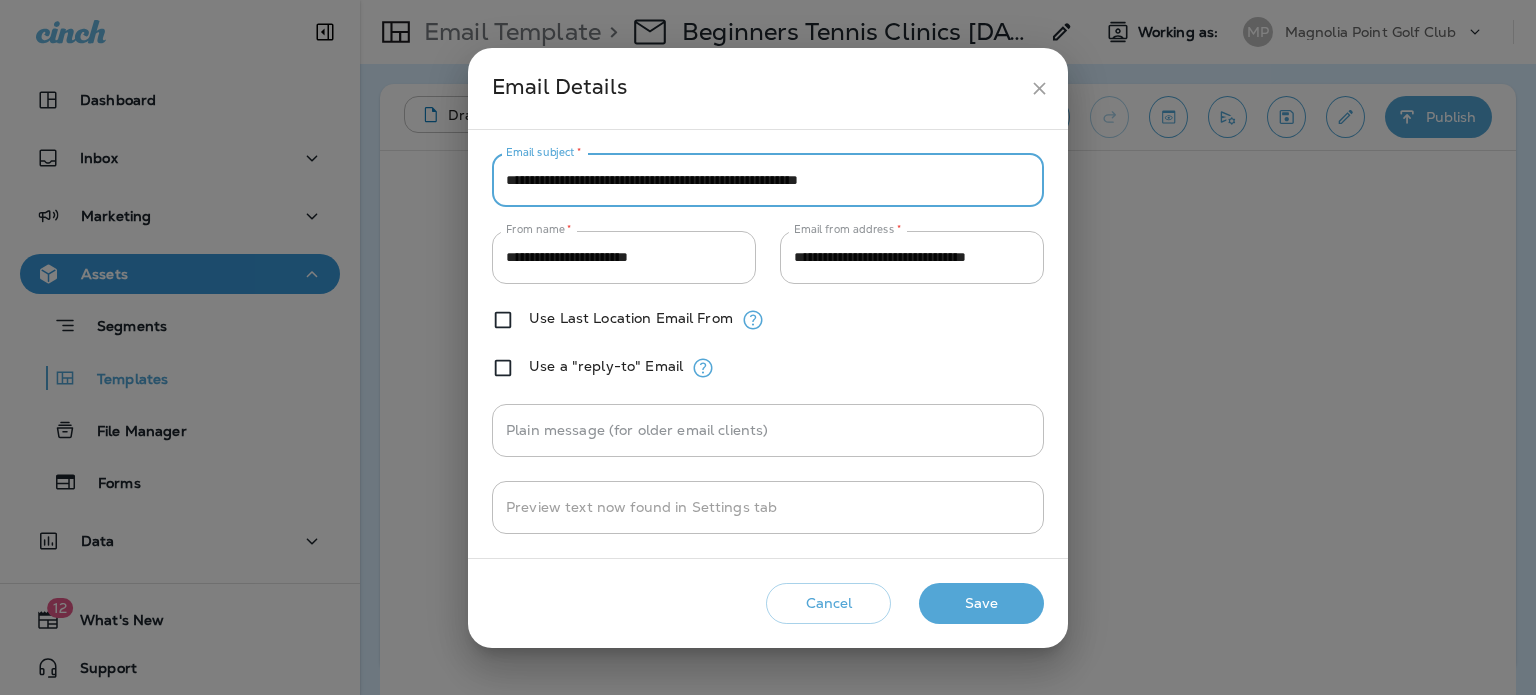 type on "**********" 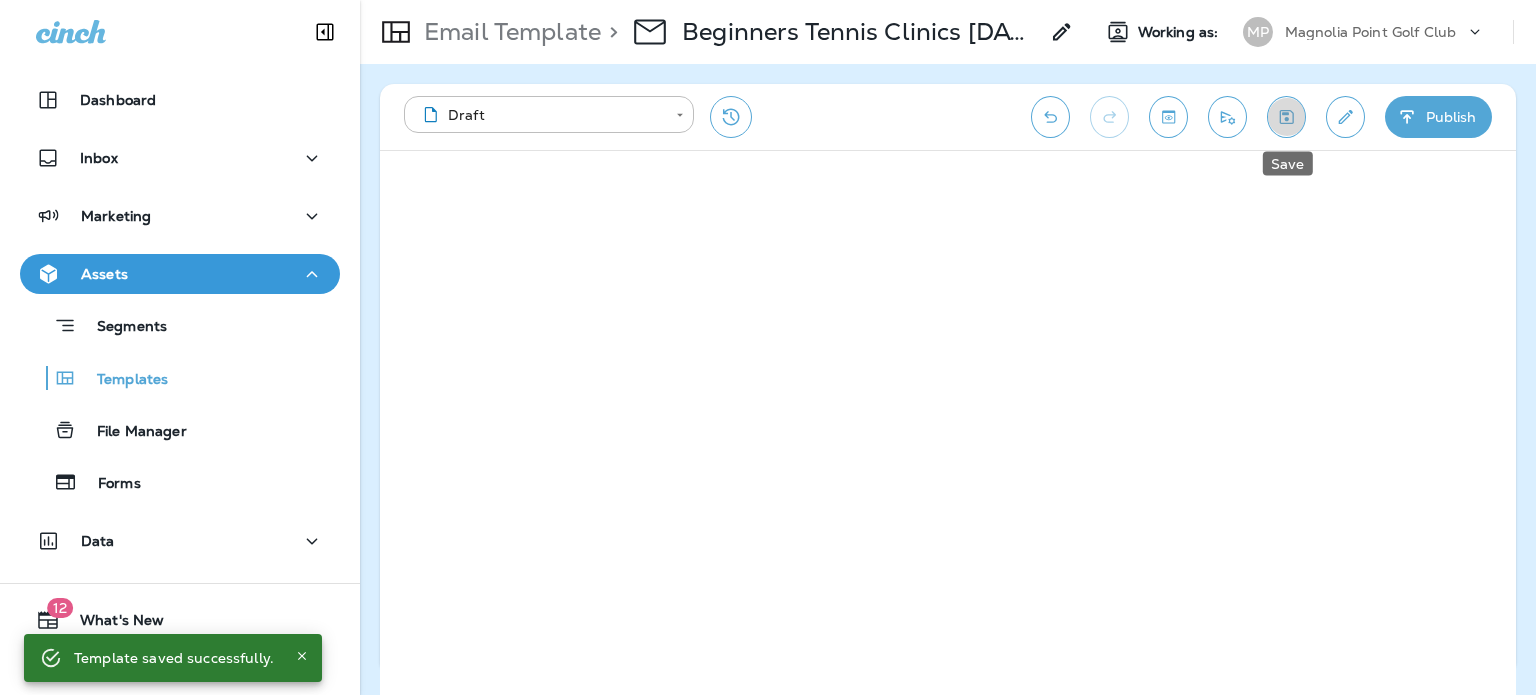 click at bounding box center (1286, 117) 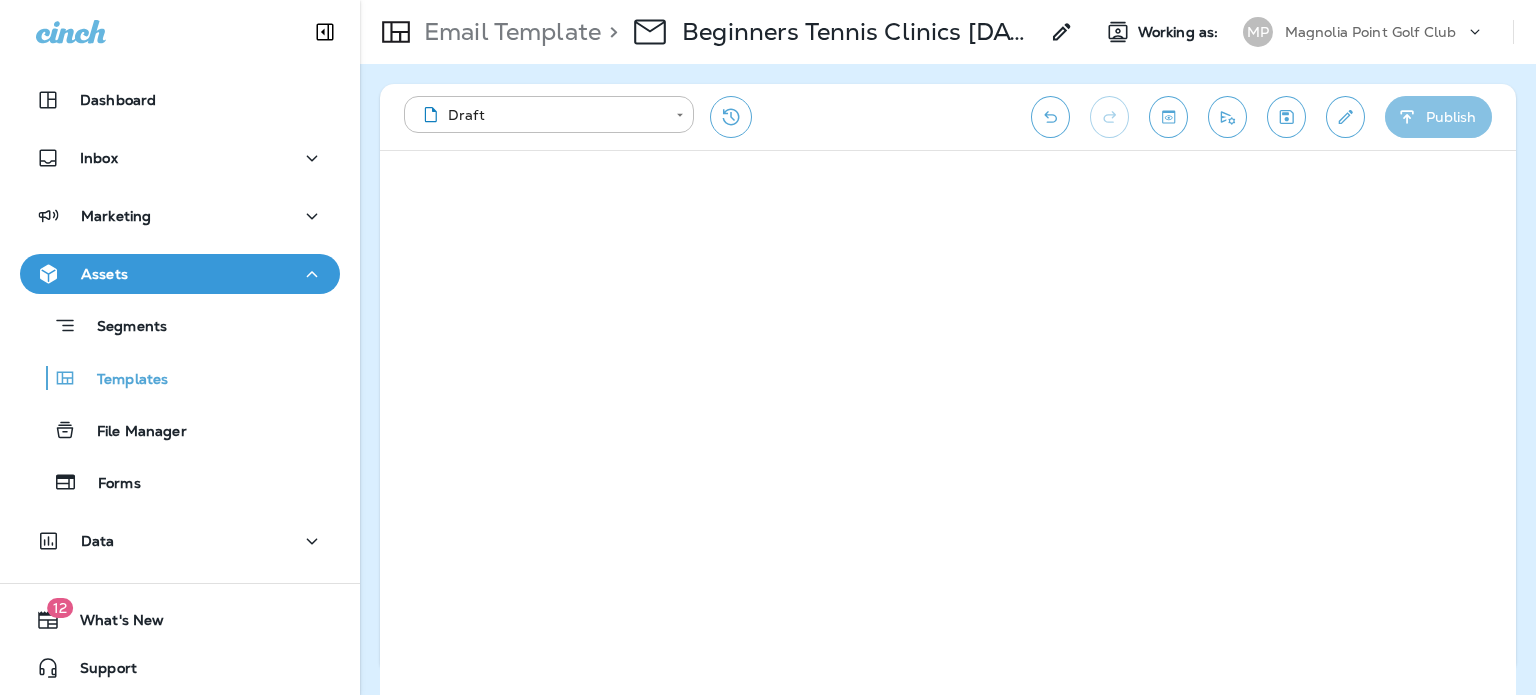 click 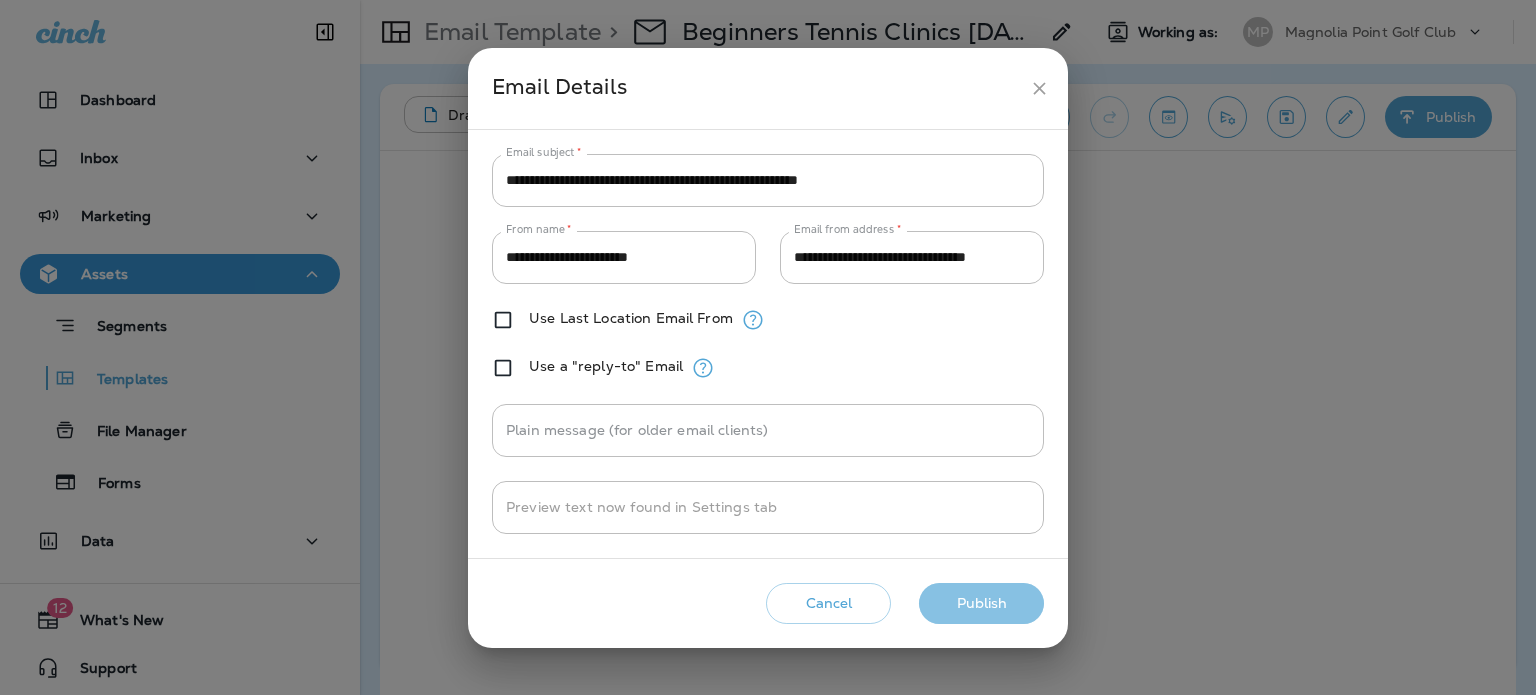click on "Publish" at bounding box center (981, 603) 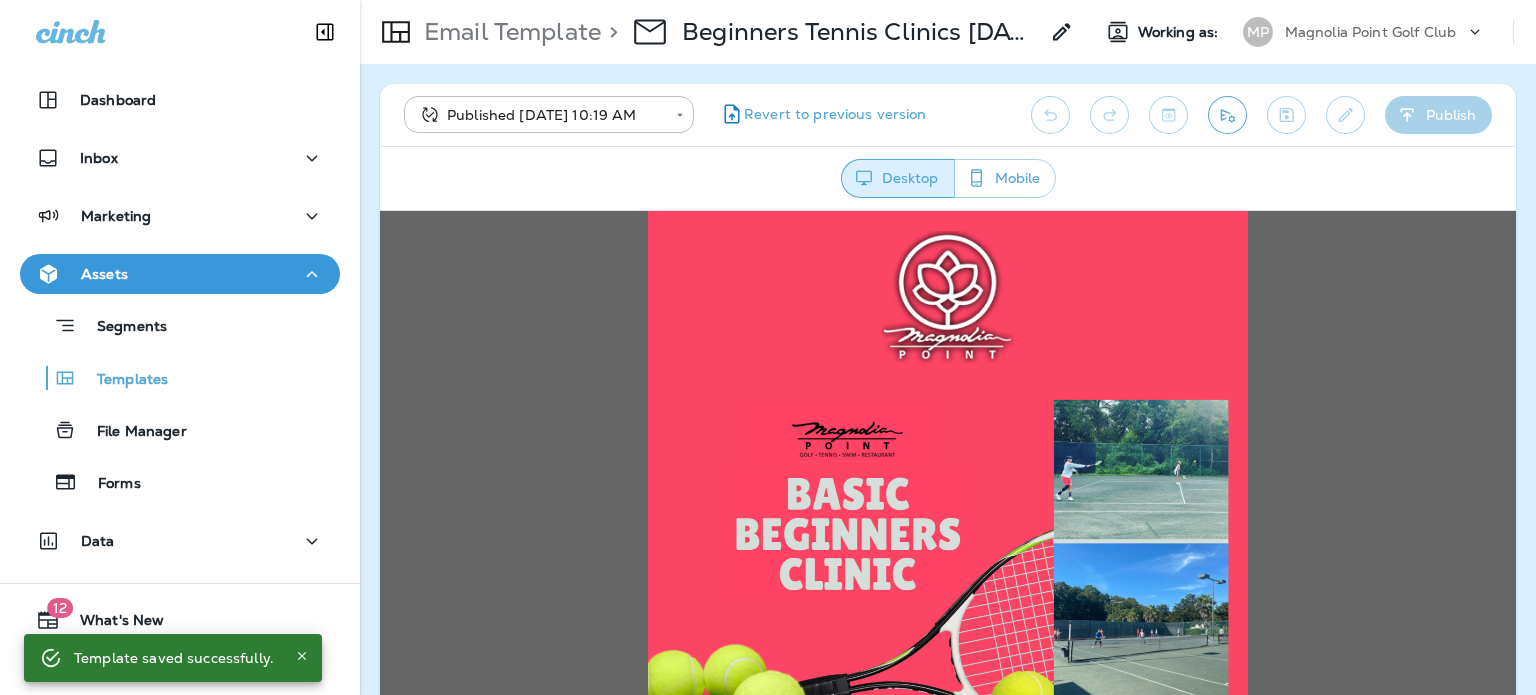 scroll, scrollTop: 0, scrollLeft: 0, axis: both 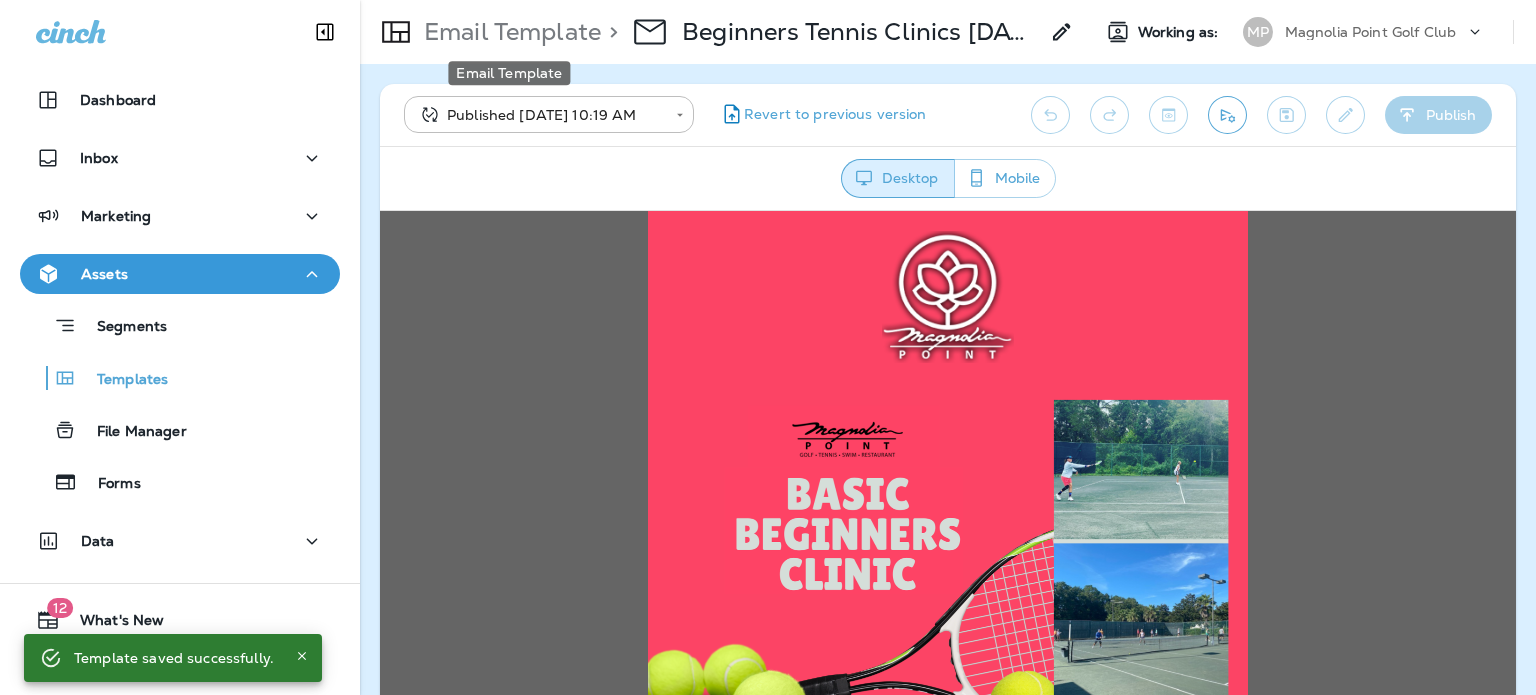 click on "Email Template" at bounding box center [508, 32] 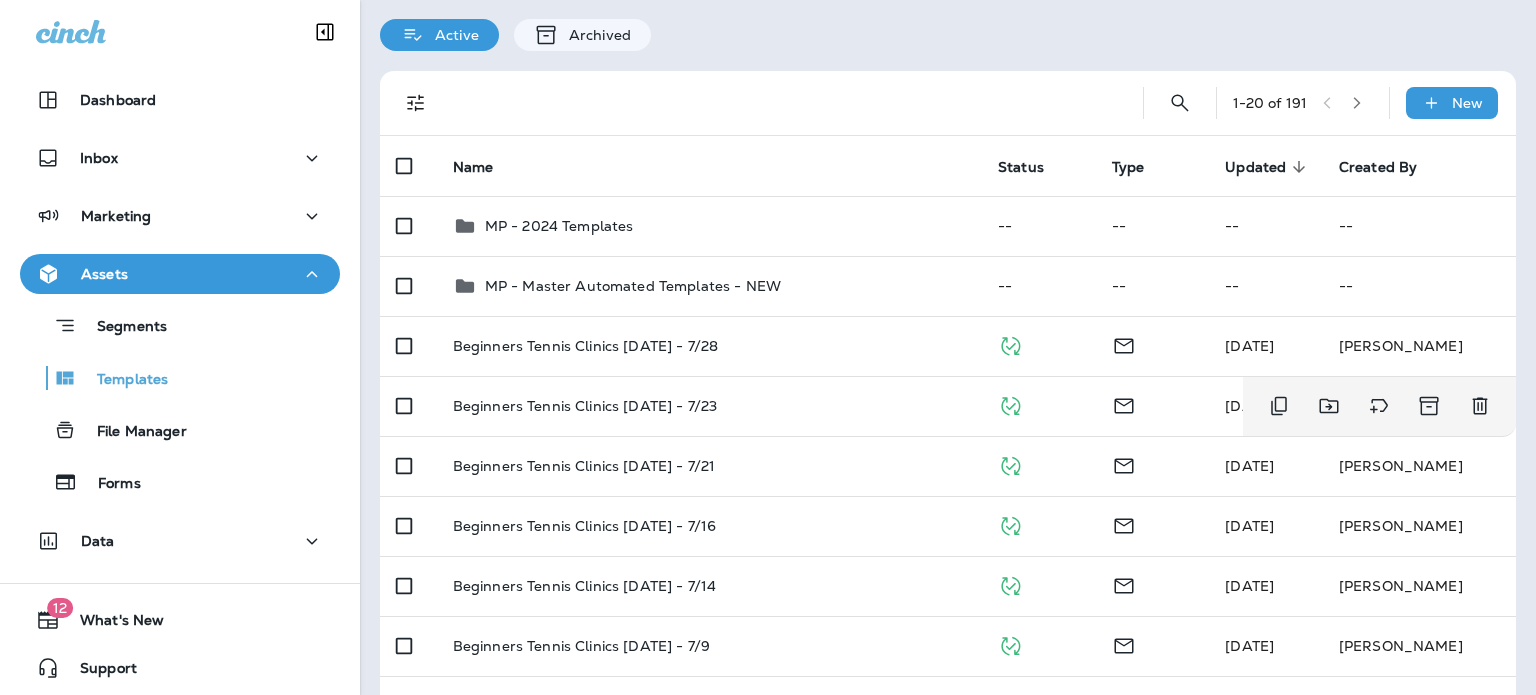 scroll, scrollTop: 100, scrollLeft: 0, axis: vertical 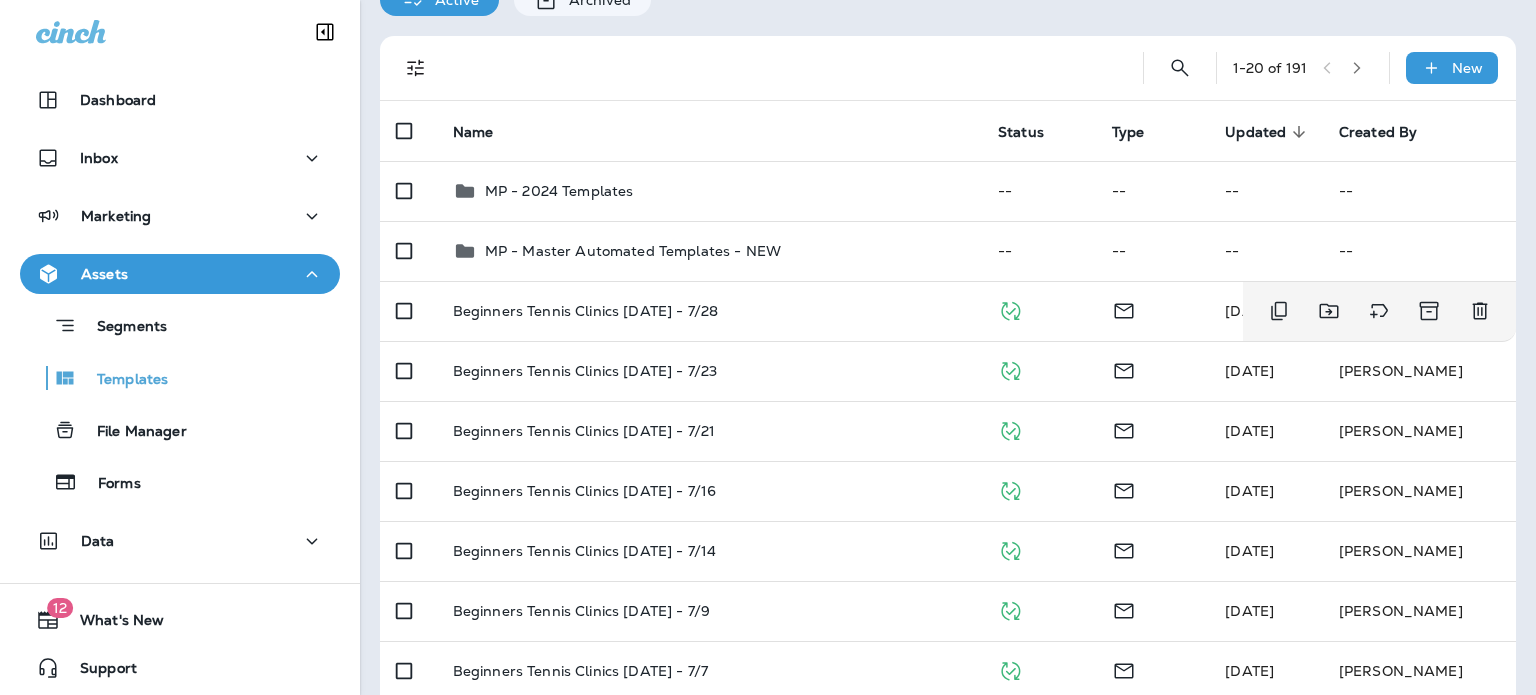 click 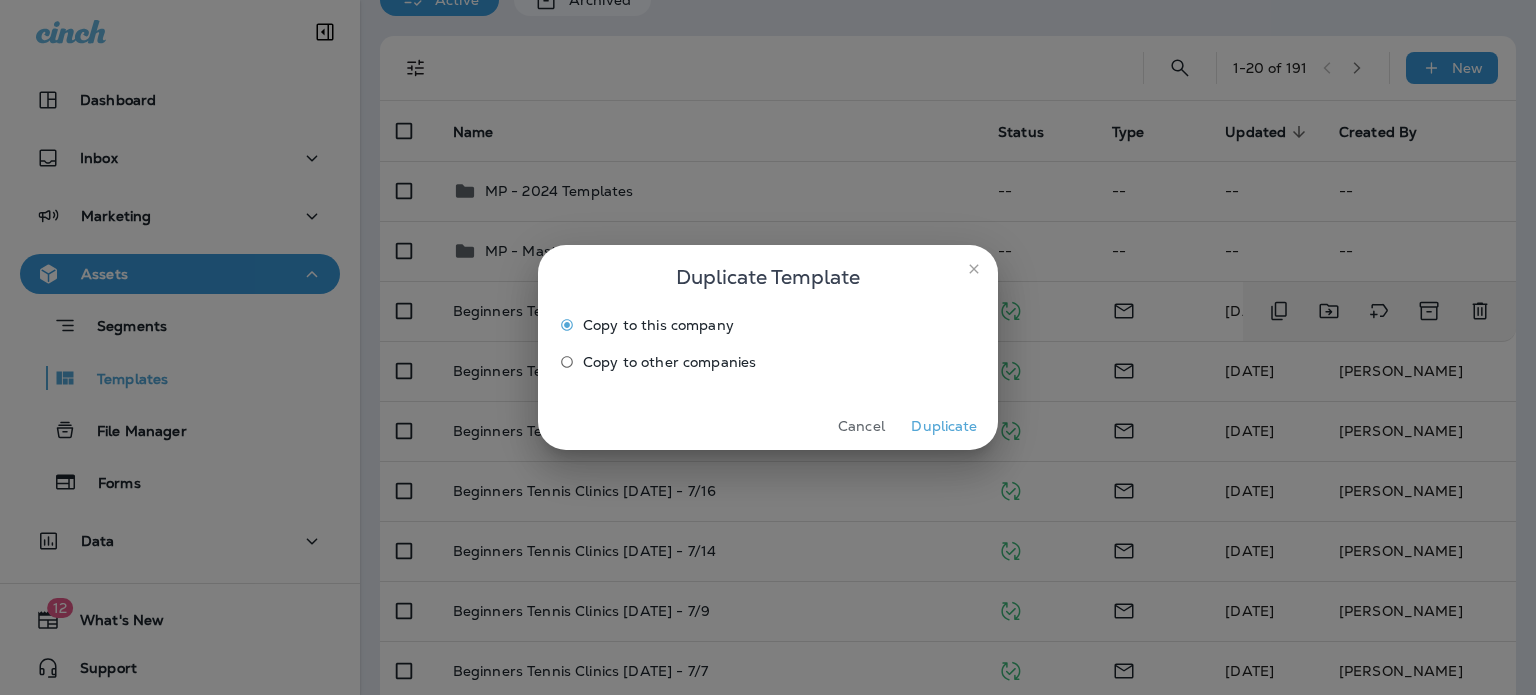 click on "Duplicate" at bounding box center [944, 426] 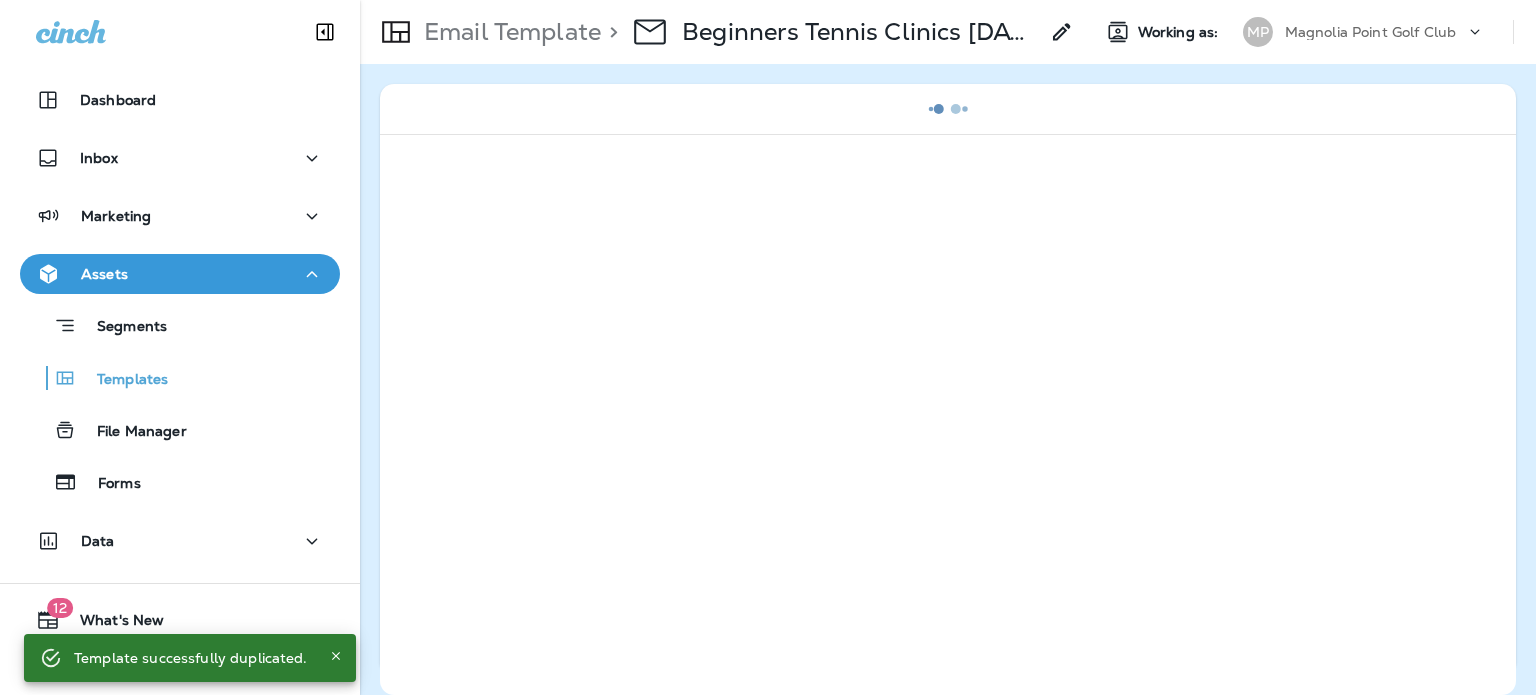 click on "Beginners Tennis Clinics [DATE] - 7/28 Copy" at bounding box center (860, 32) 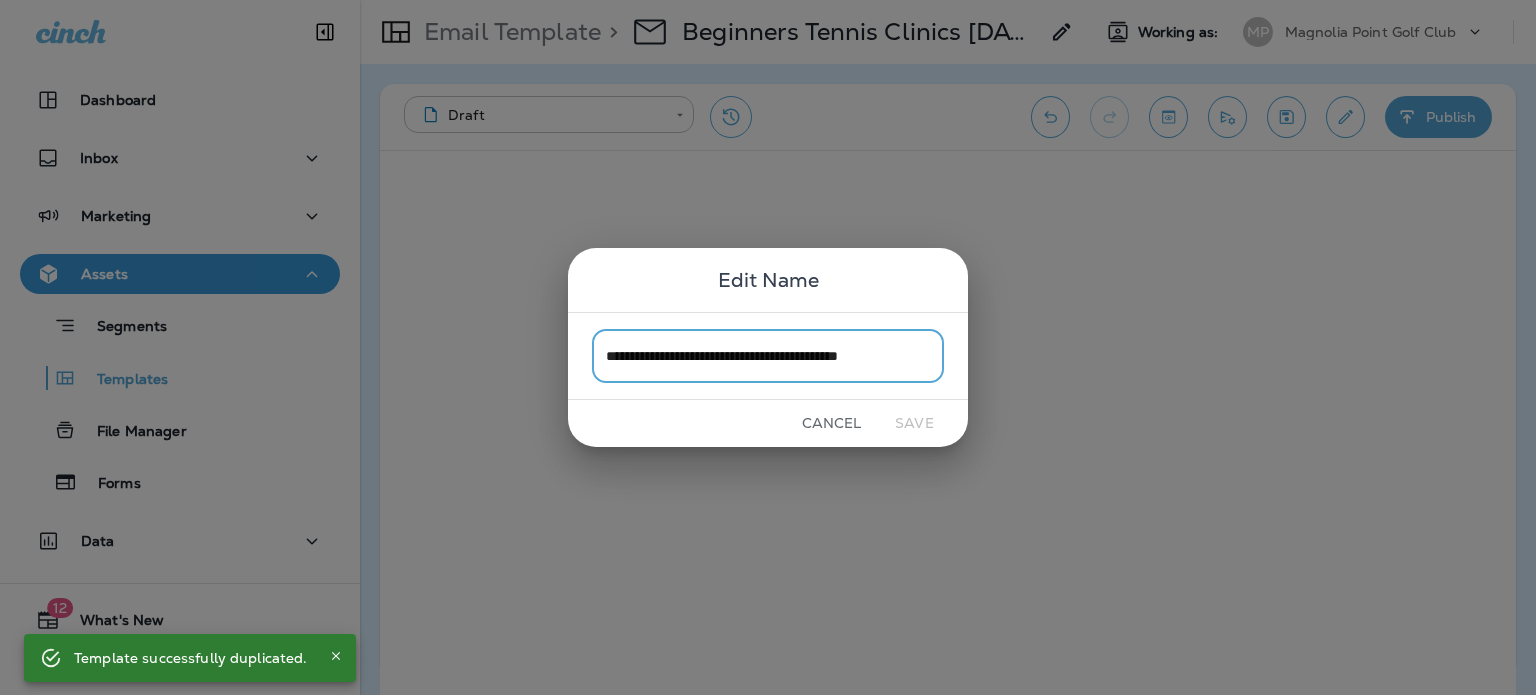 drag, startPoint x: 872, startPoint y: 341, endPoint x: 871, endPoint y: 355, distance: 14.035668 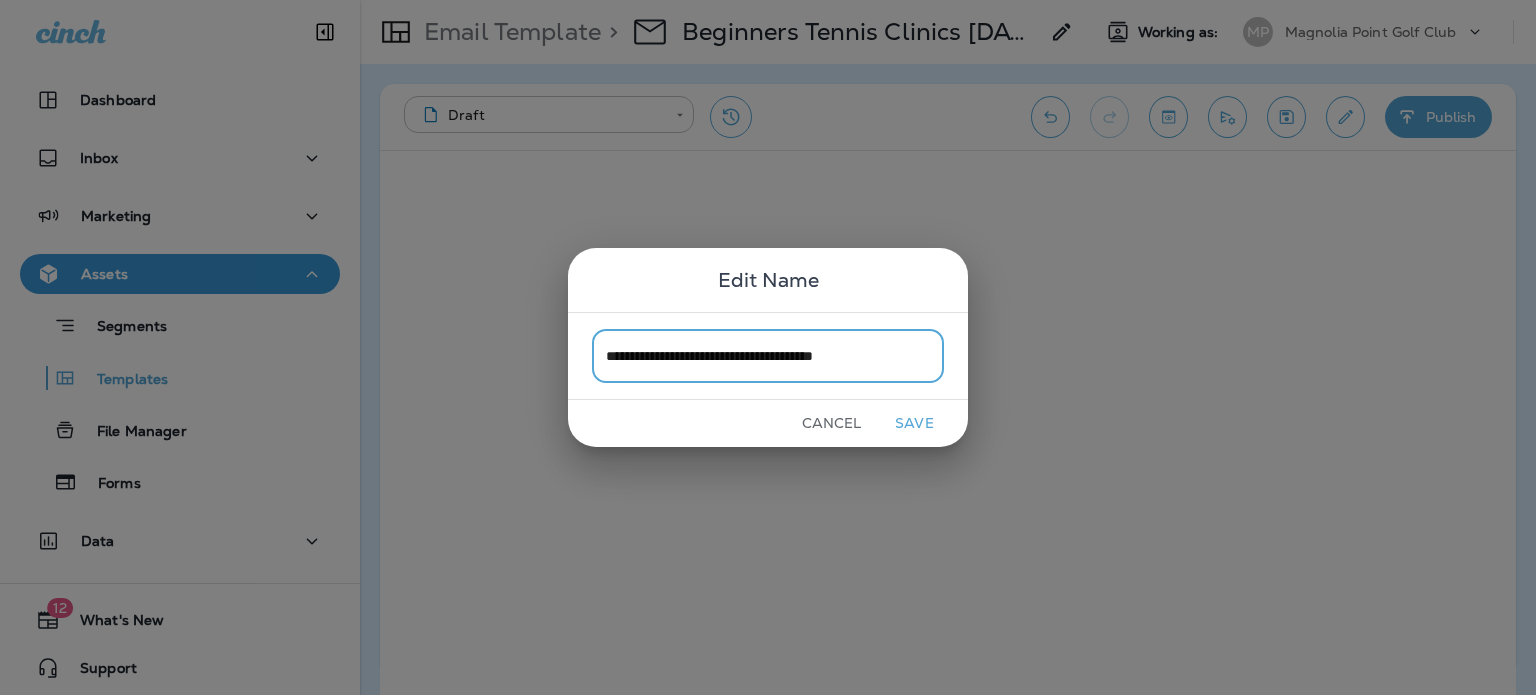 type on "**********" 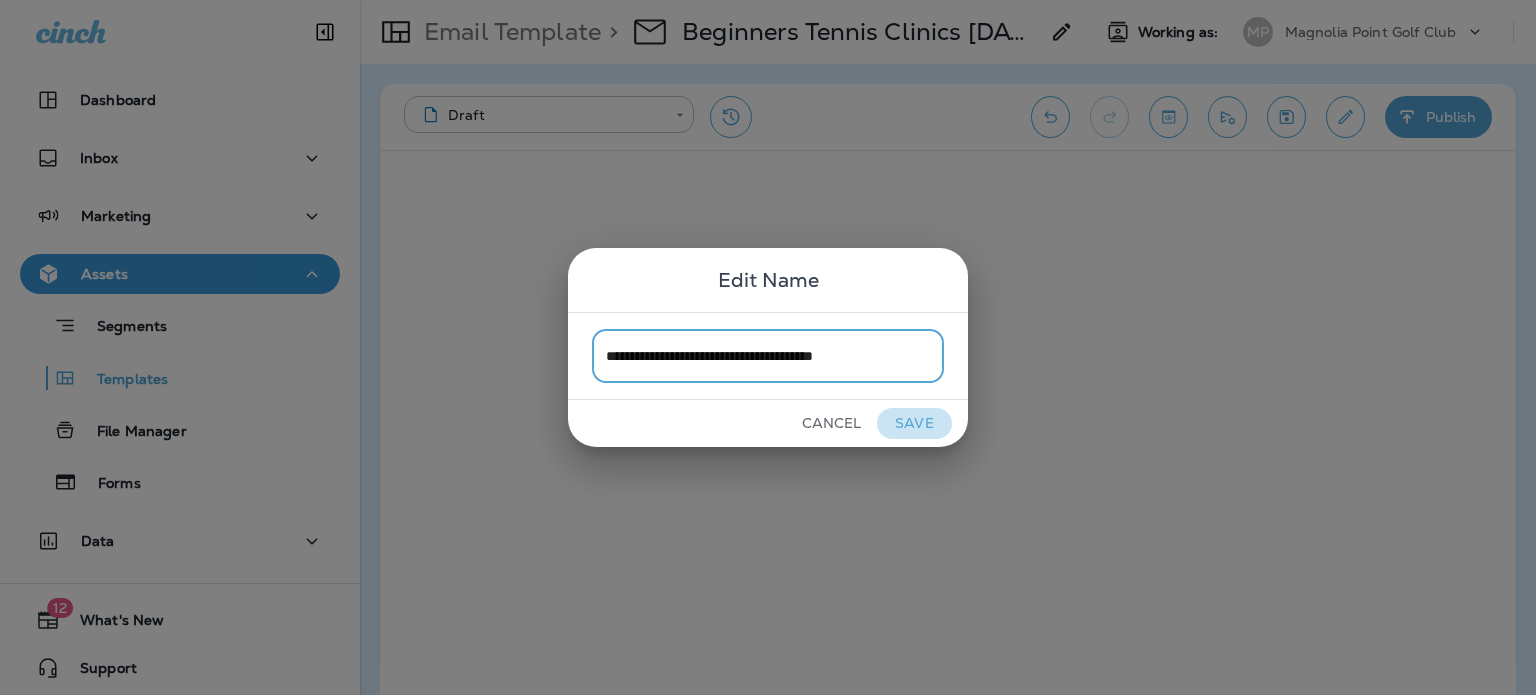click on "Save" at bounding box center [914, 423] 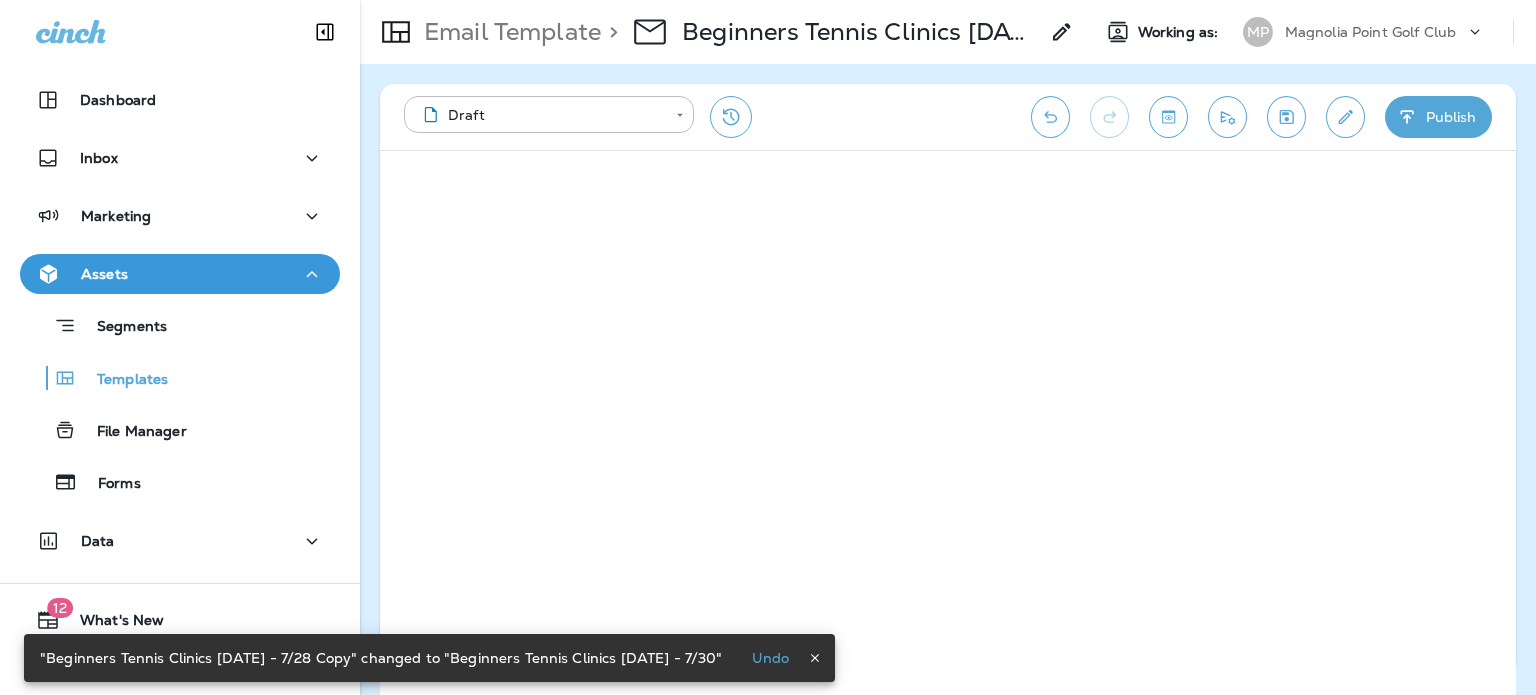 click 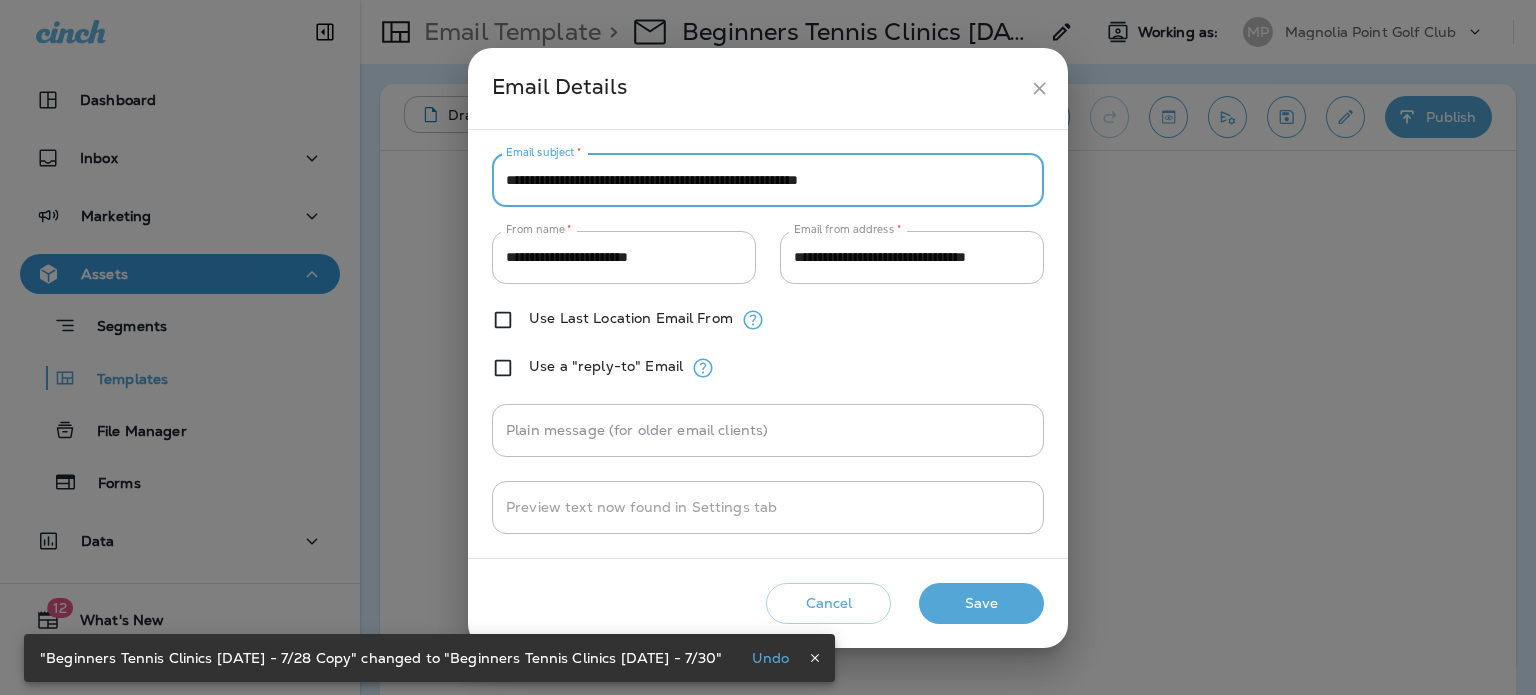 click on "**********" at bounding box center (768, 180) 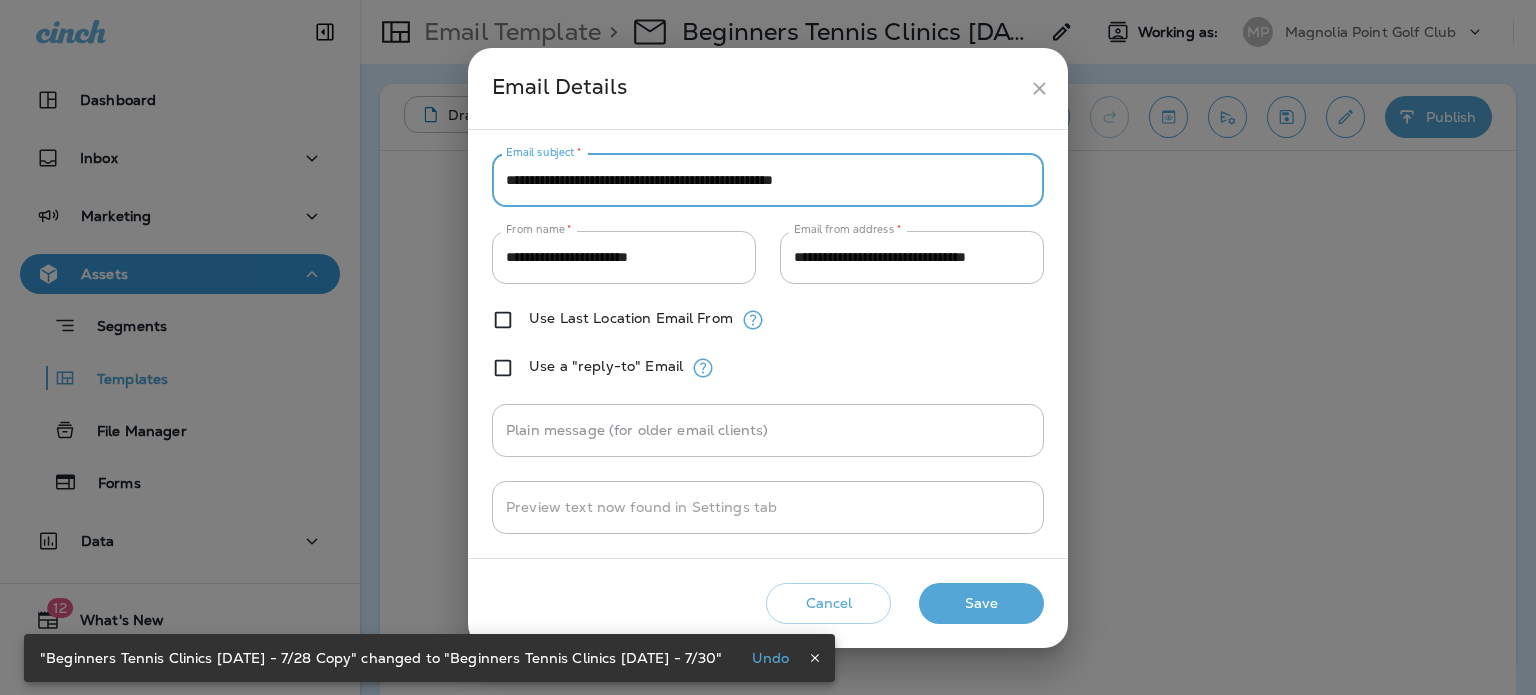 type on "**********" 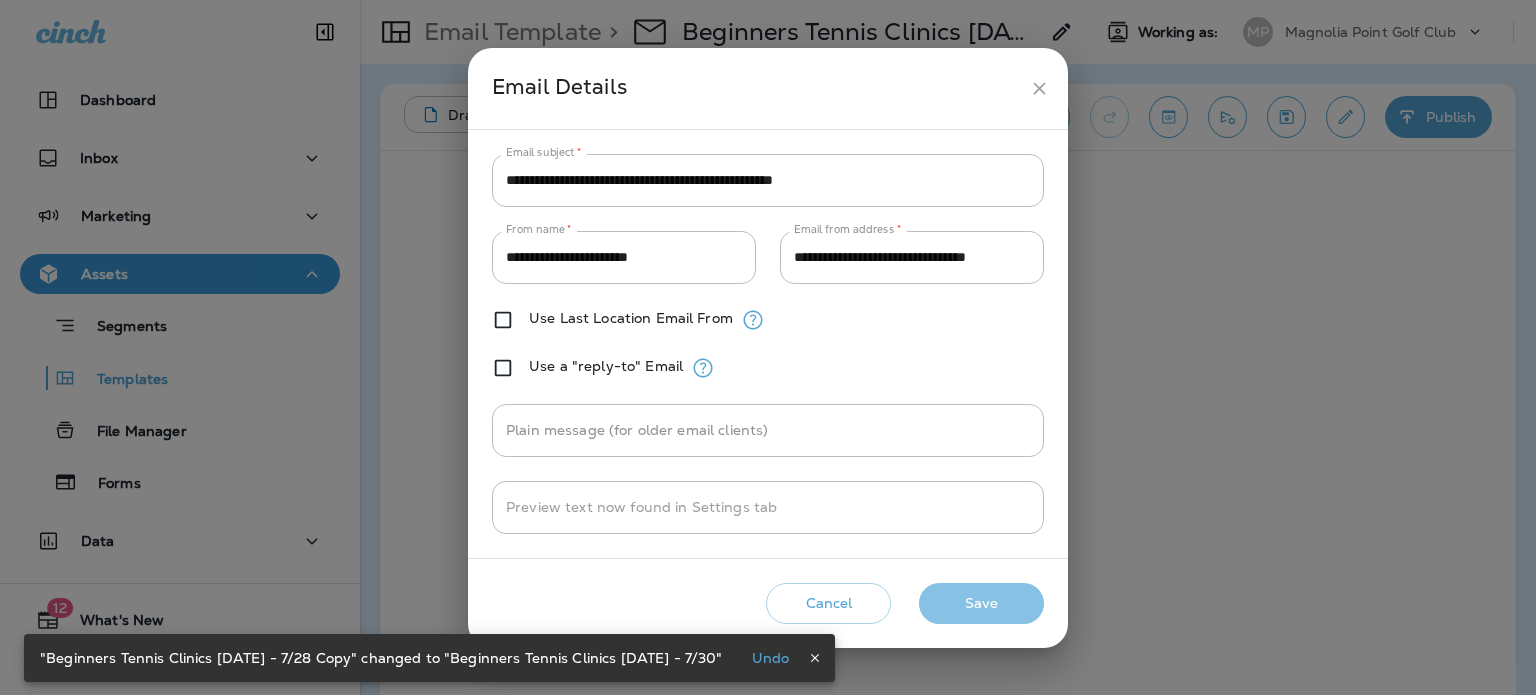 click on "Save" at bounding box center [981, 603] 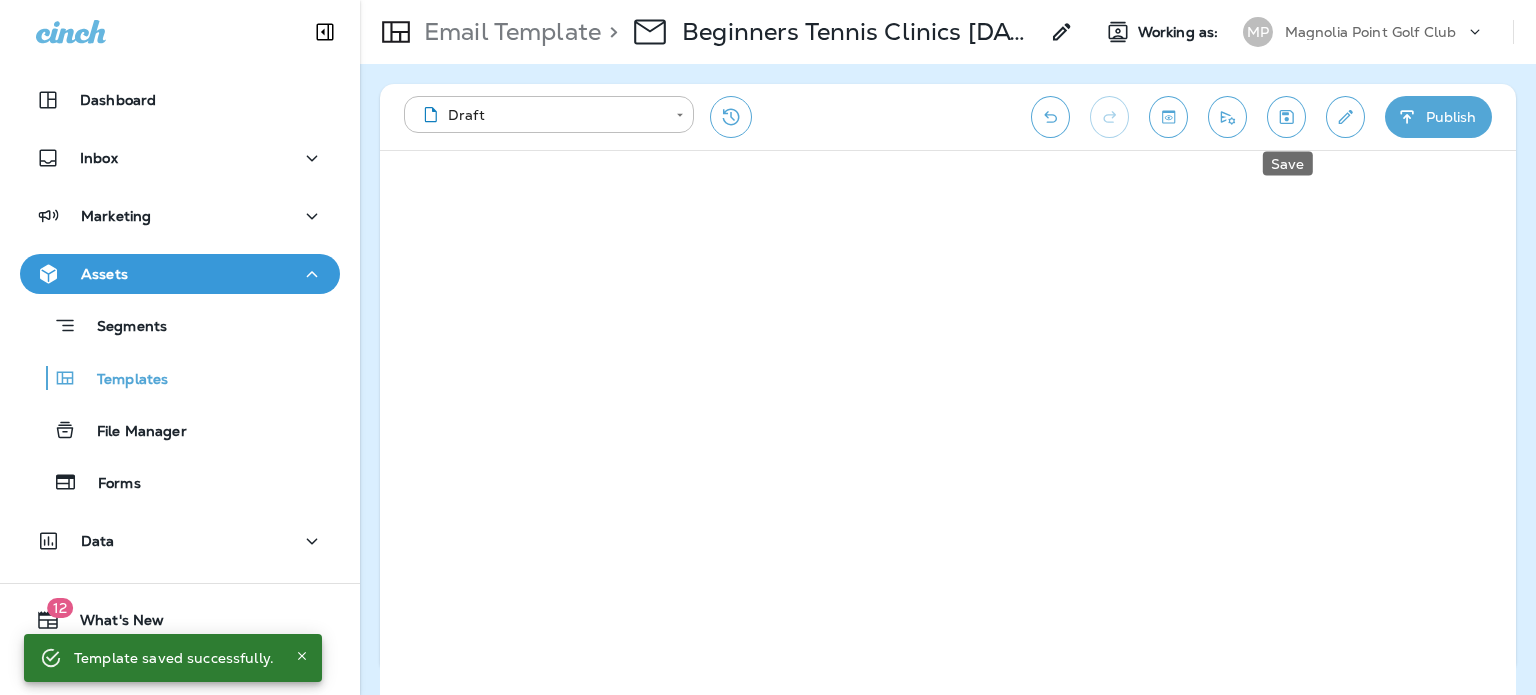 click 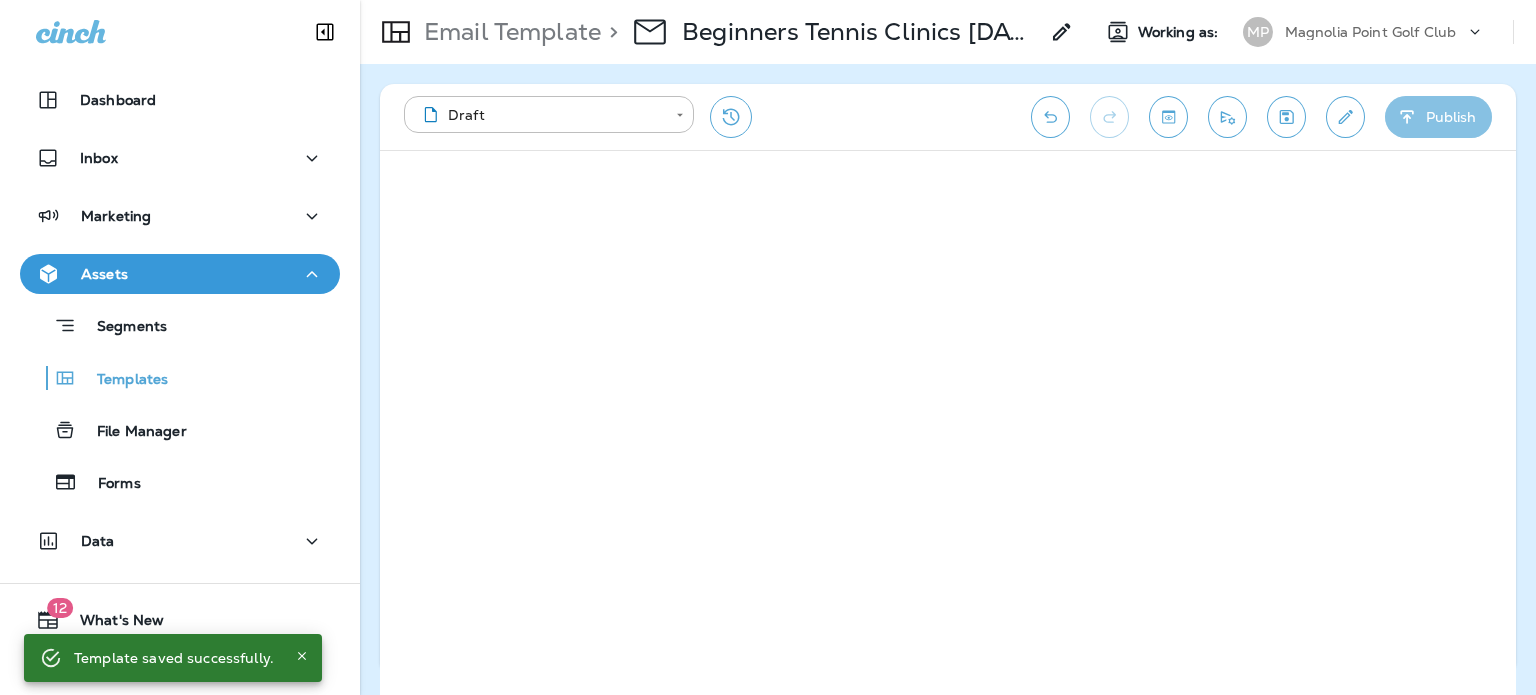 click 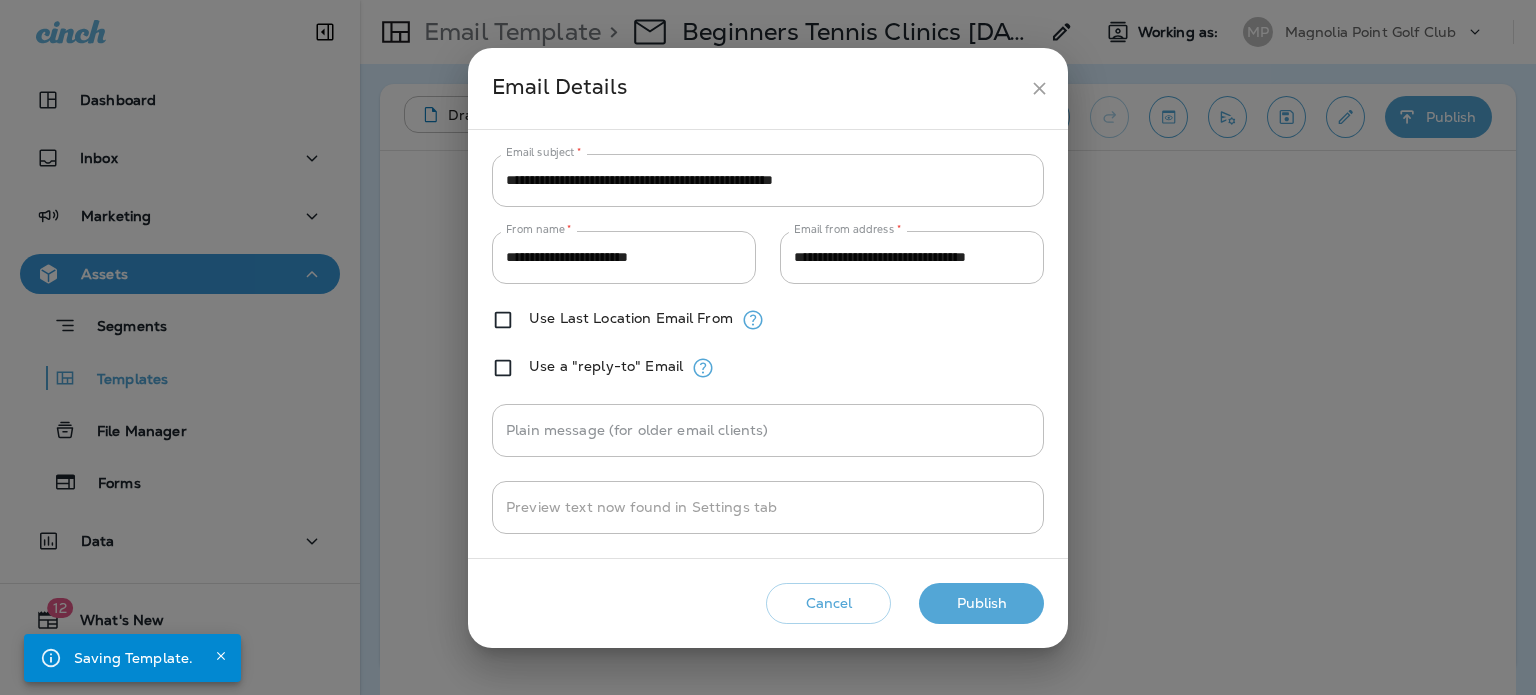 click on "Publish" at bounding box center (981, 603) 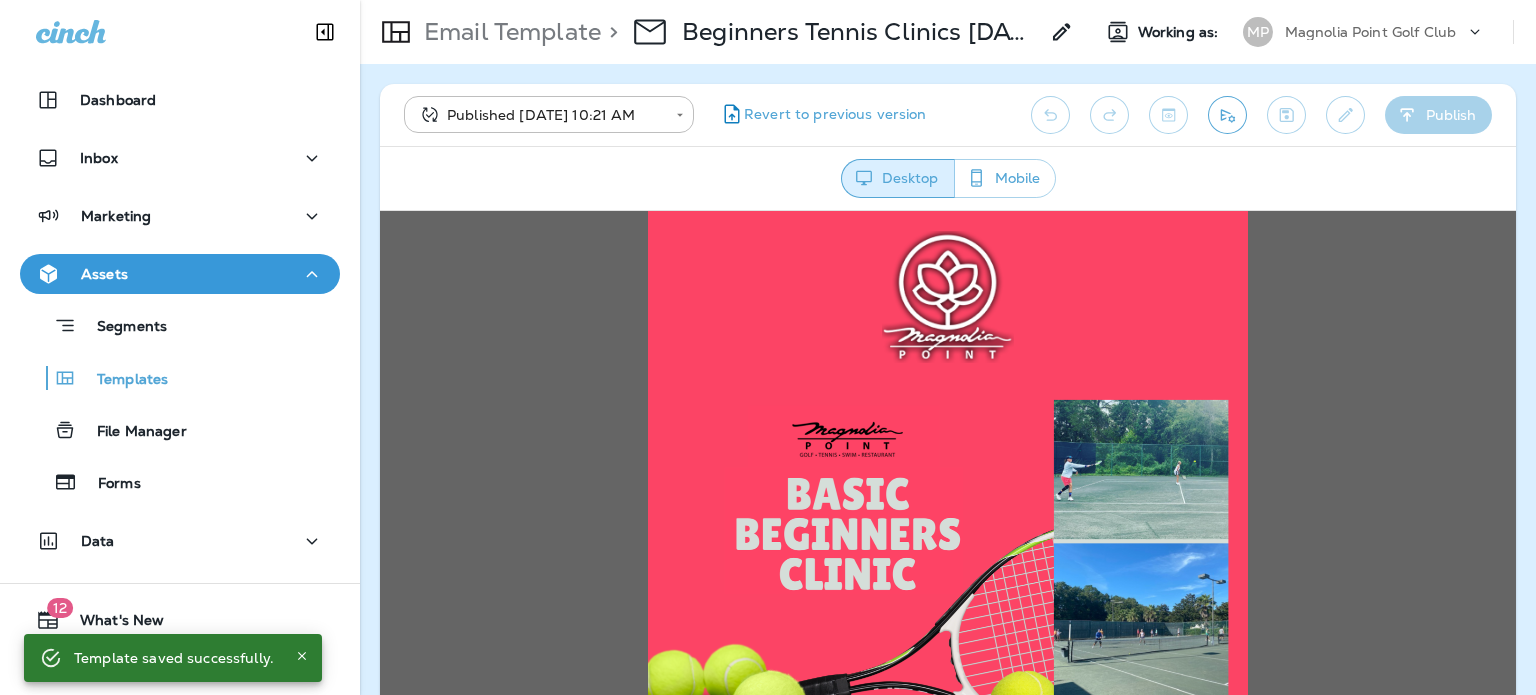 scroll, scrollTop: 0, scrollLeft: 0, axis: both 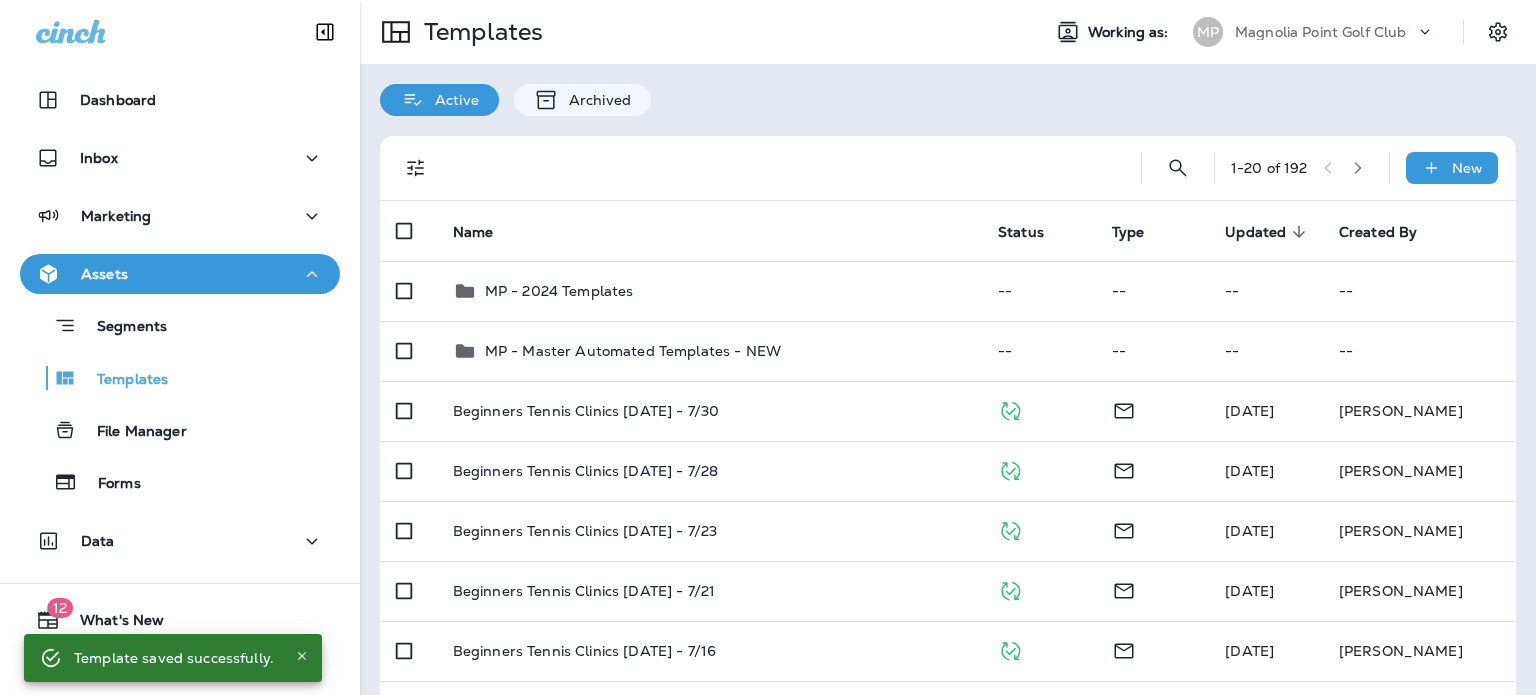 click on "Marketing" at bounding box center (93, 216) 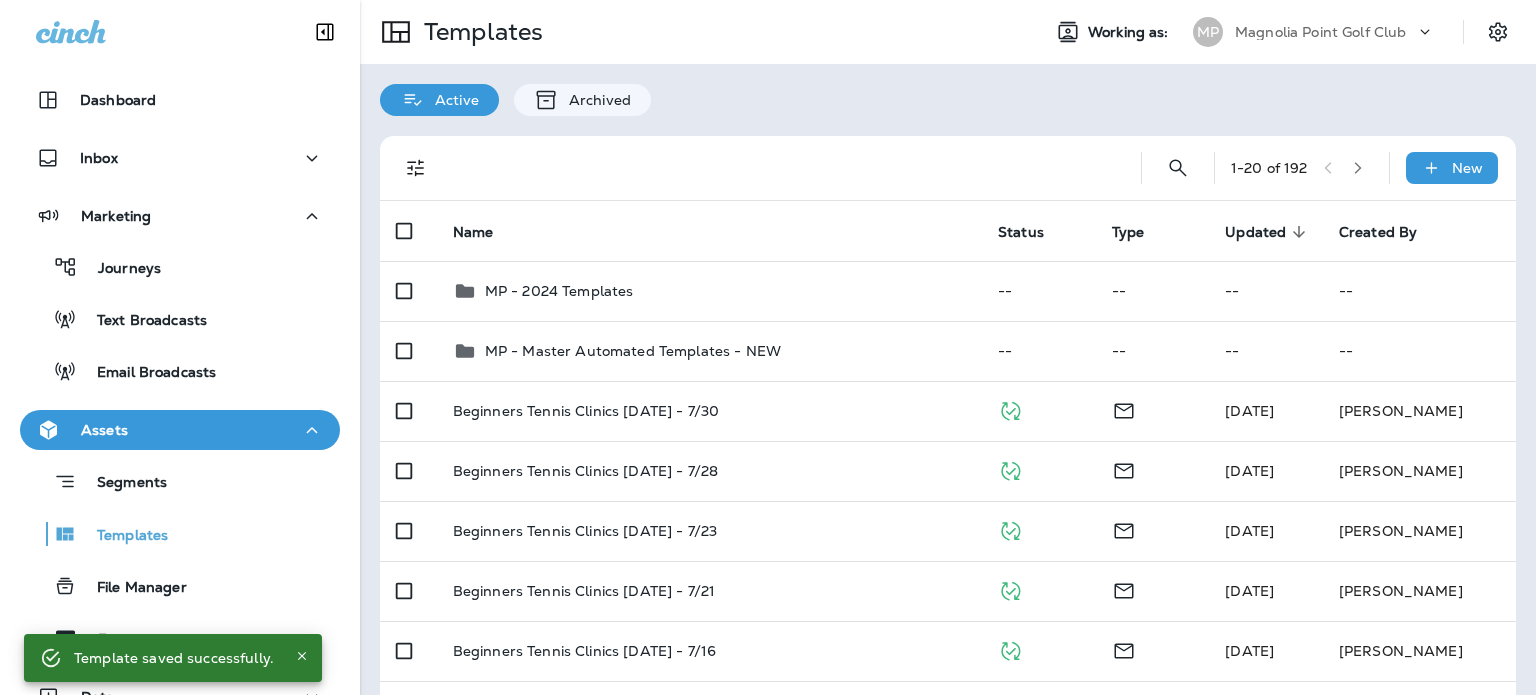 click on "Email Broadcasts" at bounding box center (146, 373) 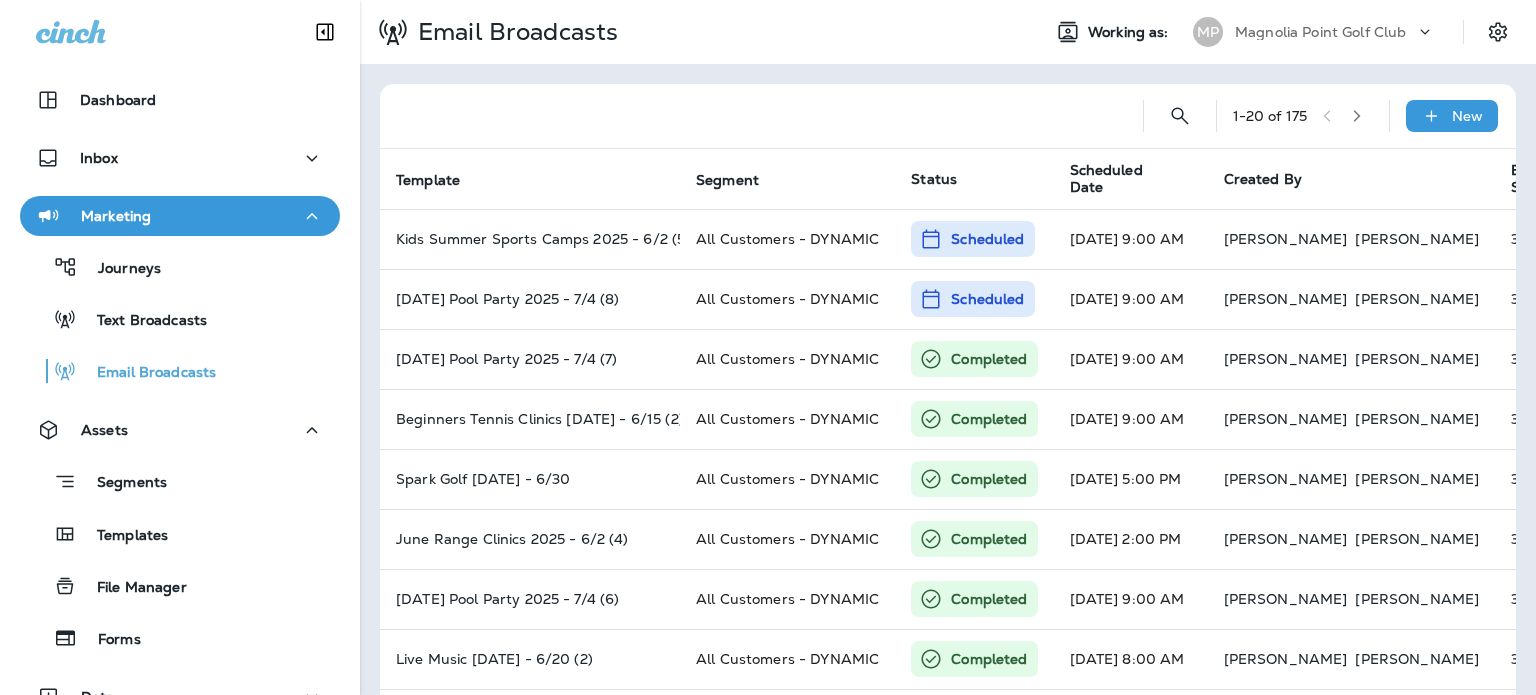 click on "New" at bounding box center (1452, 116) 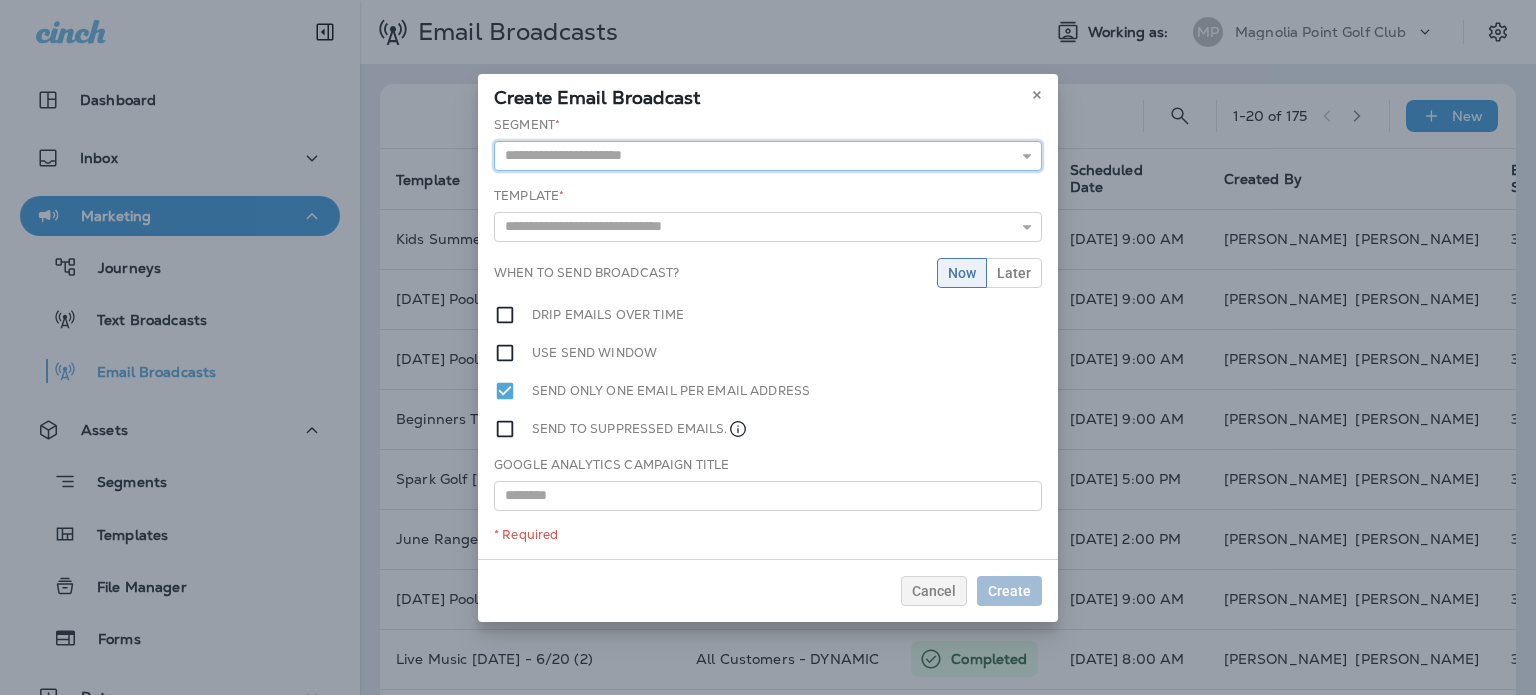 click at bounding box center [768, 156] 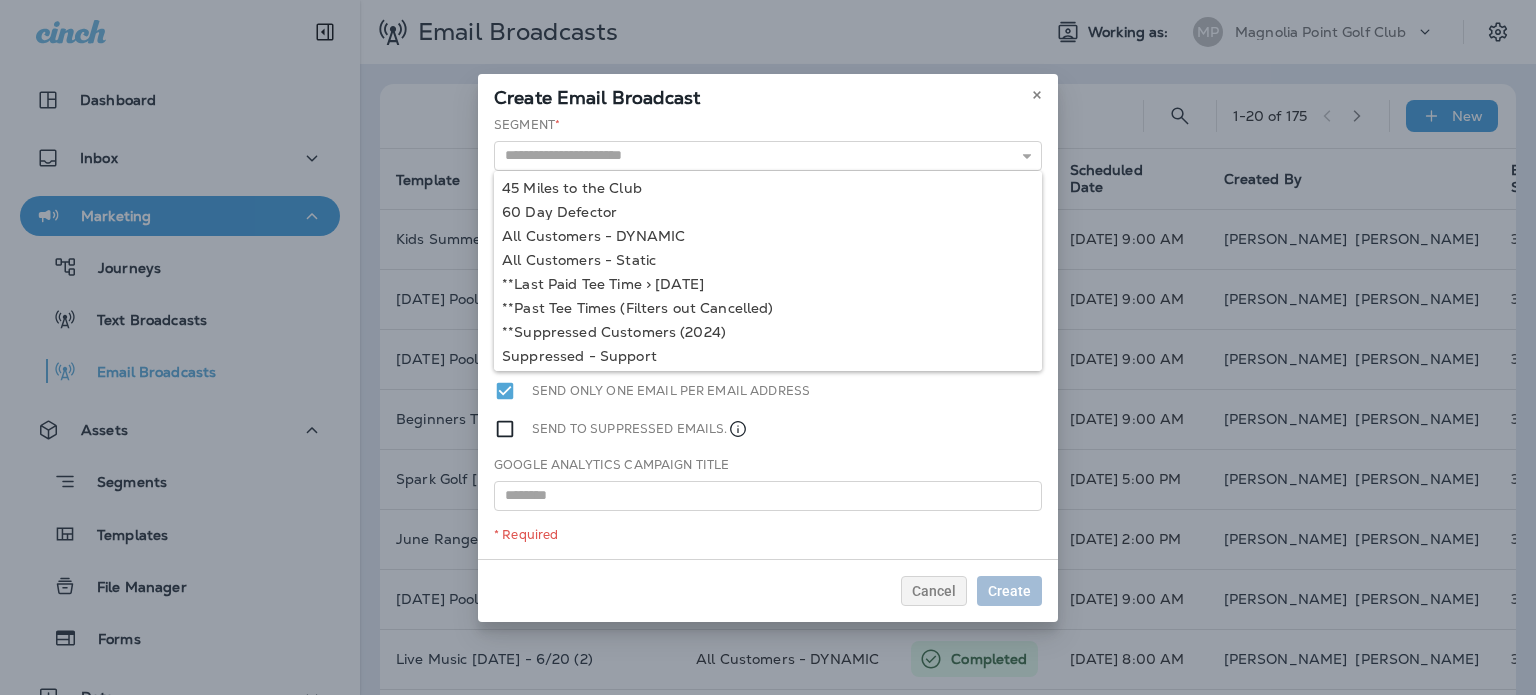 type on "**********" 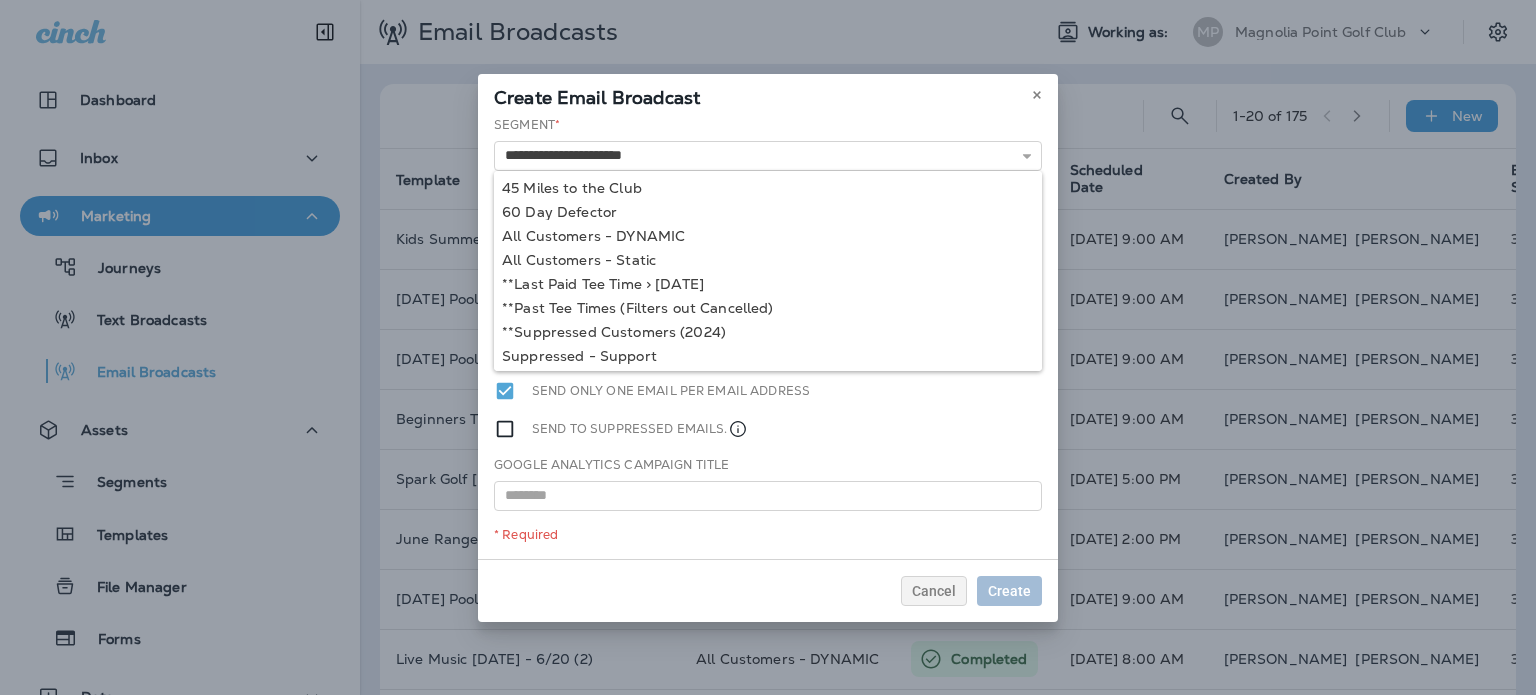 click on "**********" at bounding box center [768, 337] 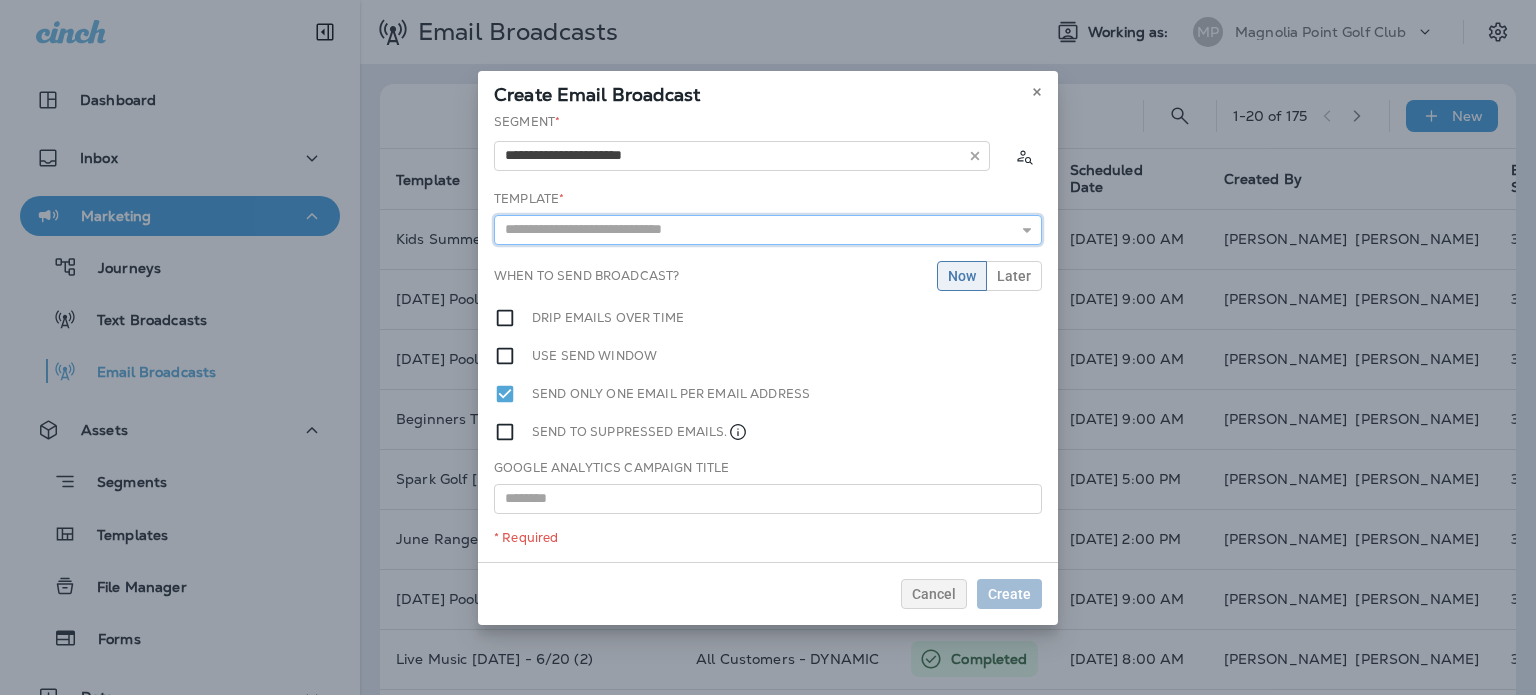 click at bounding box center (768, 230) 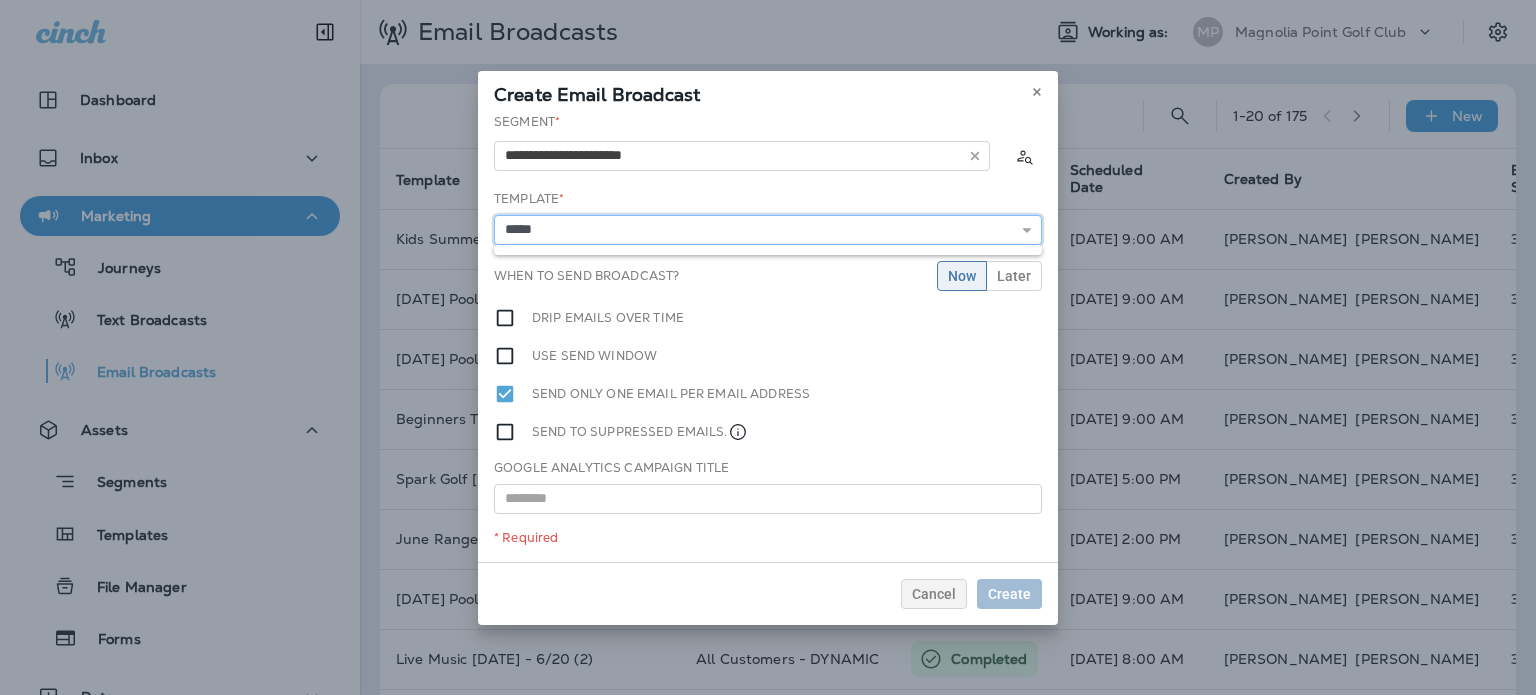 click on "*****" at bounding box center [768, 230] 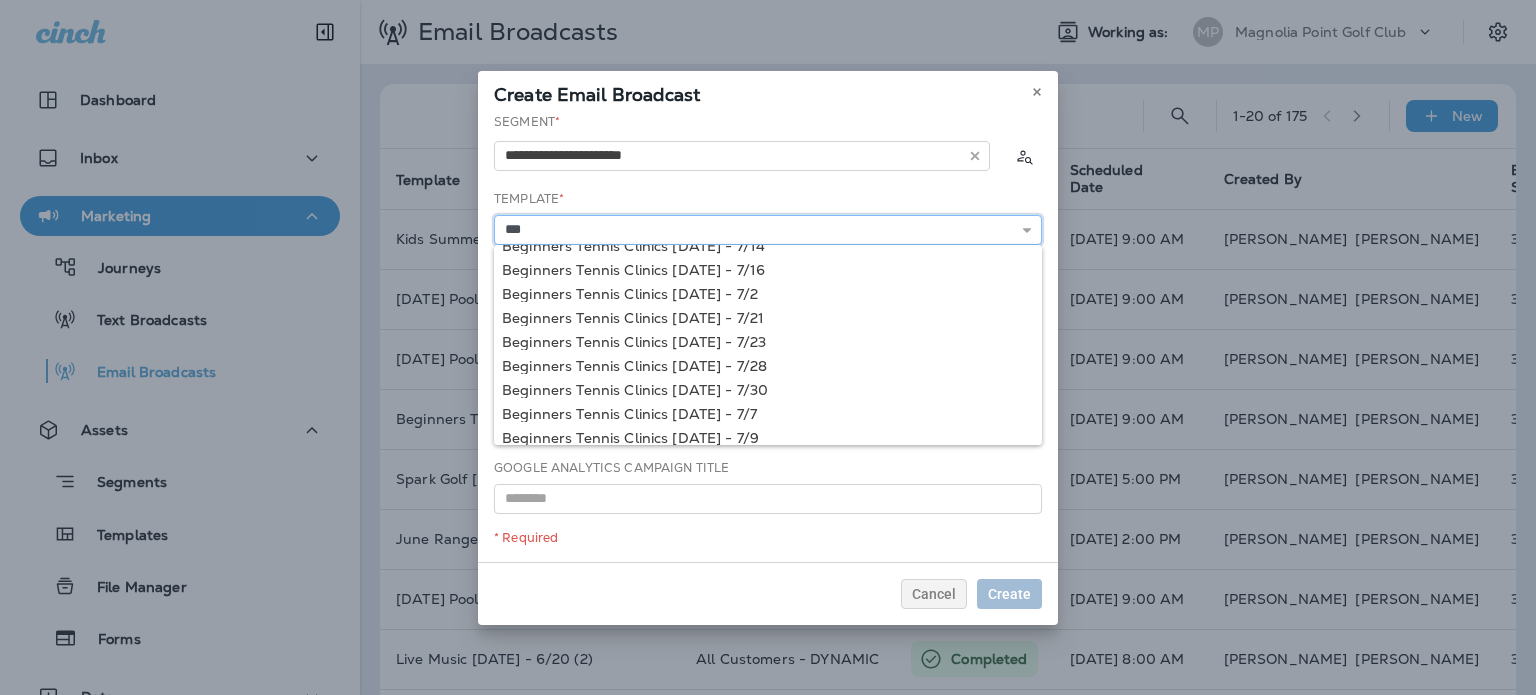 scroll, scrollTop: 0, scrollLeft: 0, axis: both 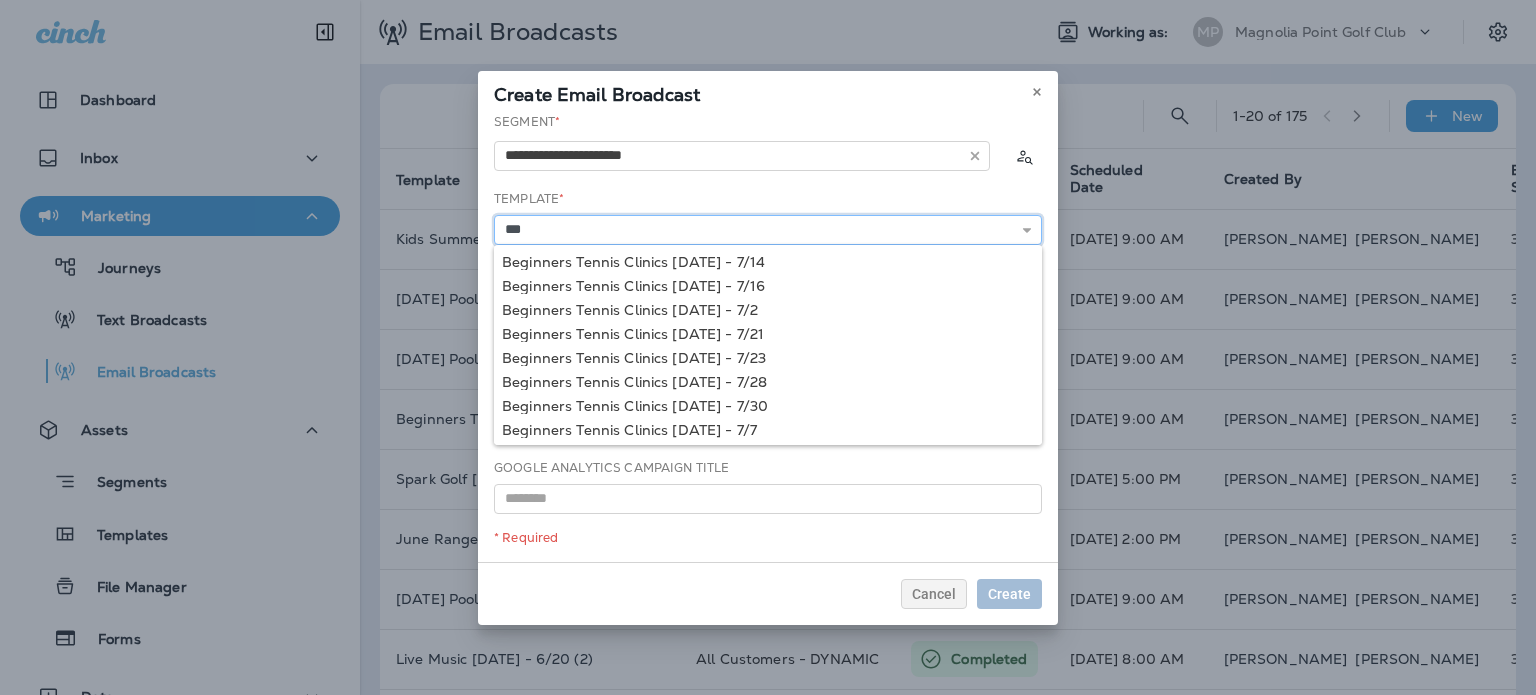 type on "**********" 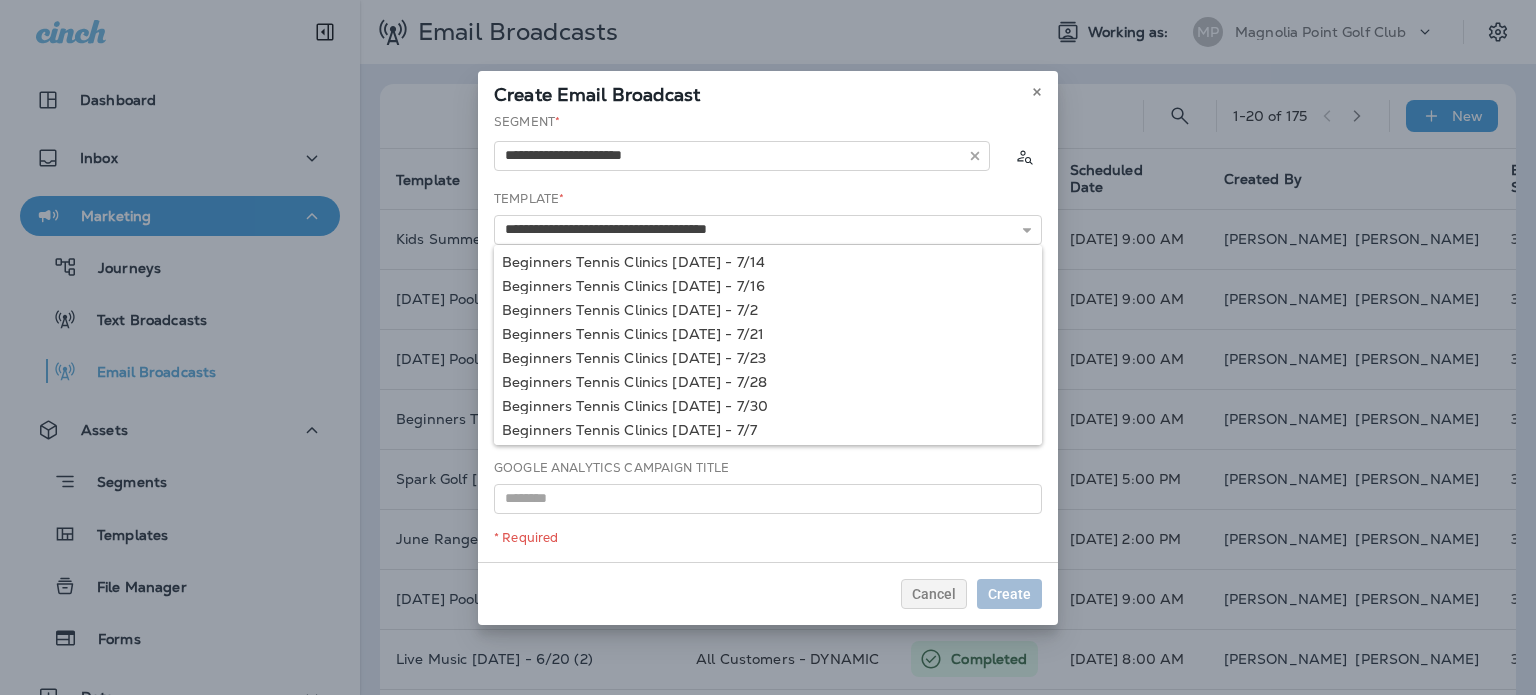 click on "**********" at bounding box center [768, 337] 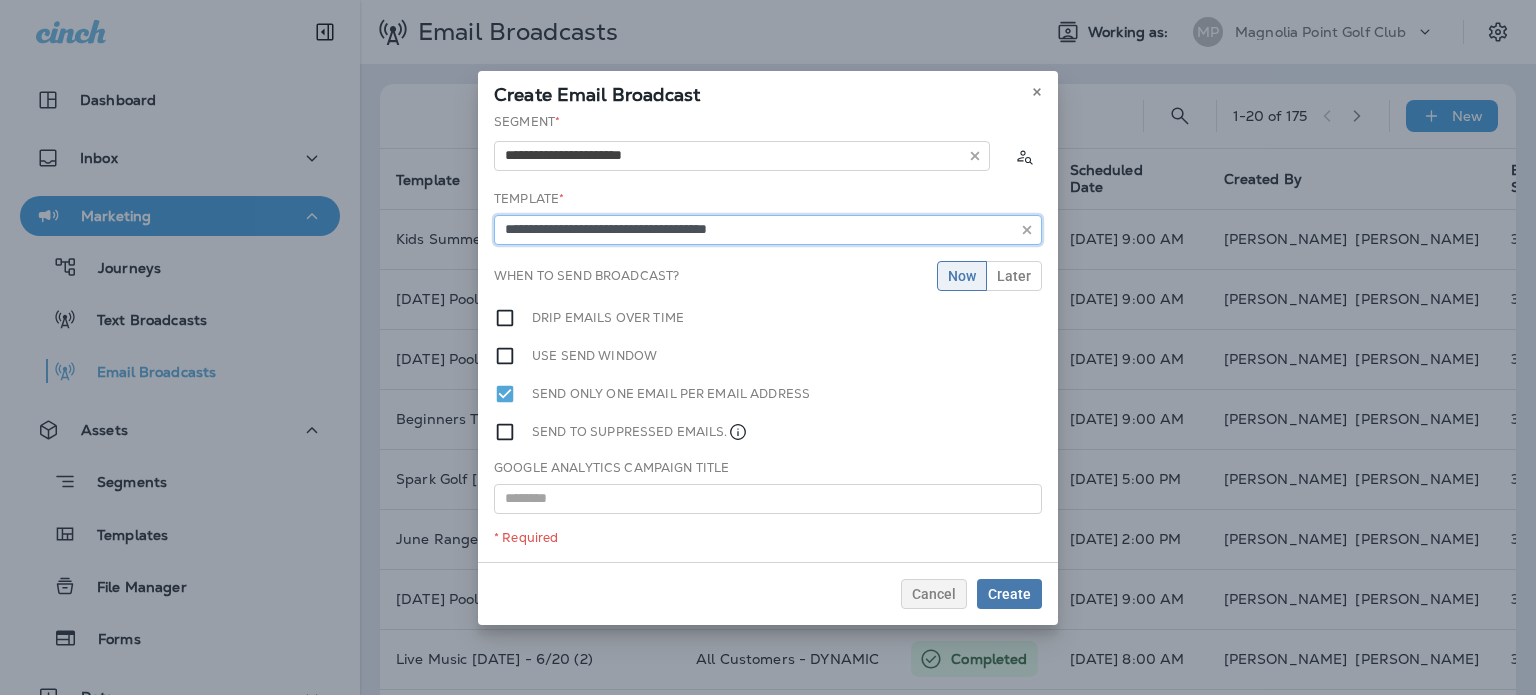 click on "**********" at bounding box center [768, 230] 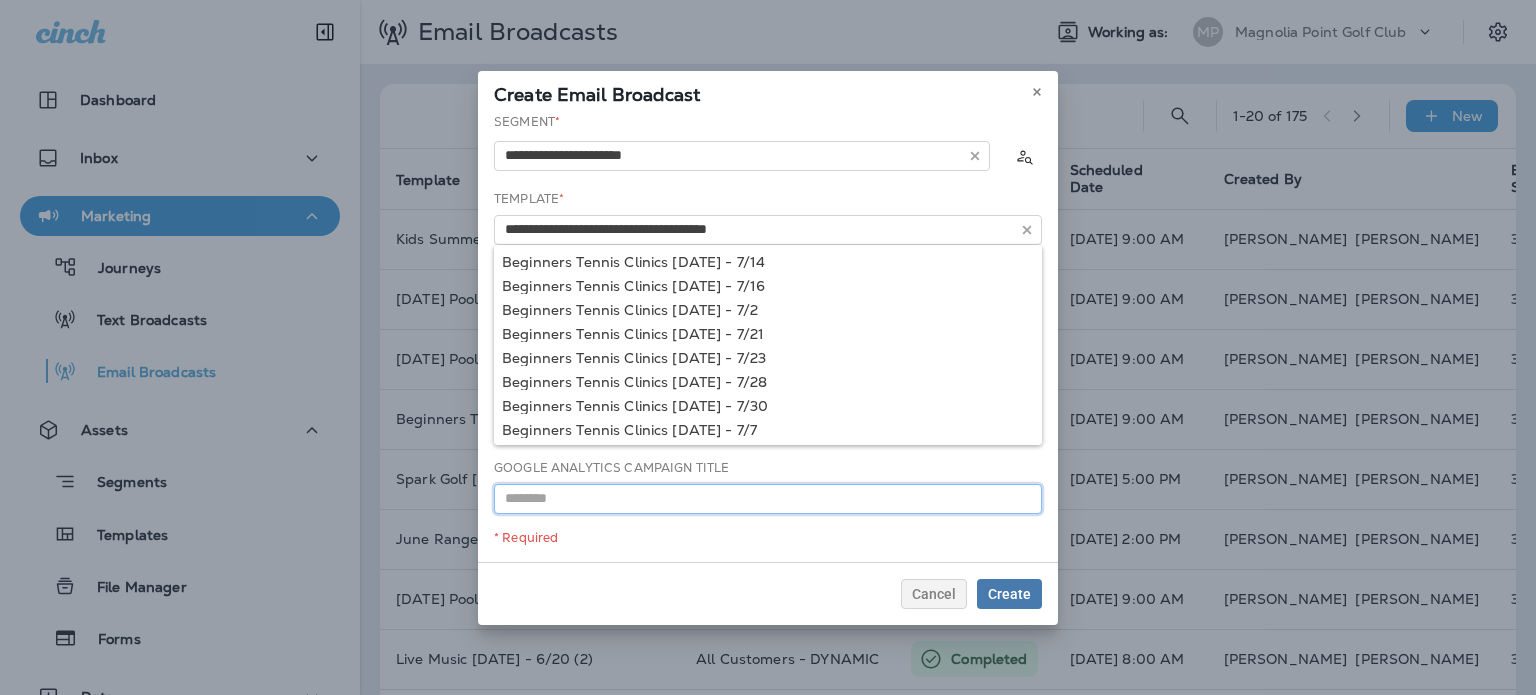 click at bounding box center (768, 499) 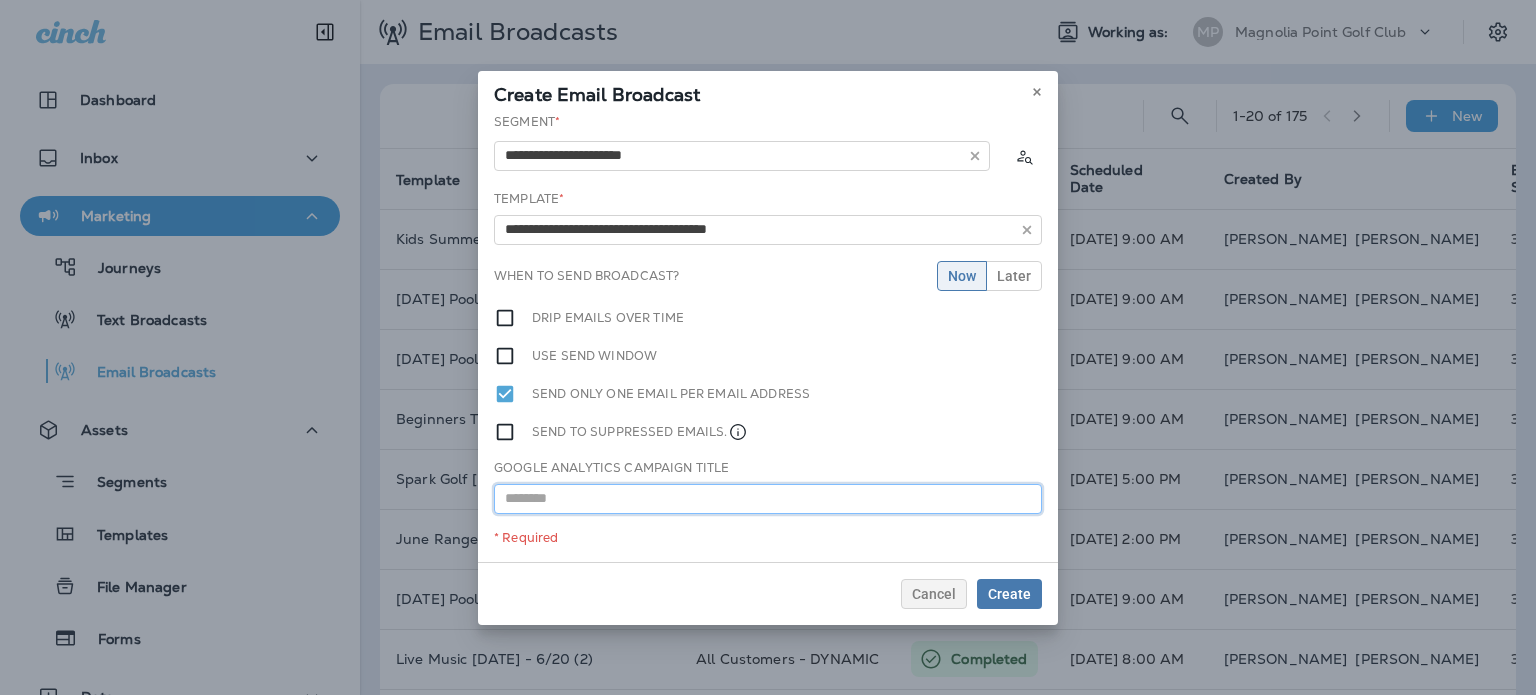 paste on "**********" 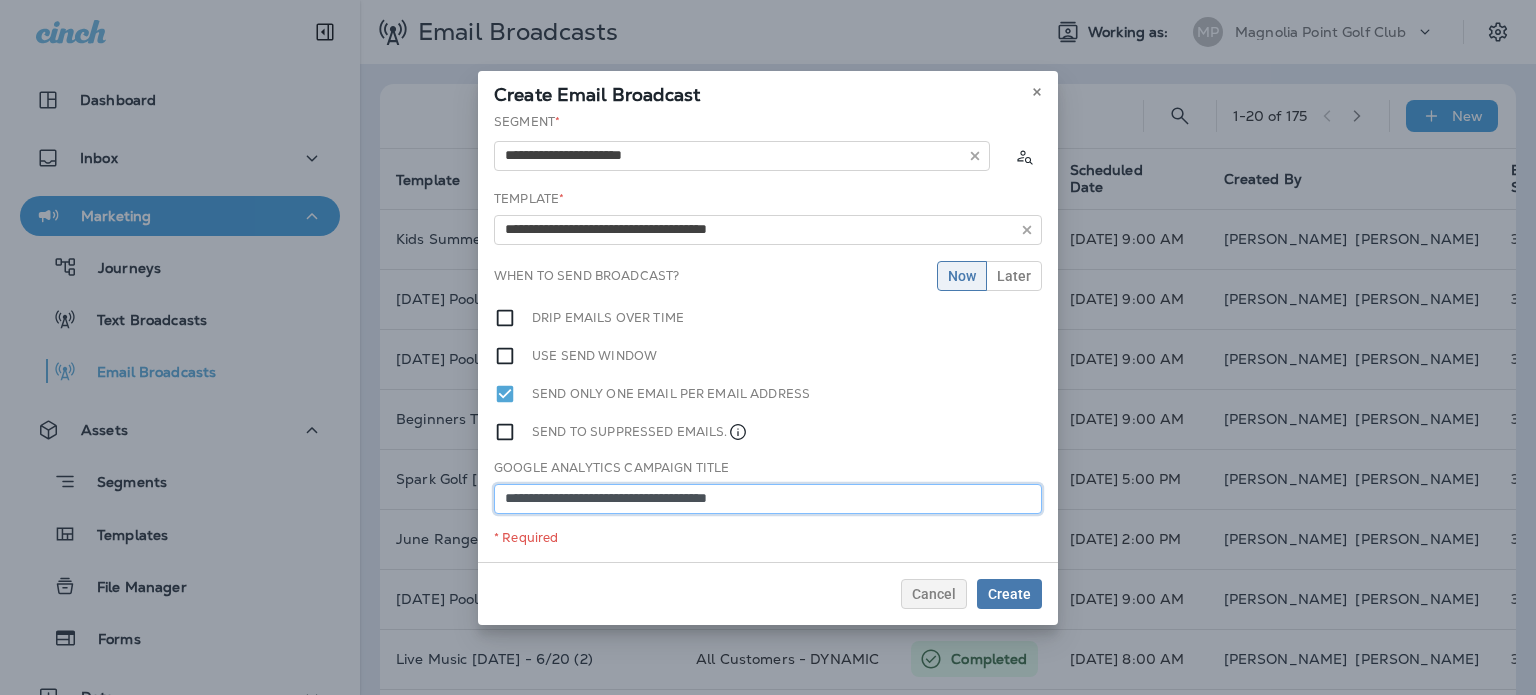 type on "**********" 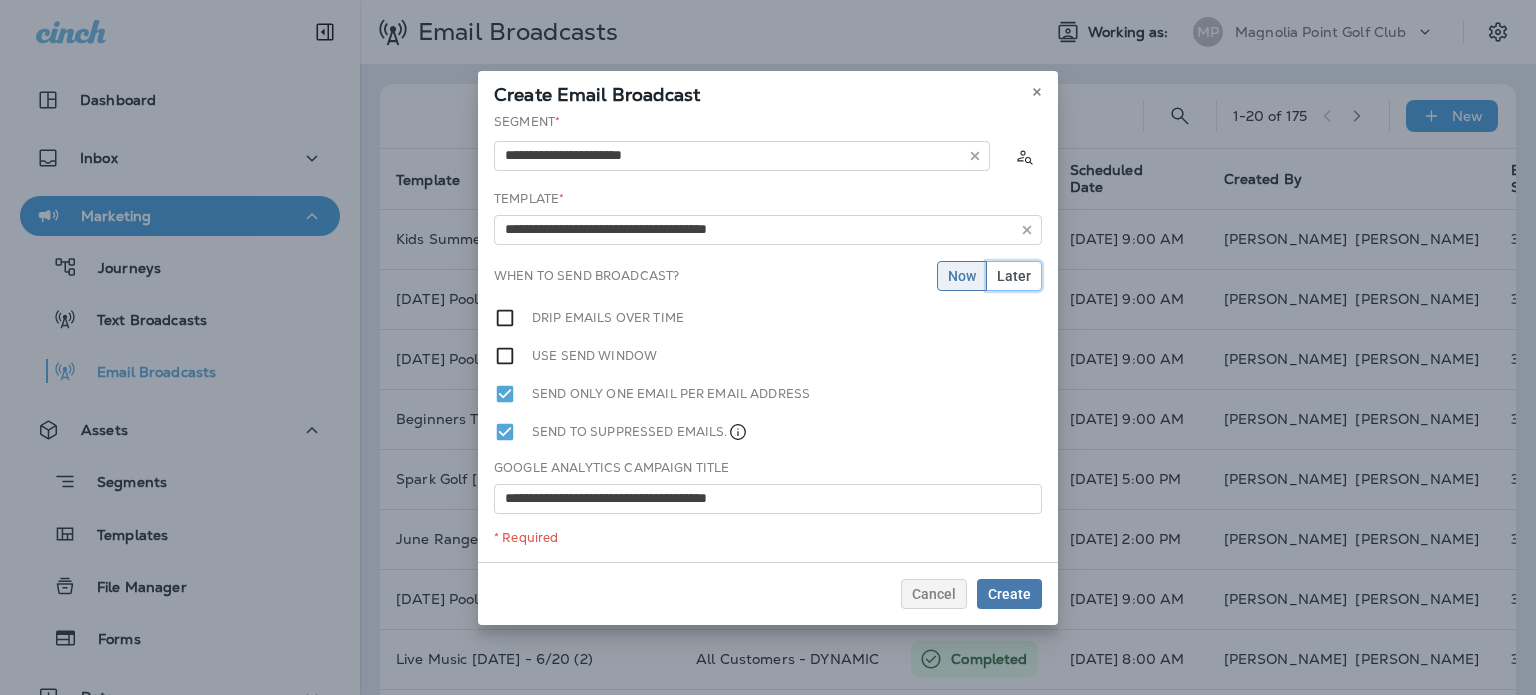 click on "Later" at bounding box center (1014, 276) 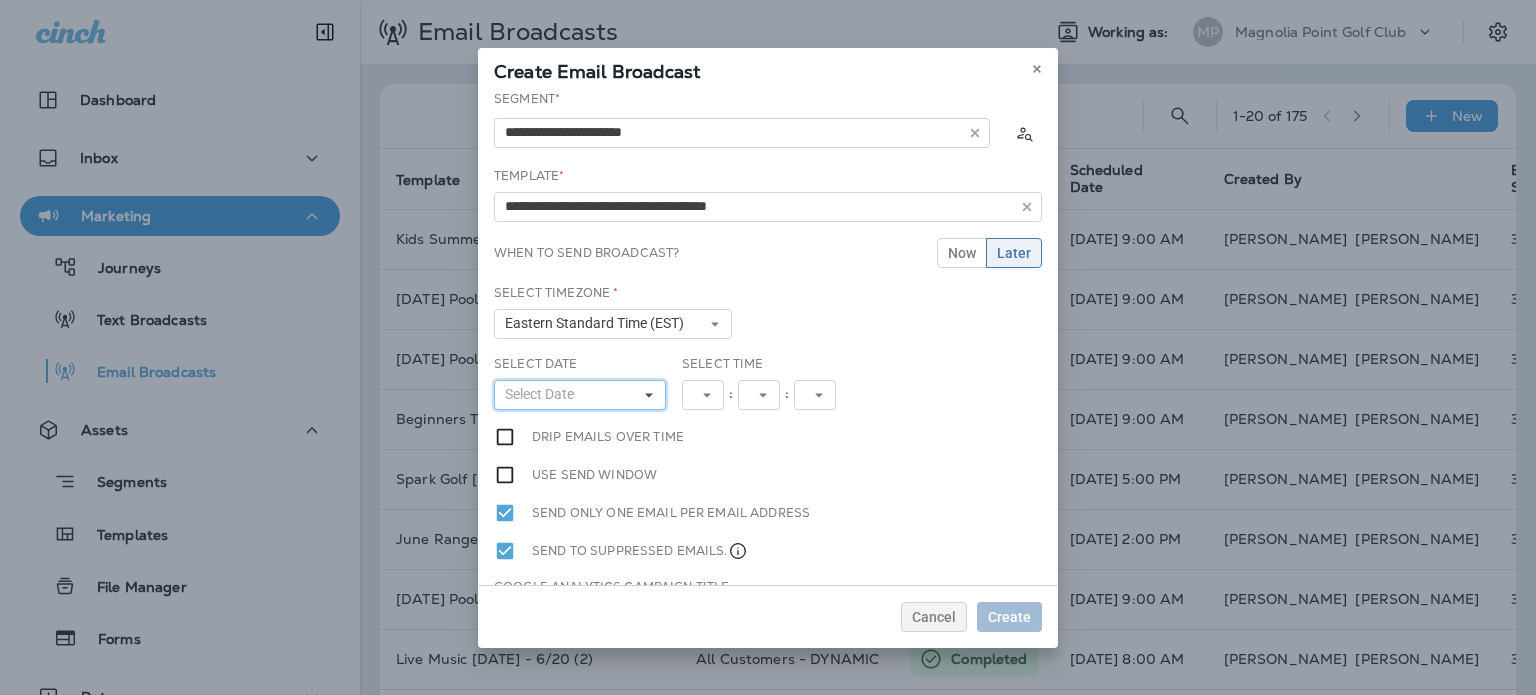 click on "Select Date" at bounding box center [580, 395] 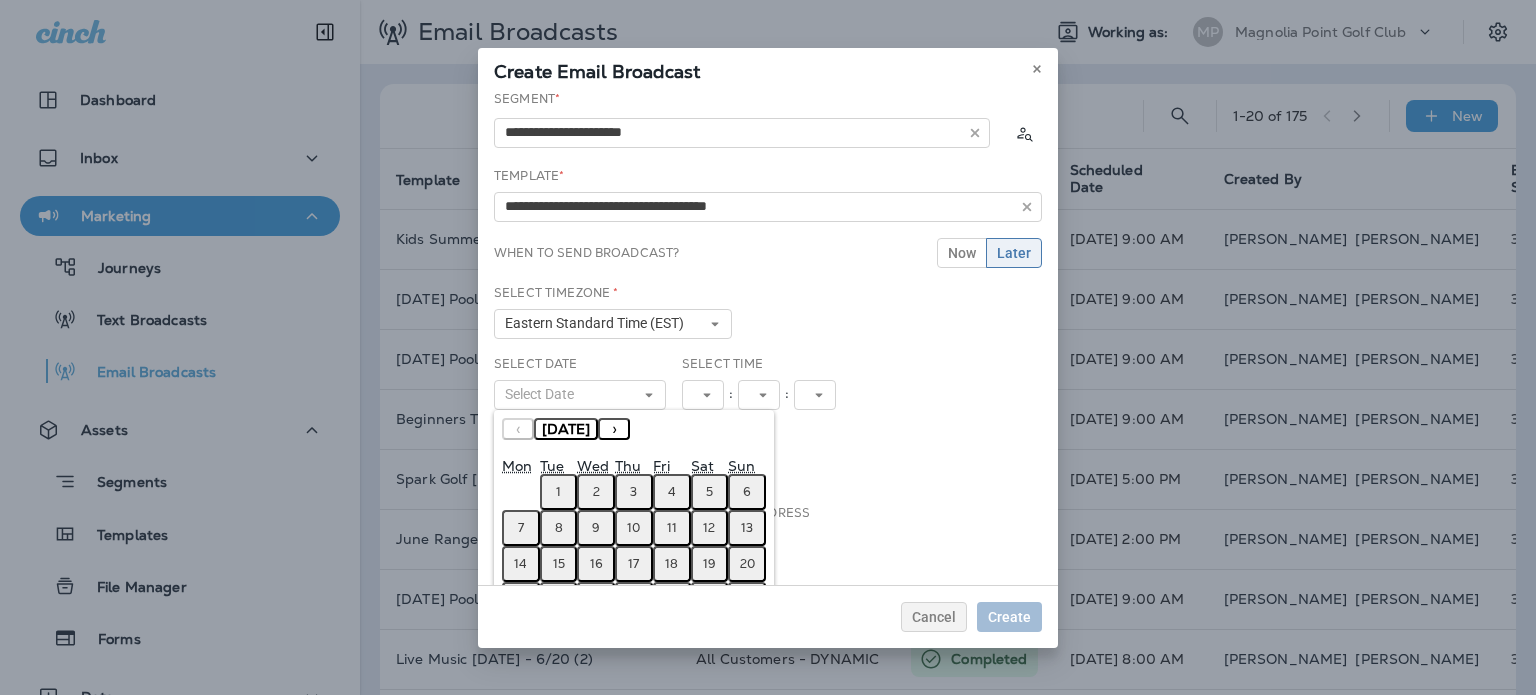 click on "2" at bounding box center [596, 492] 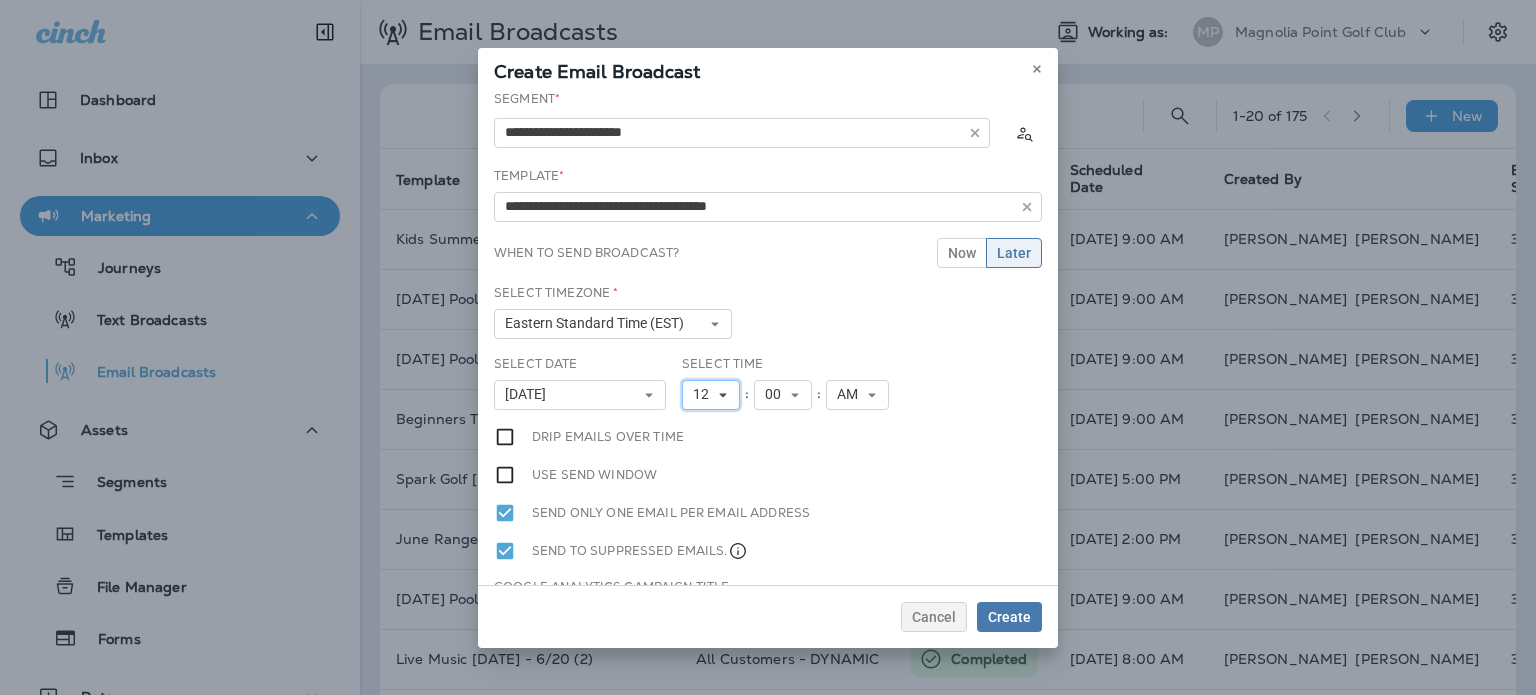 click on "12" at bounding box center (705, 394) 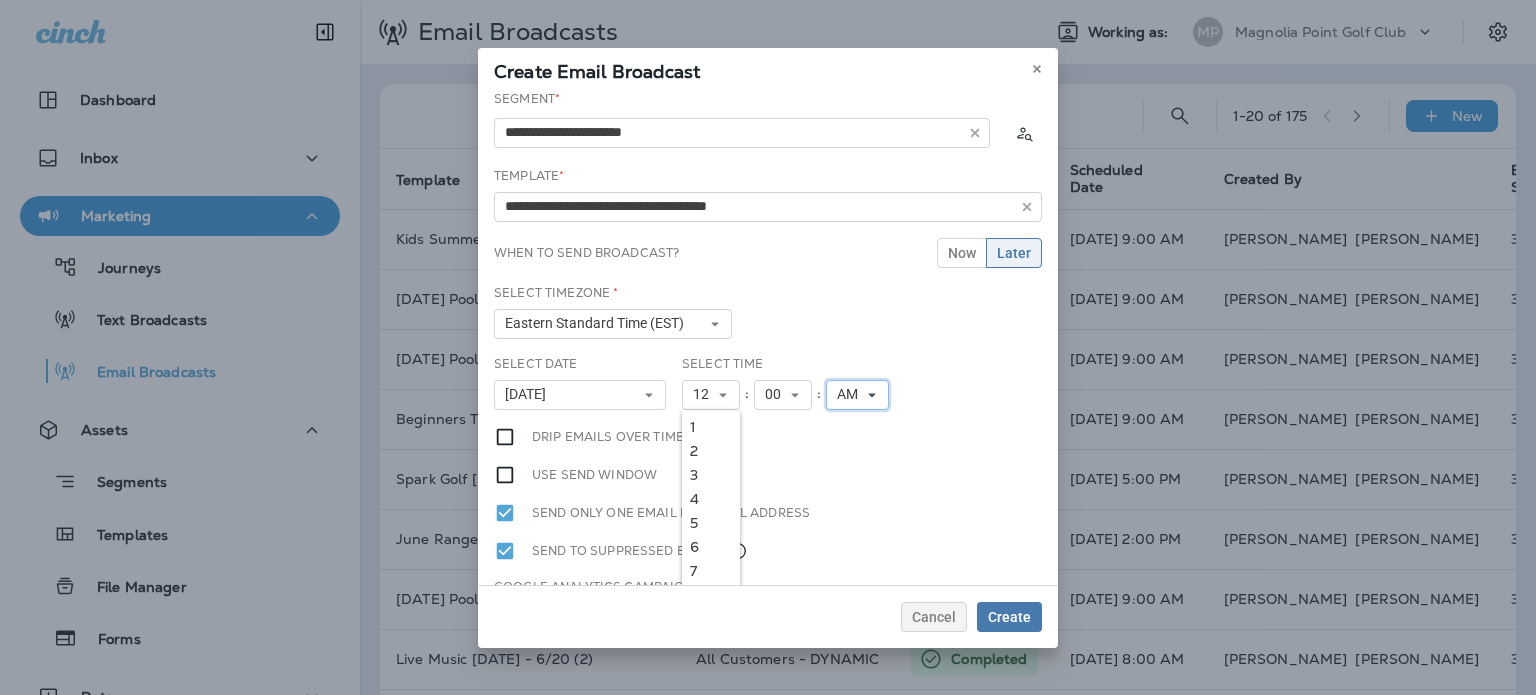 click on "AM" at bounding box center [851, 394] 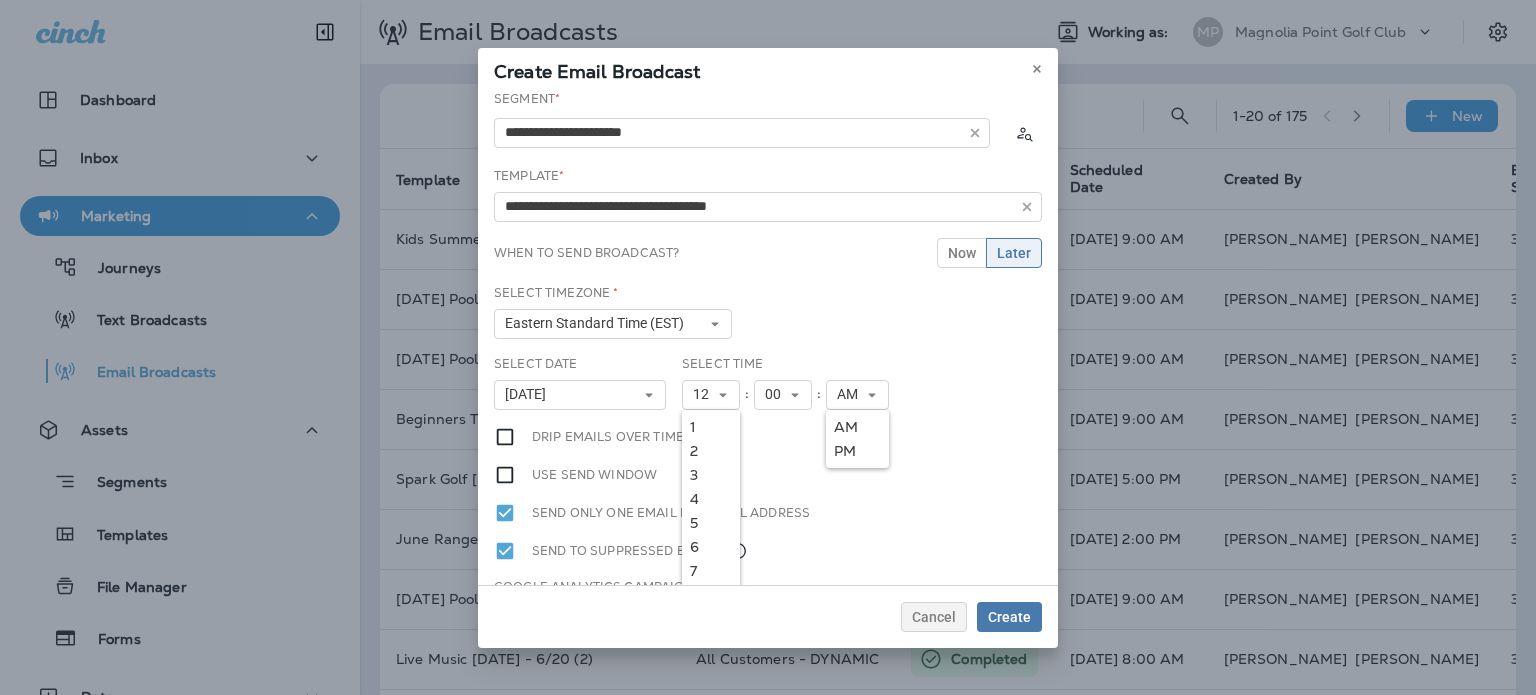 click on "PM" at bounding box center [857, 451] 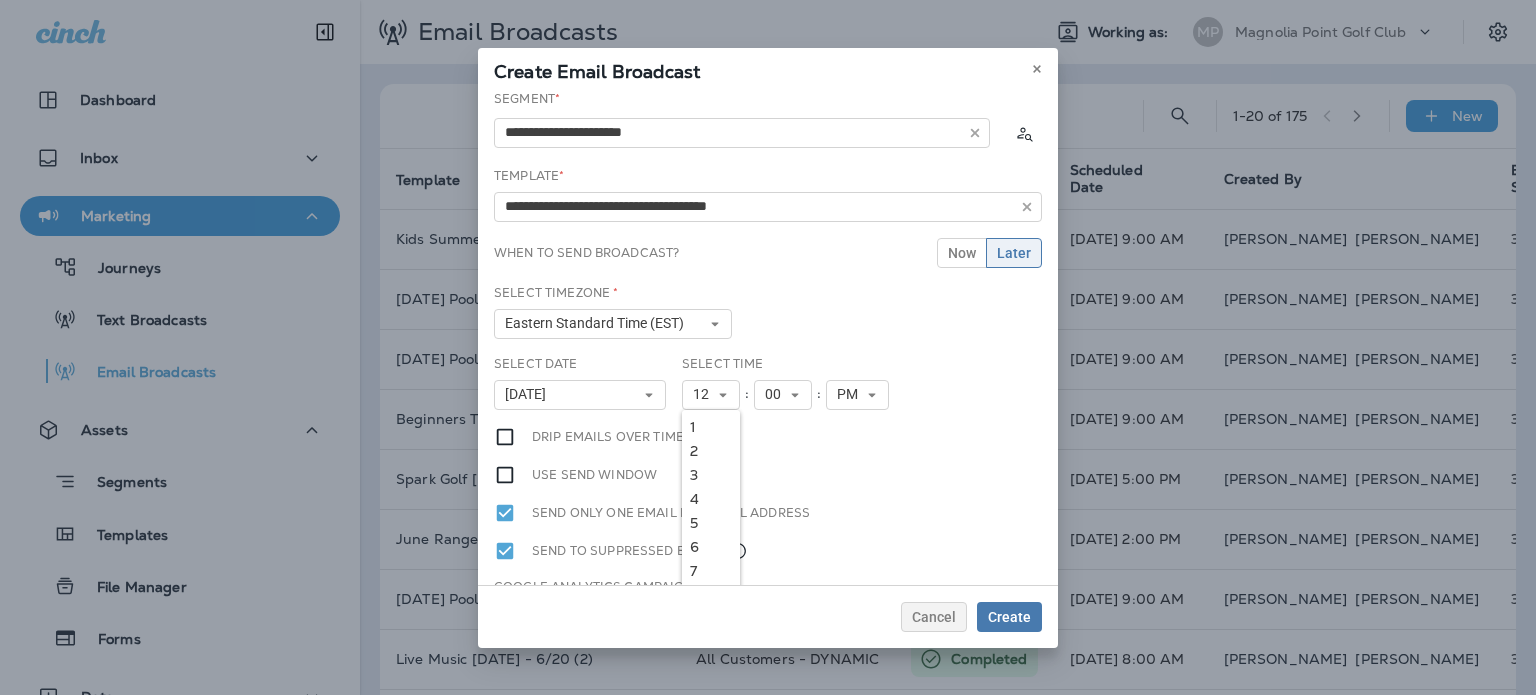 click on "Use send window" at bounding box center (768, 475) 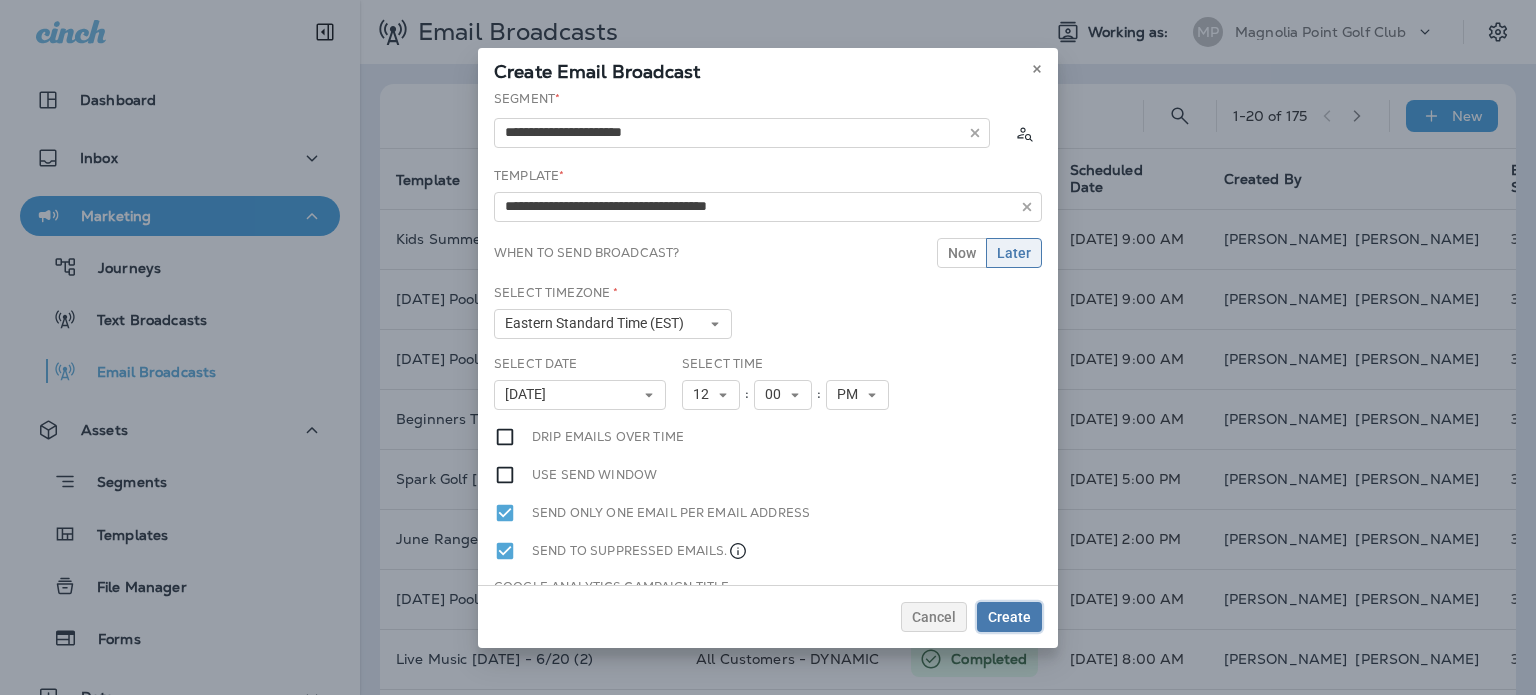click on "Create" at bounding box center (1009, 617) 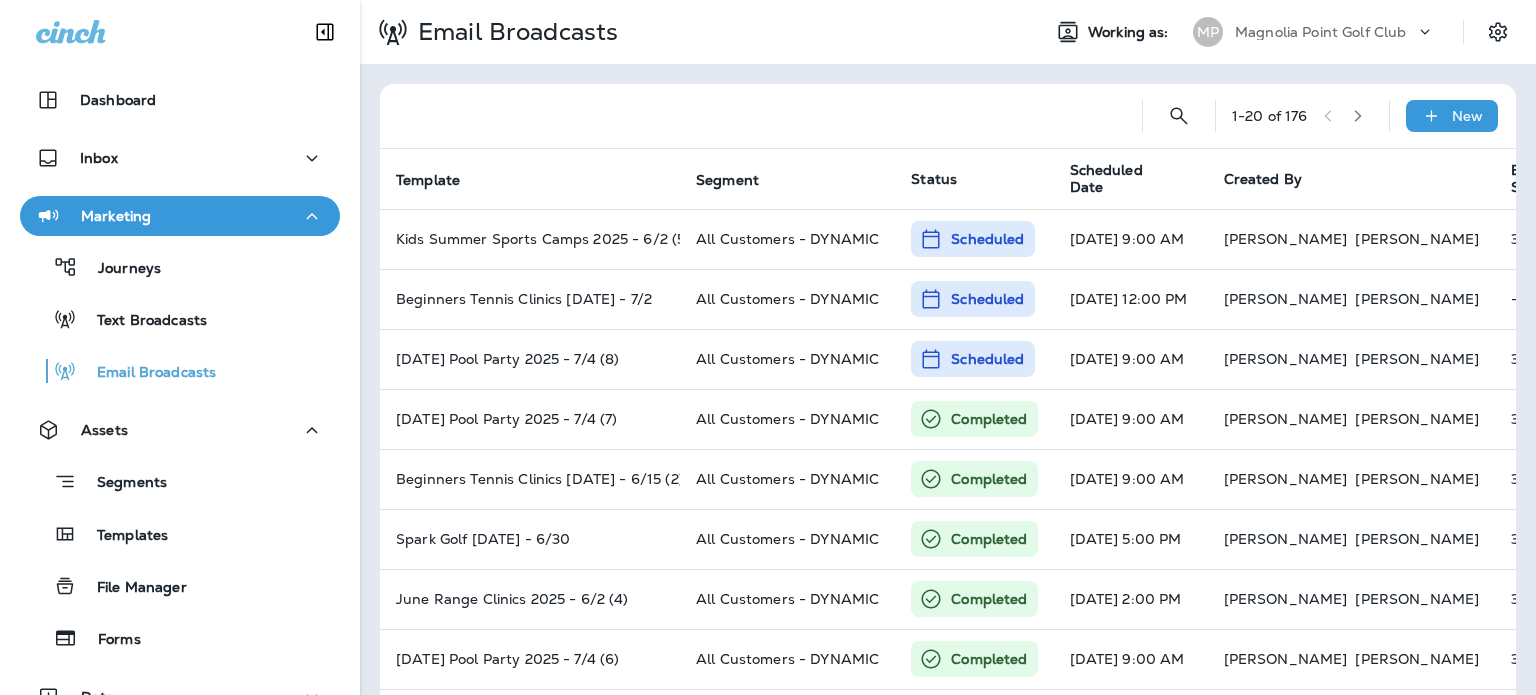 click on "New" at bounding box center (1467, 116) 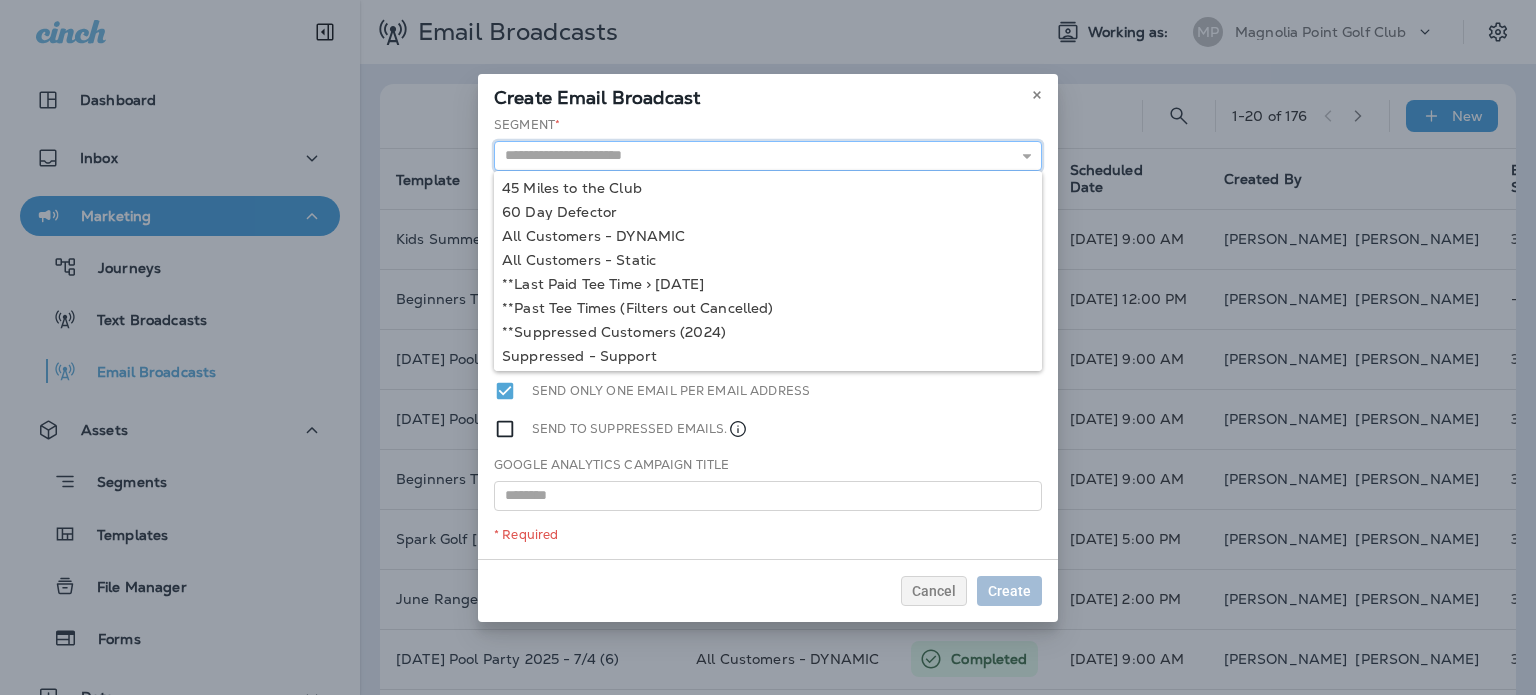 click at bounding box center [768, 156] 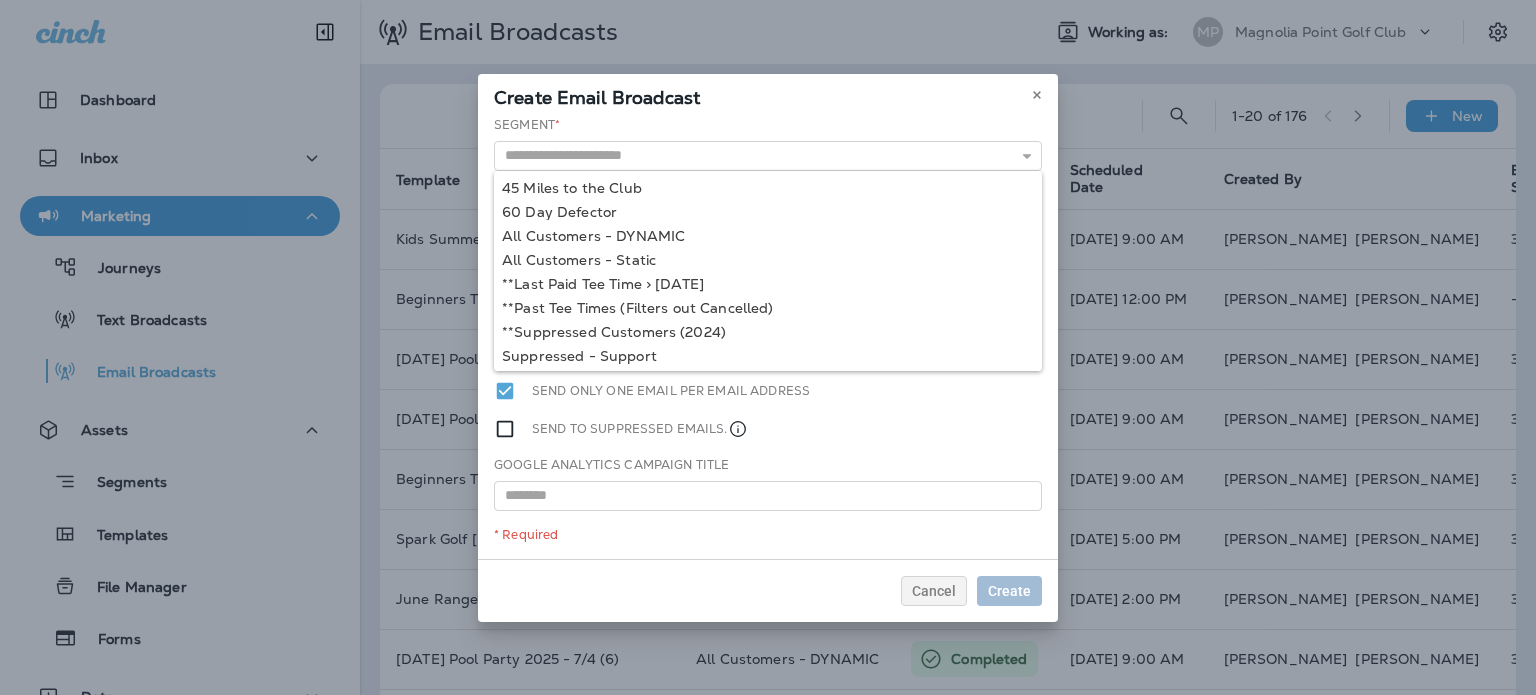 type on "**********" 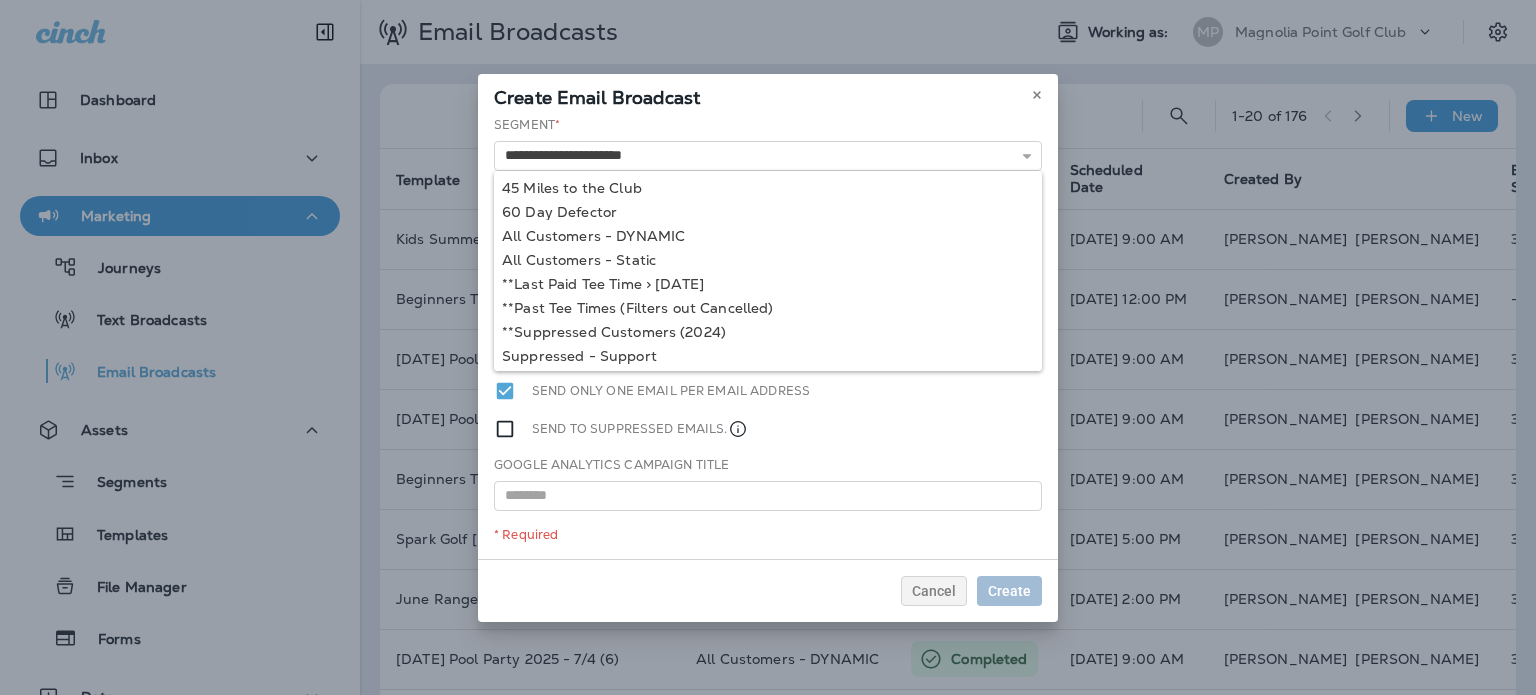 click on "**********" at bounding box center (768, 337) 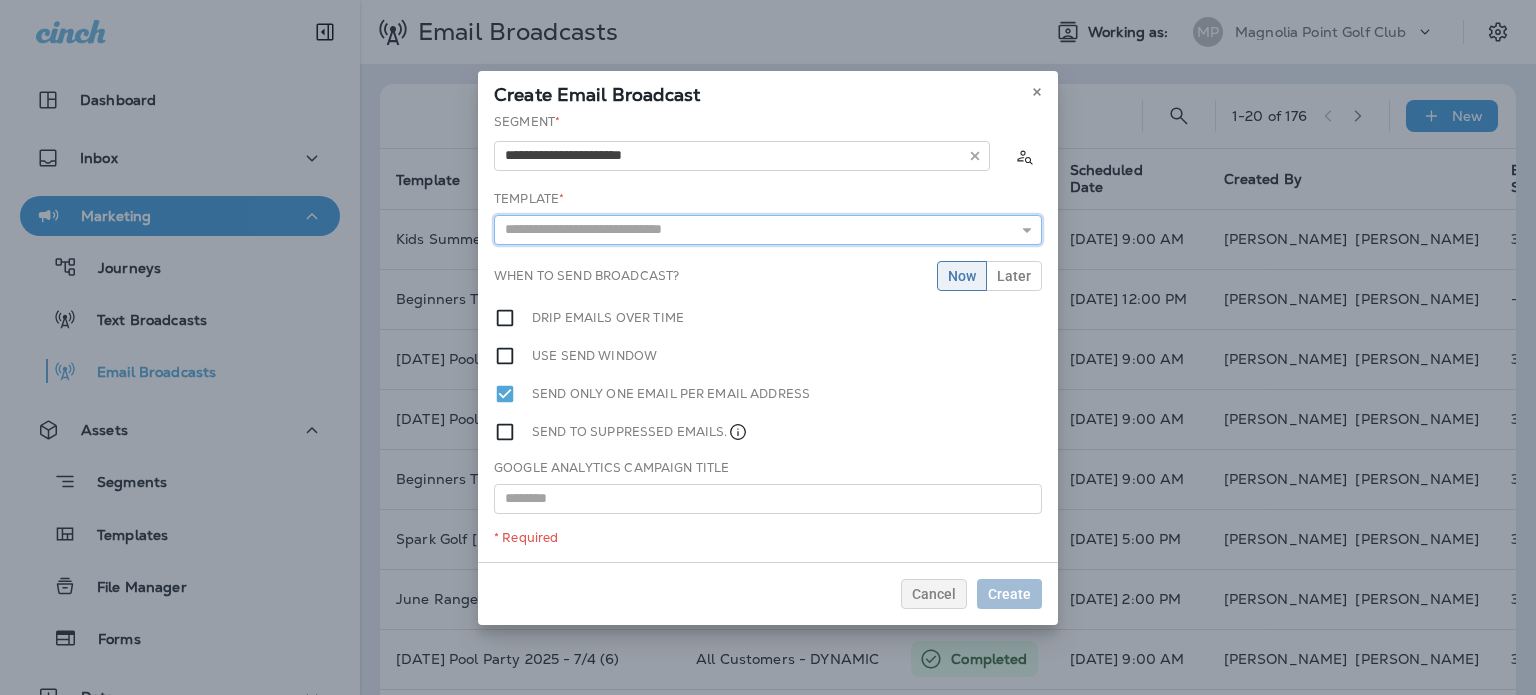 click at bounding box center [768, 230] 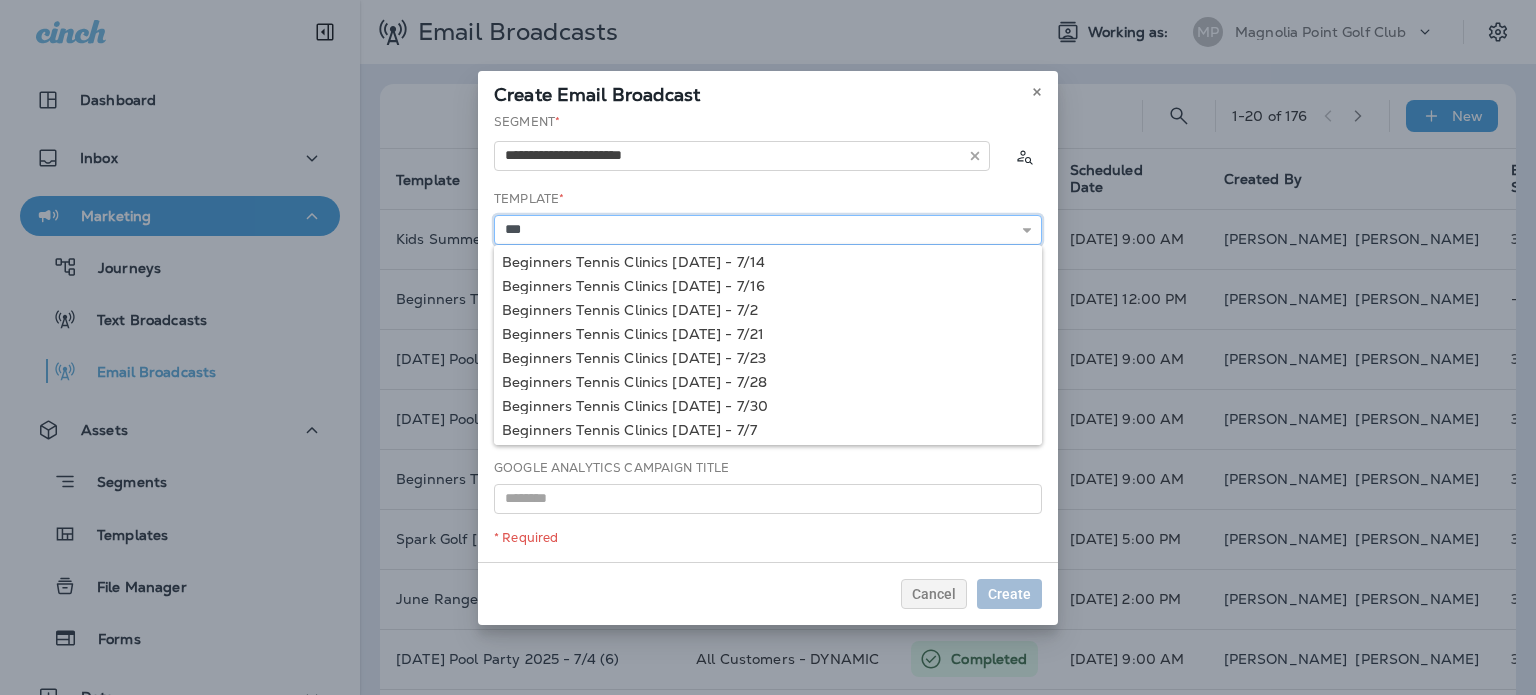 scroll, scrollTop: 49, scrollLeft: 0, axis: vertical 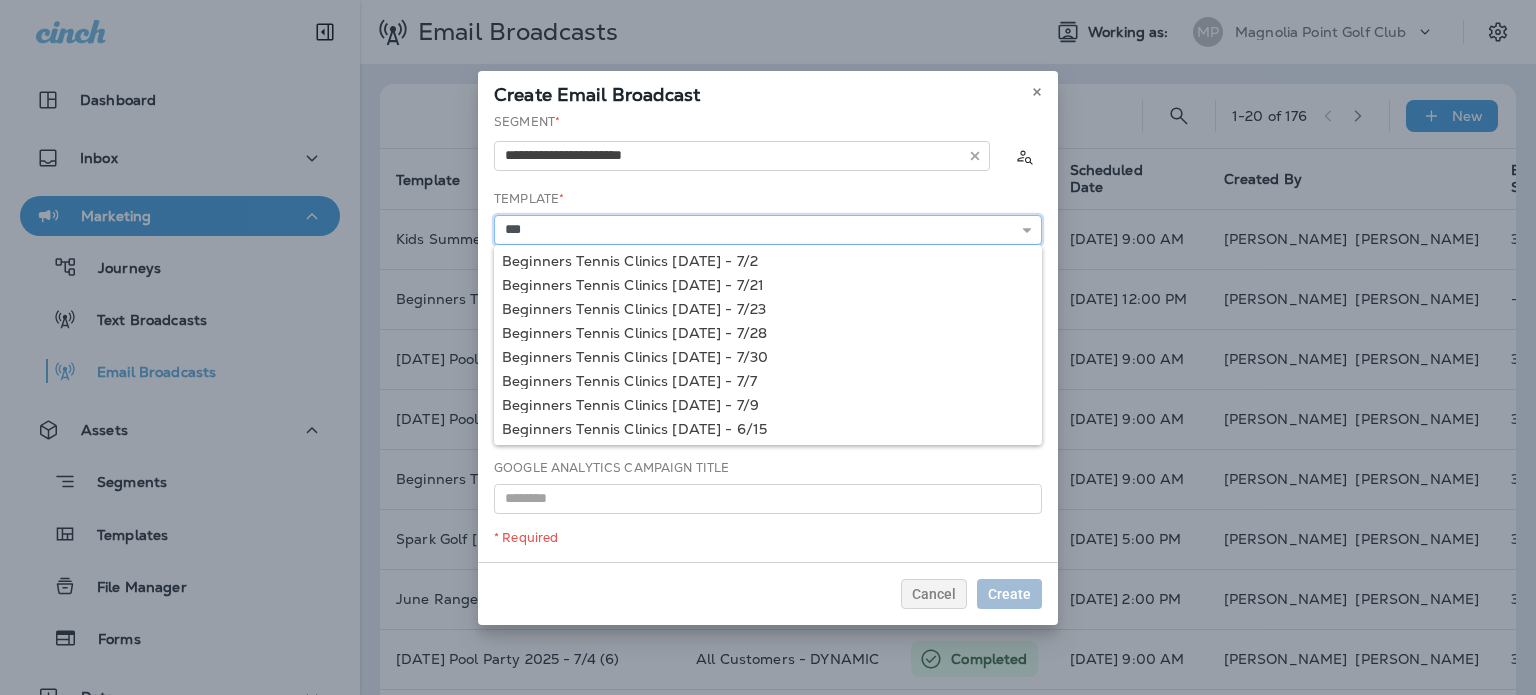 type on "**********" 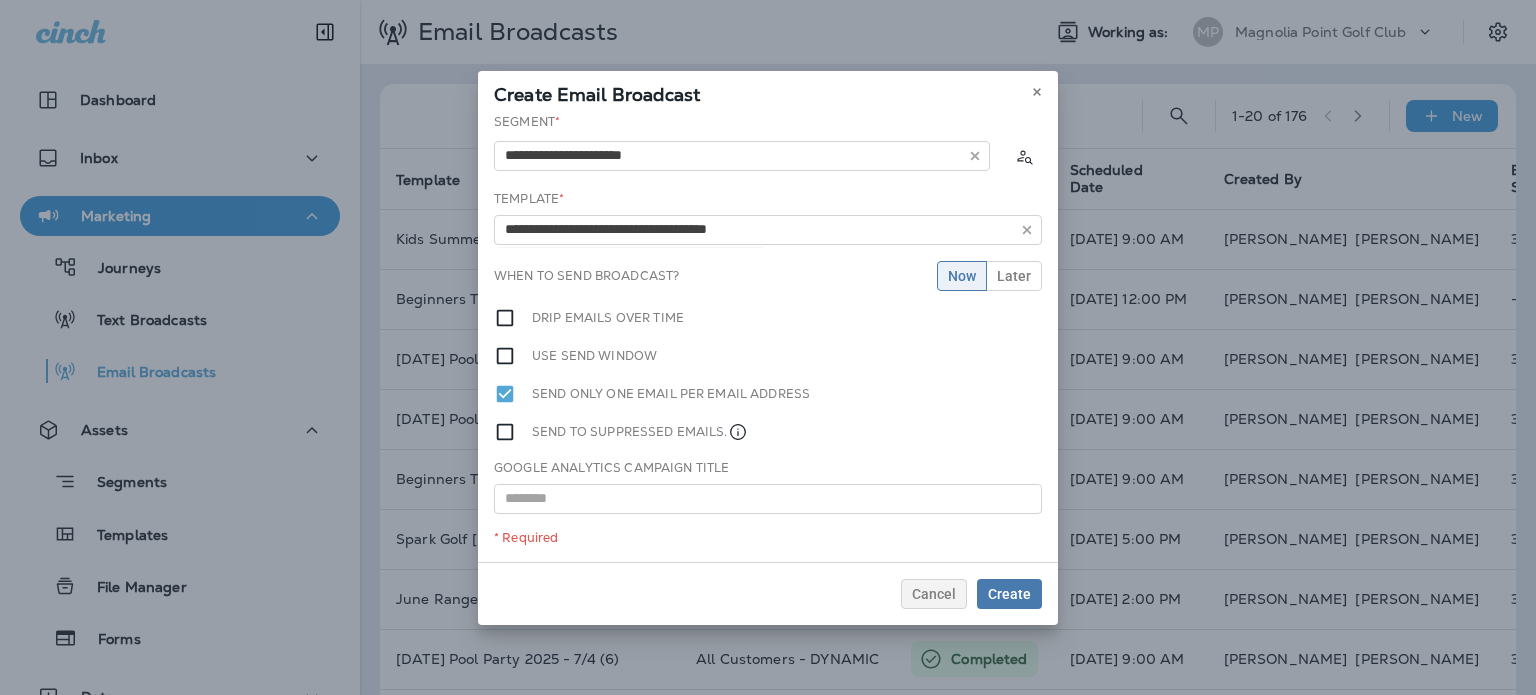 click on "**********" at bounding box center [768, 337] 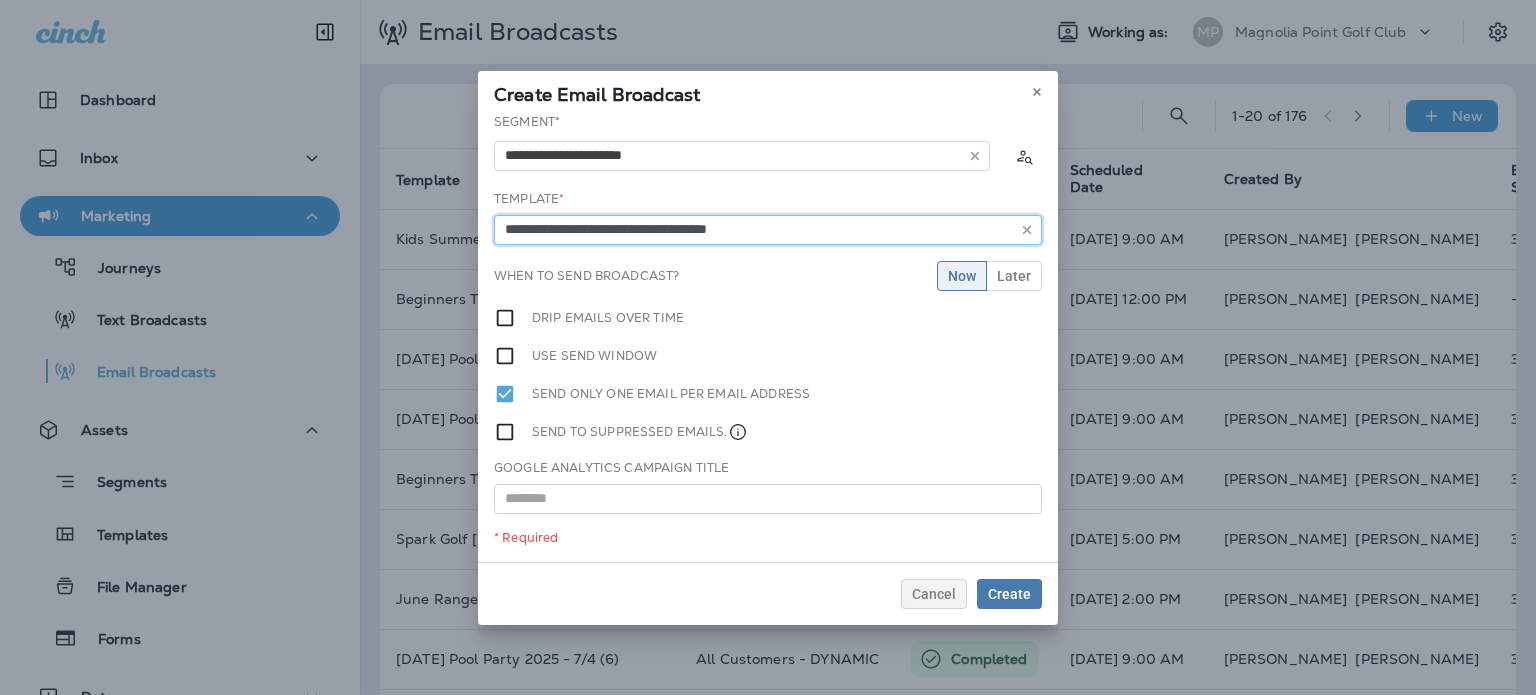 click on "**********" at bounding box center [768, 230] 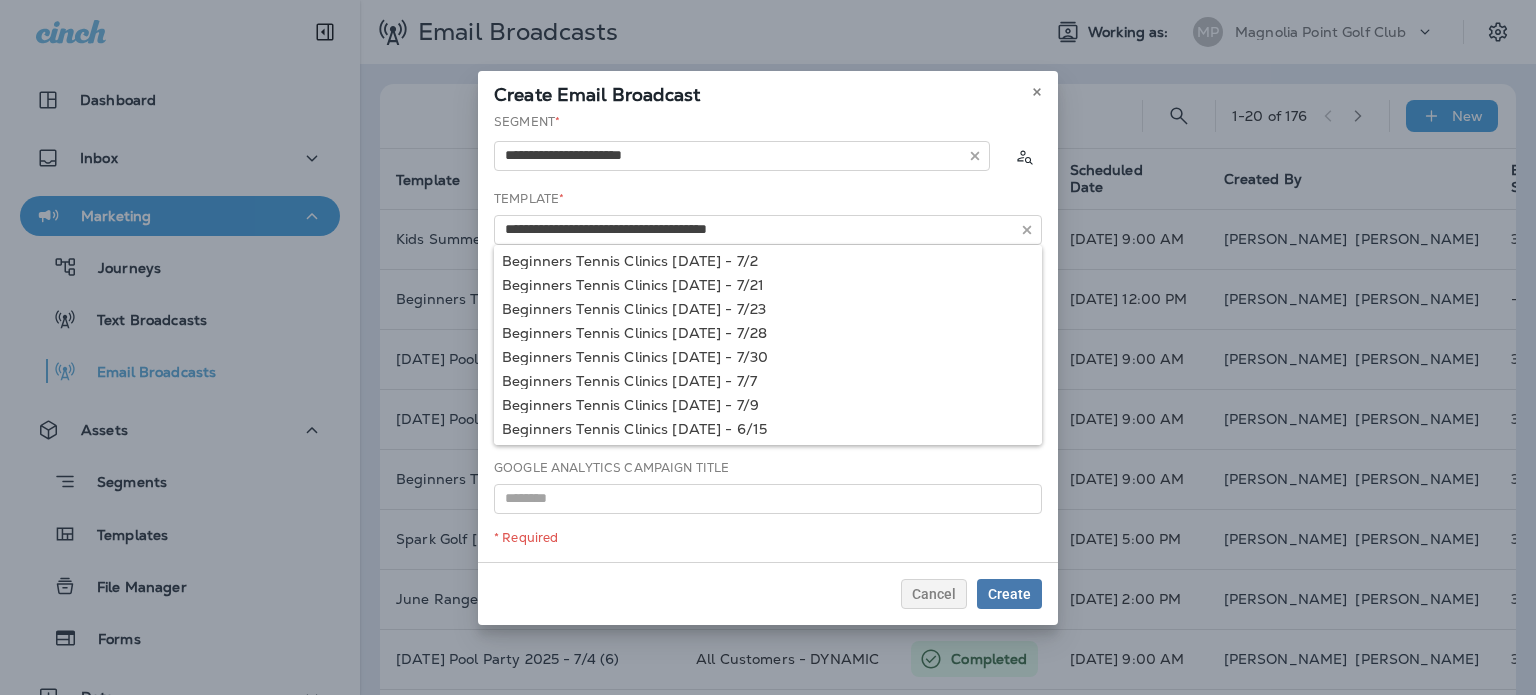 click on "**********" at bounding box center [768, 337] 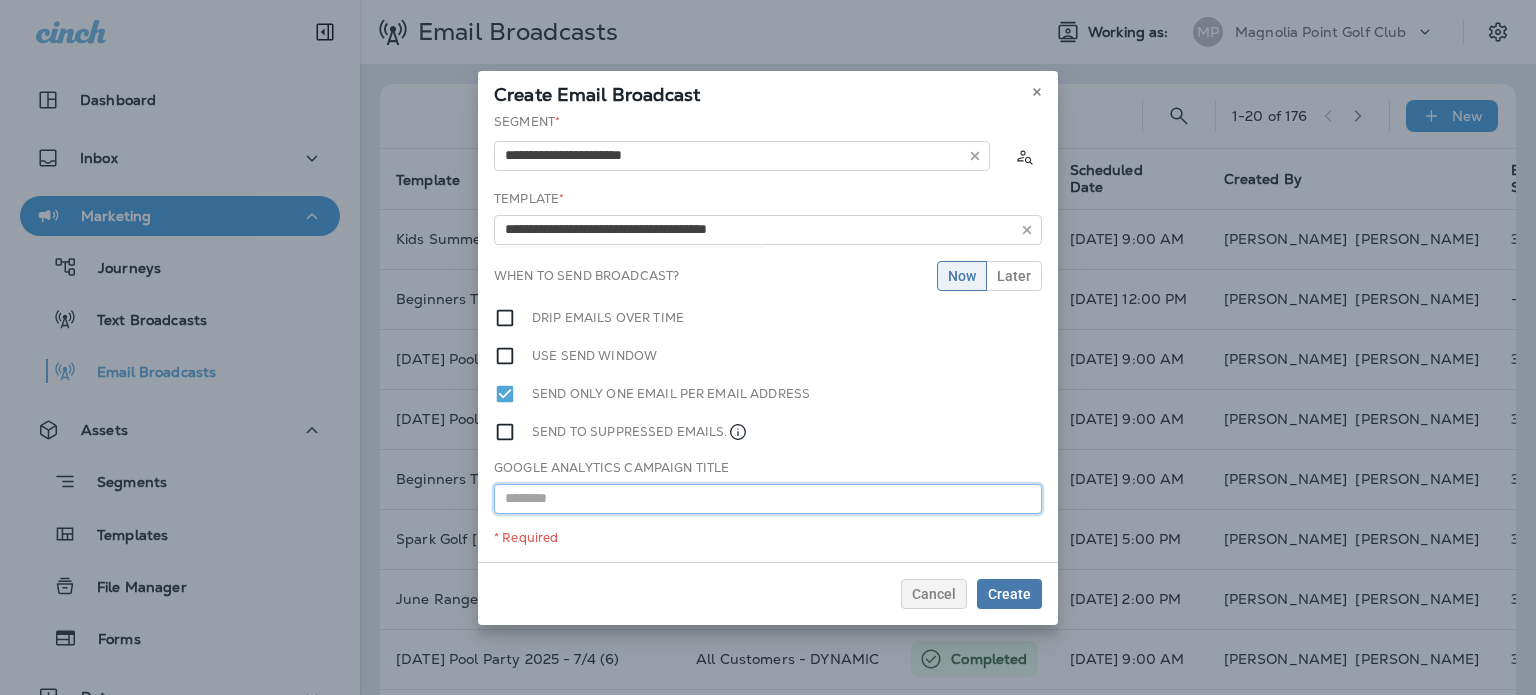 click at bounding box center (768, 499) 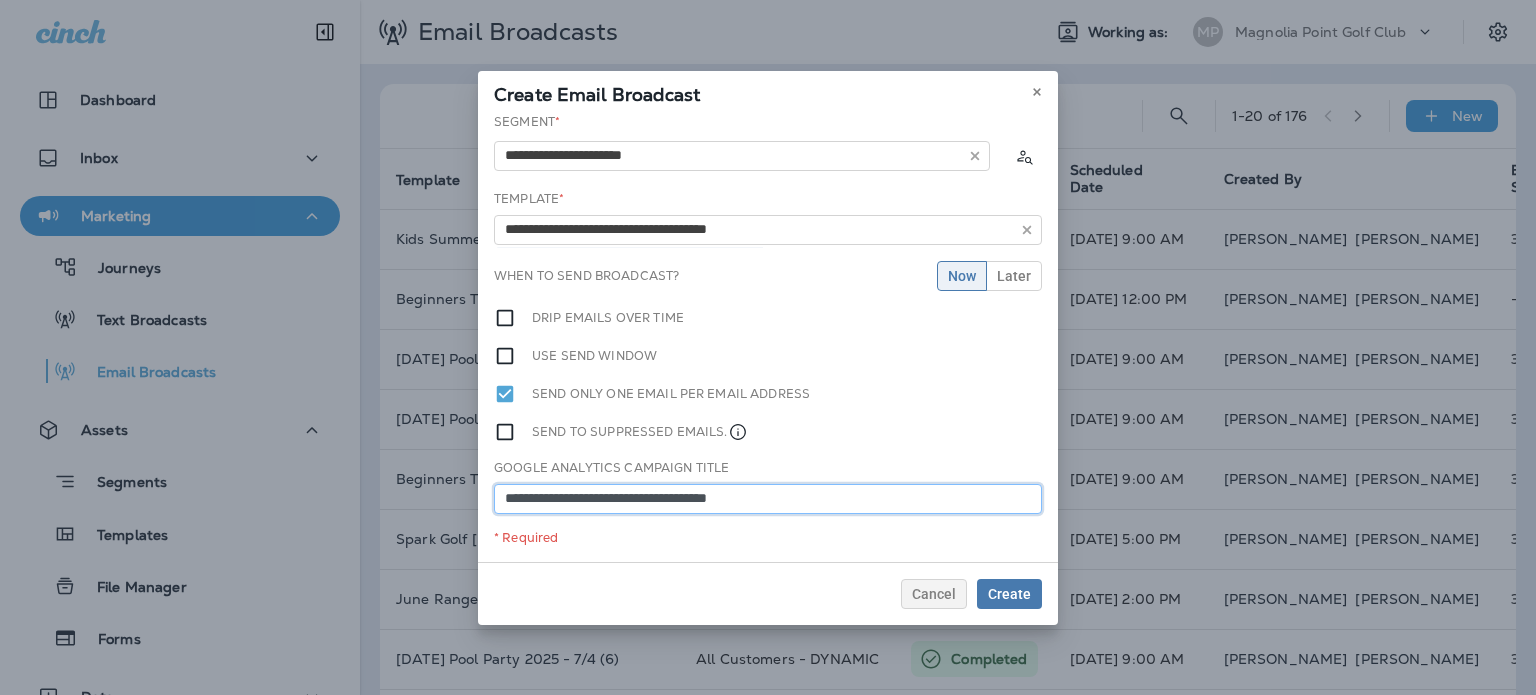 type on "**********" 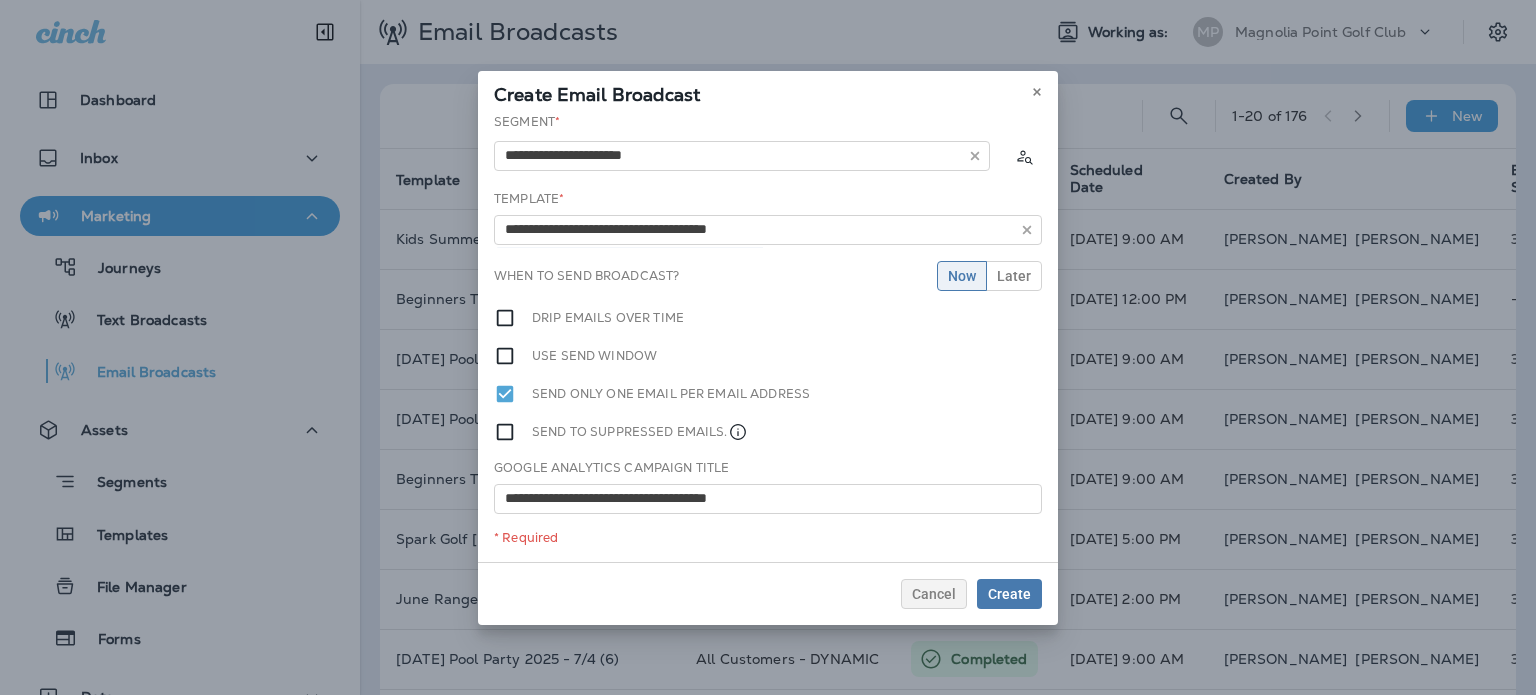 click on "**********" at bounding box center (768, 337) 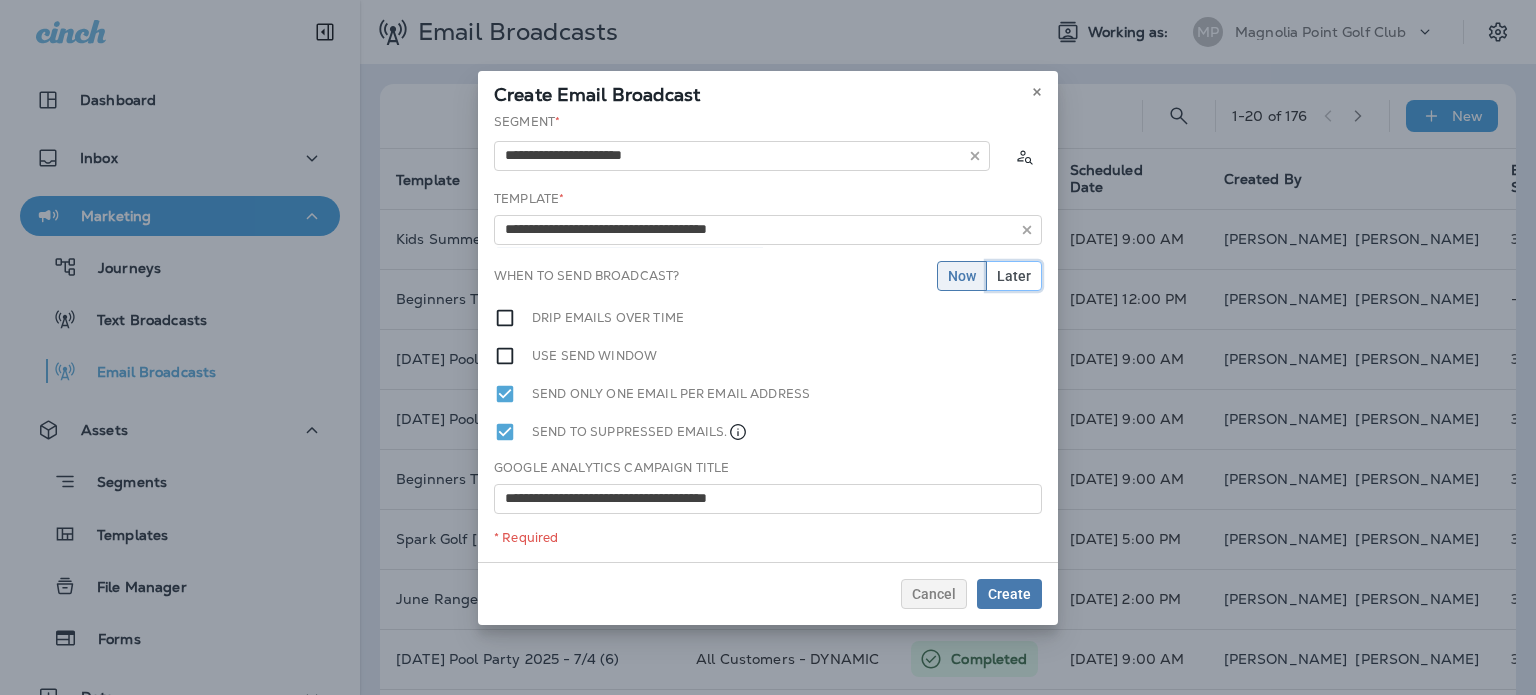 click on "Later" at bounding box center [1014, 276] 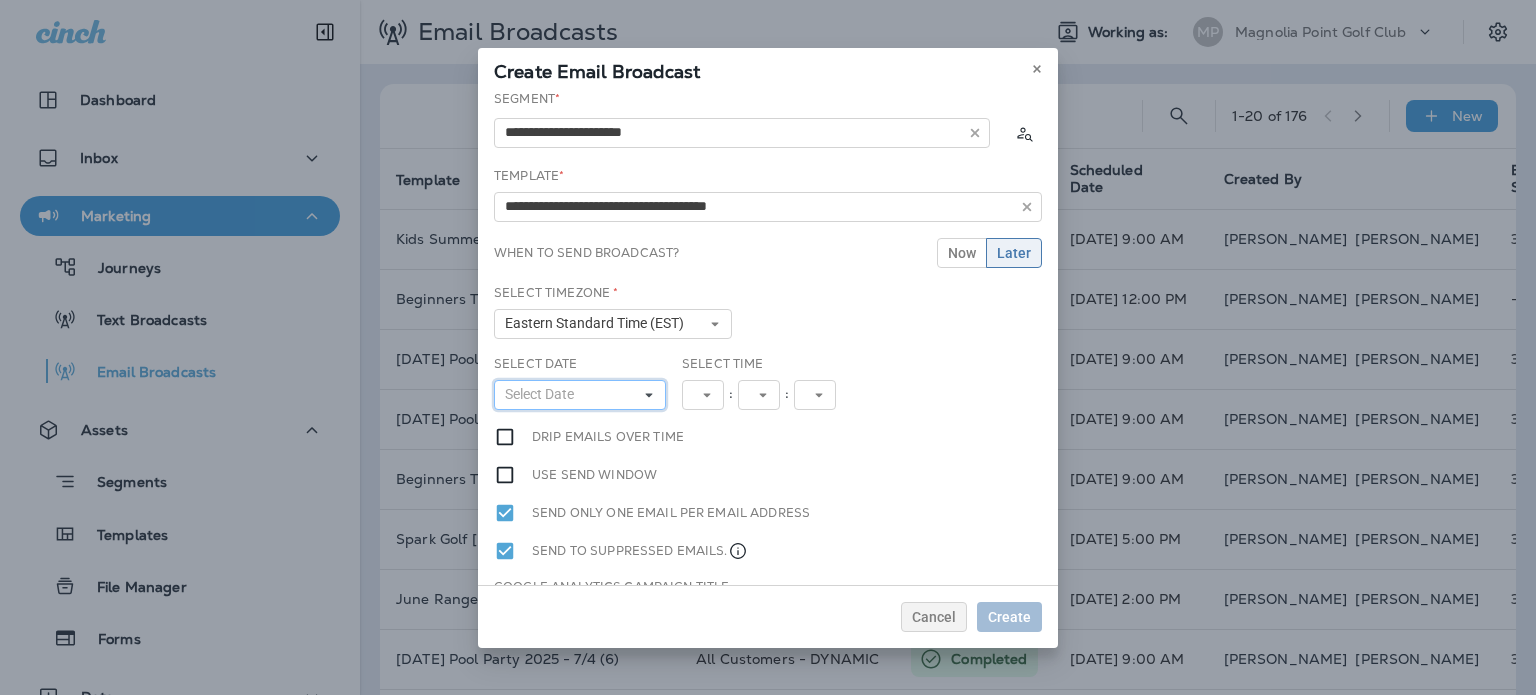 click on "Select Date" at bounding box center [580, 395] 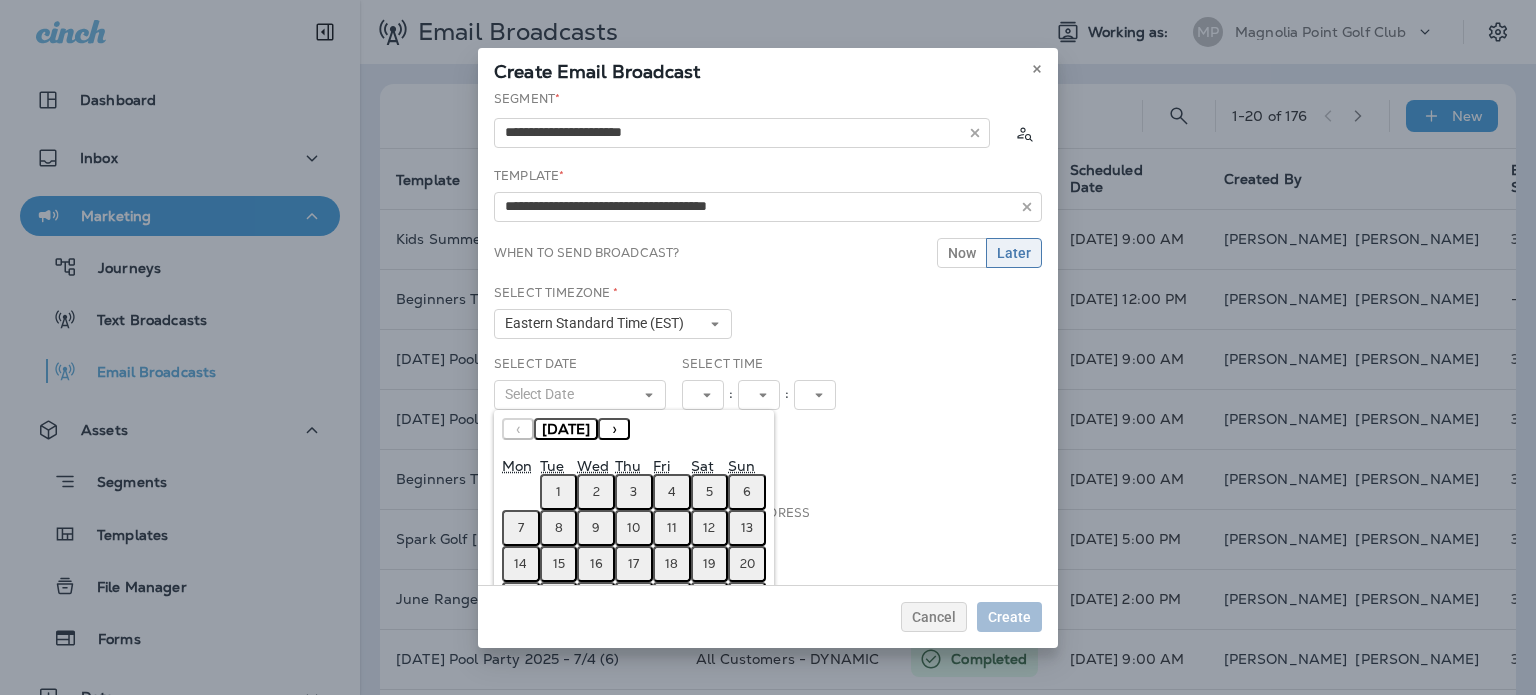 click on "7" at bounding box center [521, 528] 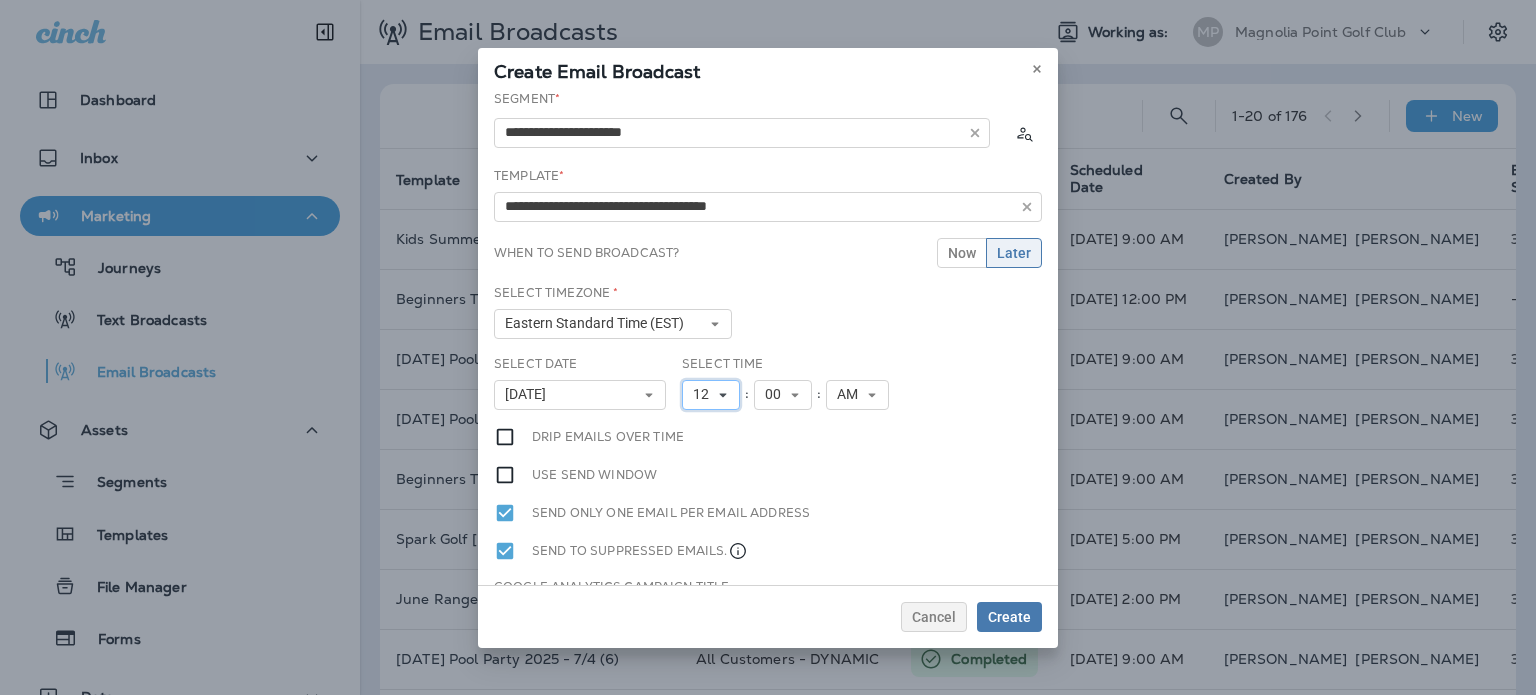 click on "12" at bounding box center [705, 394] 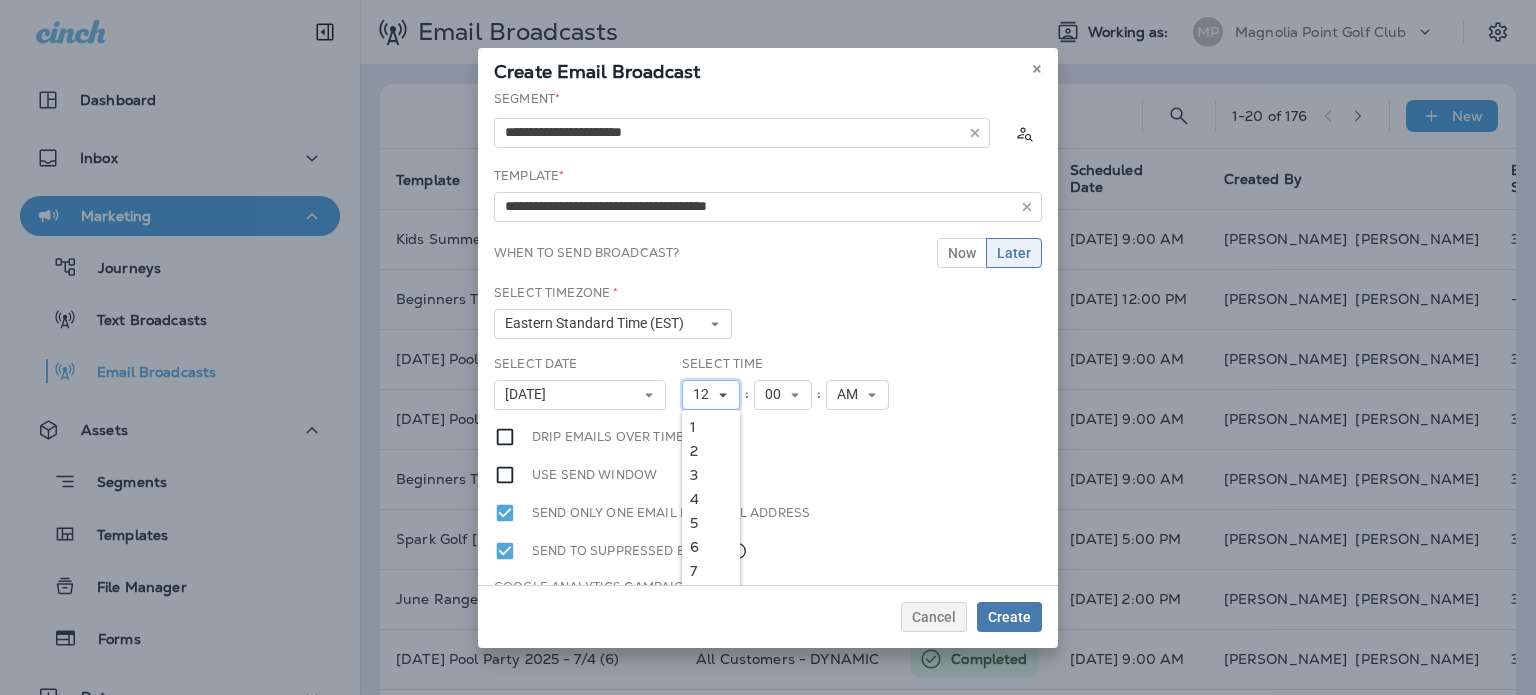 scroll, scrollTop: 18, scrollLeft: 0, axis: vertical 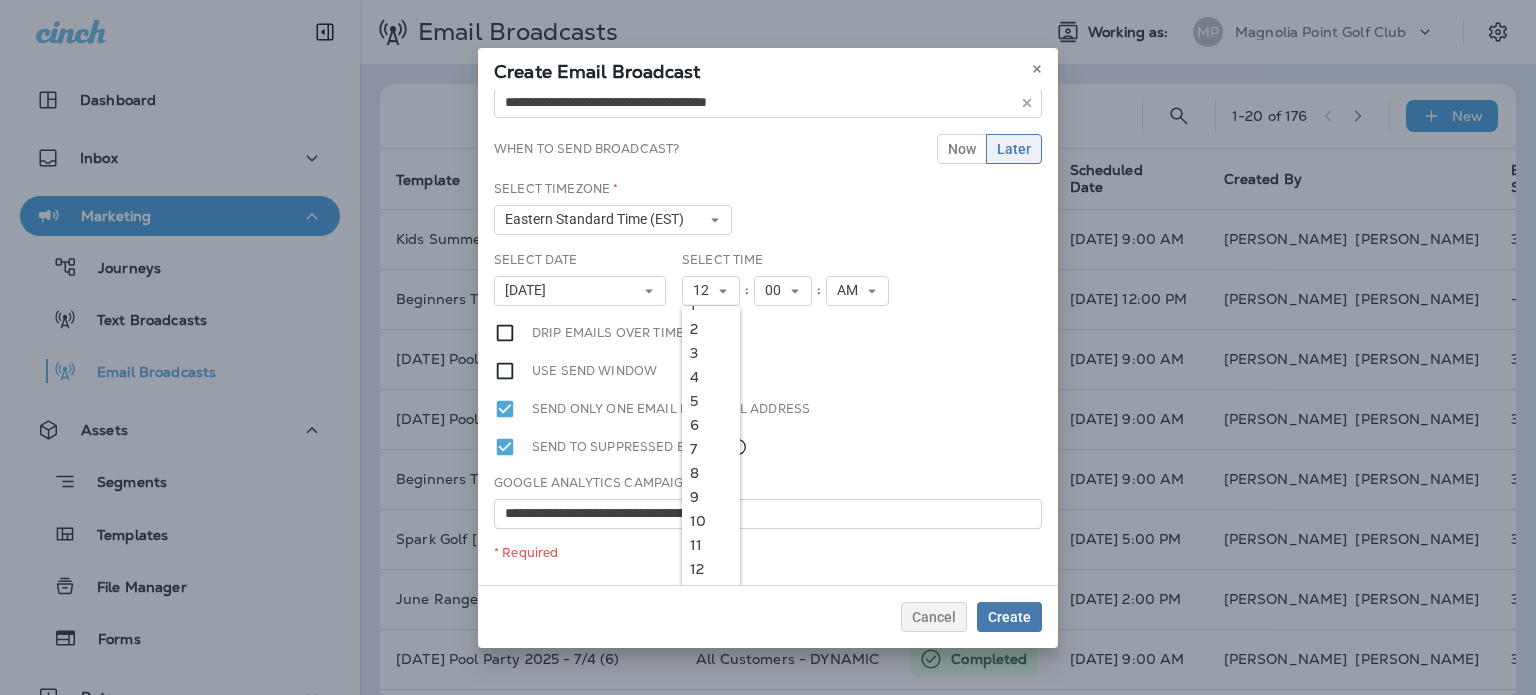 click on "9" at bounding box center [711, 497] 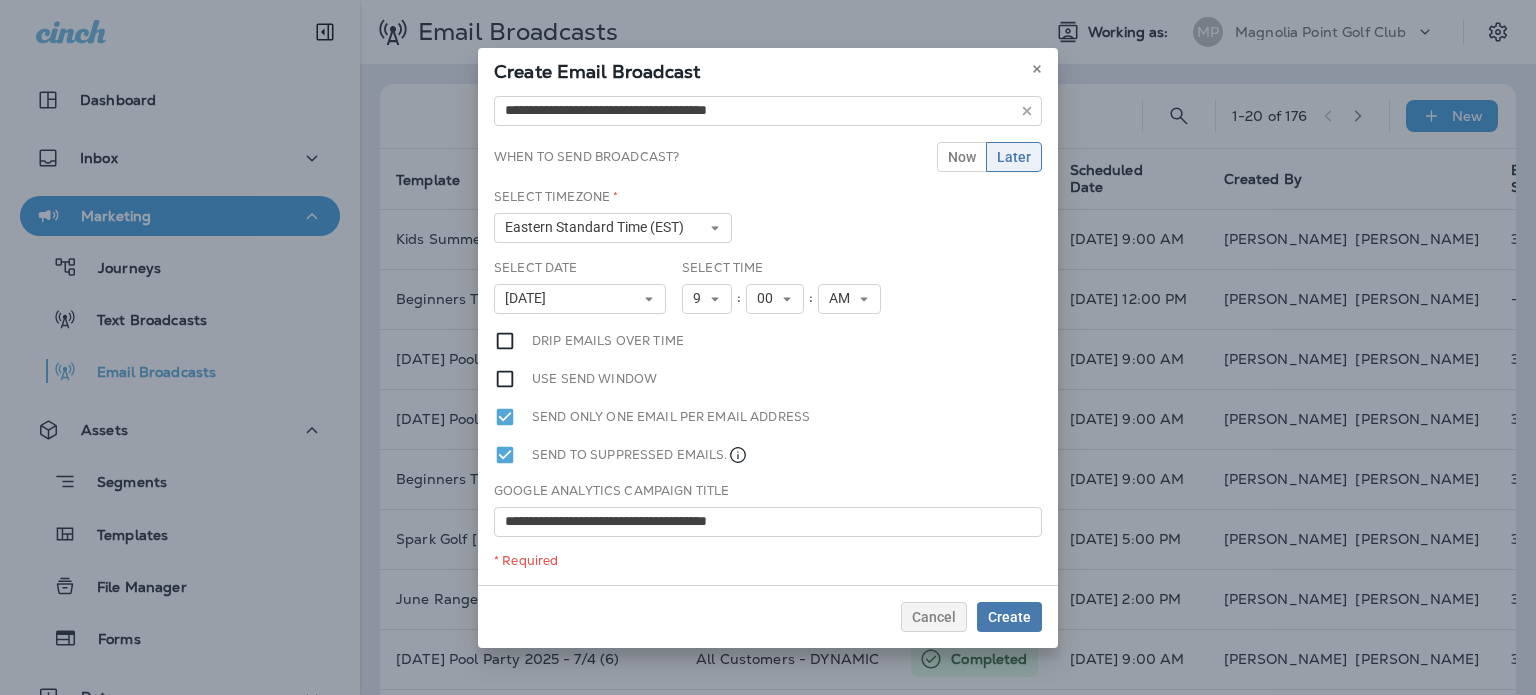 scroll, scrollTop: 95, scrollLeft: 0, axis: vertical 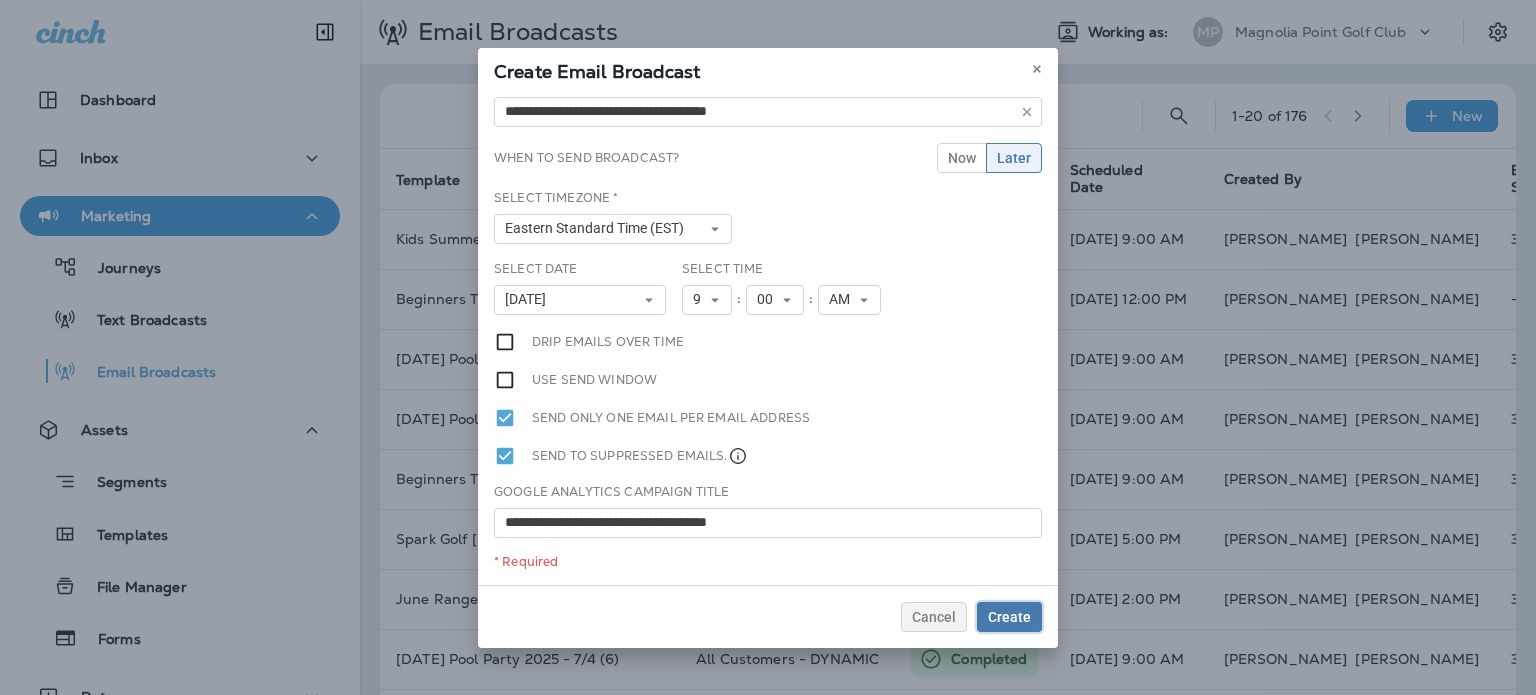 click on "Create" at bounding box center [1009, 617] 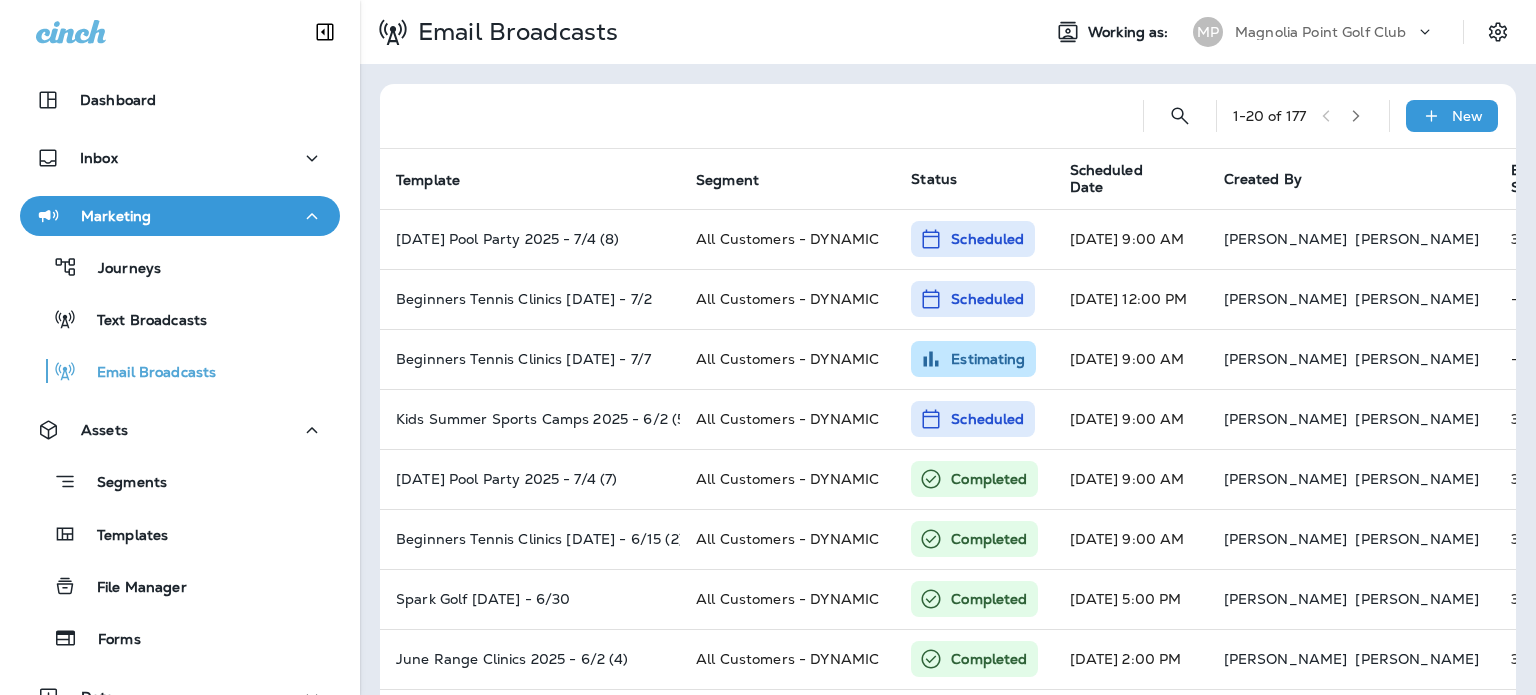 click on "New" at bounding box center [1452, 116] 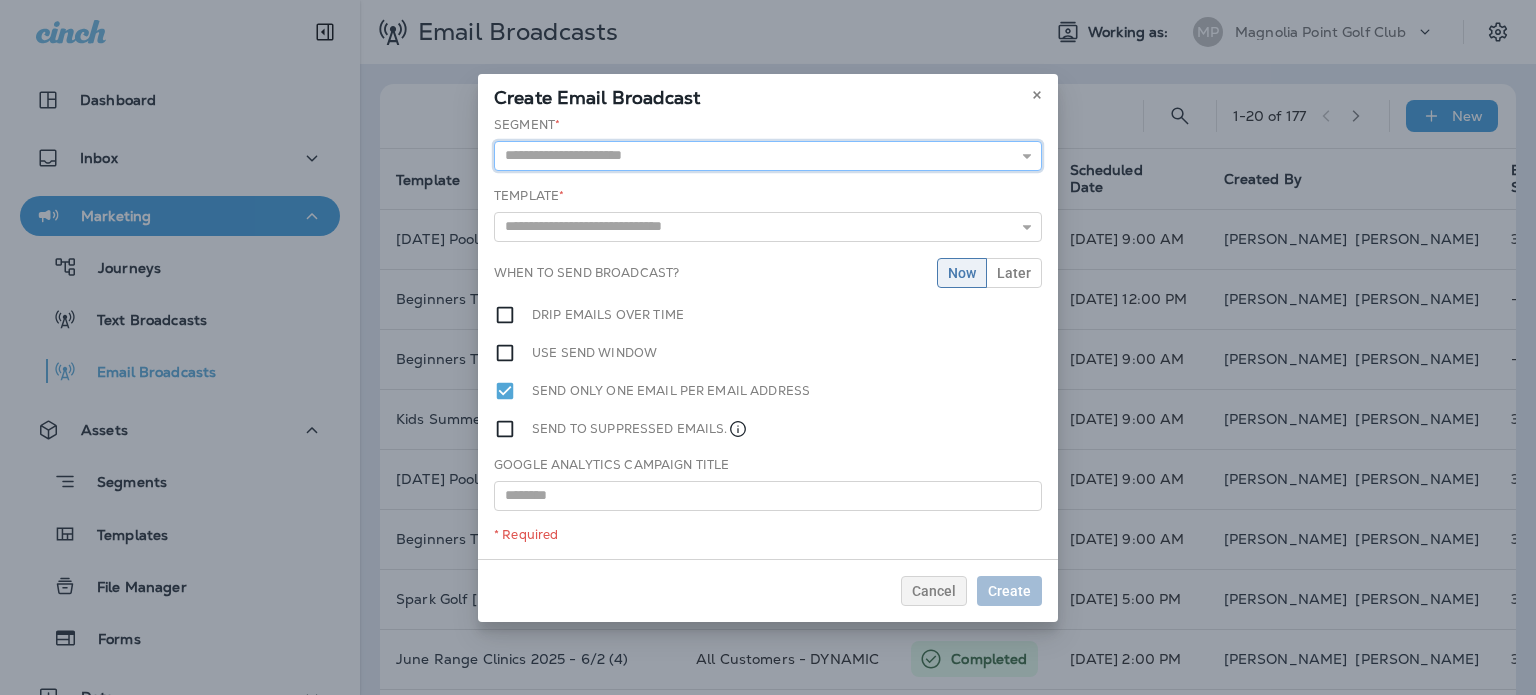 click at bounding box center [768, 156] 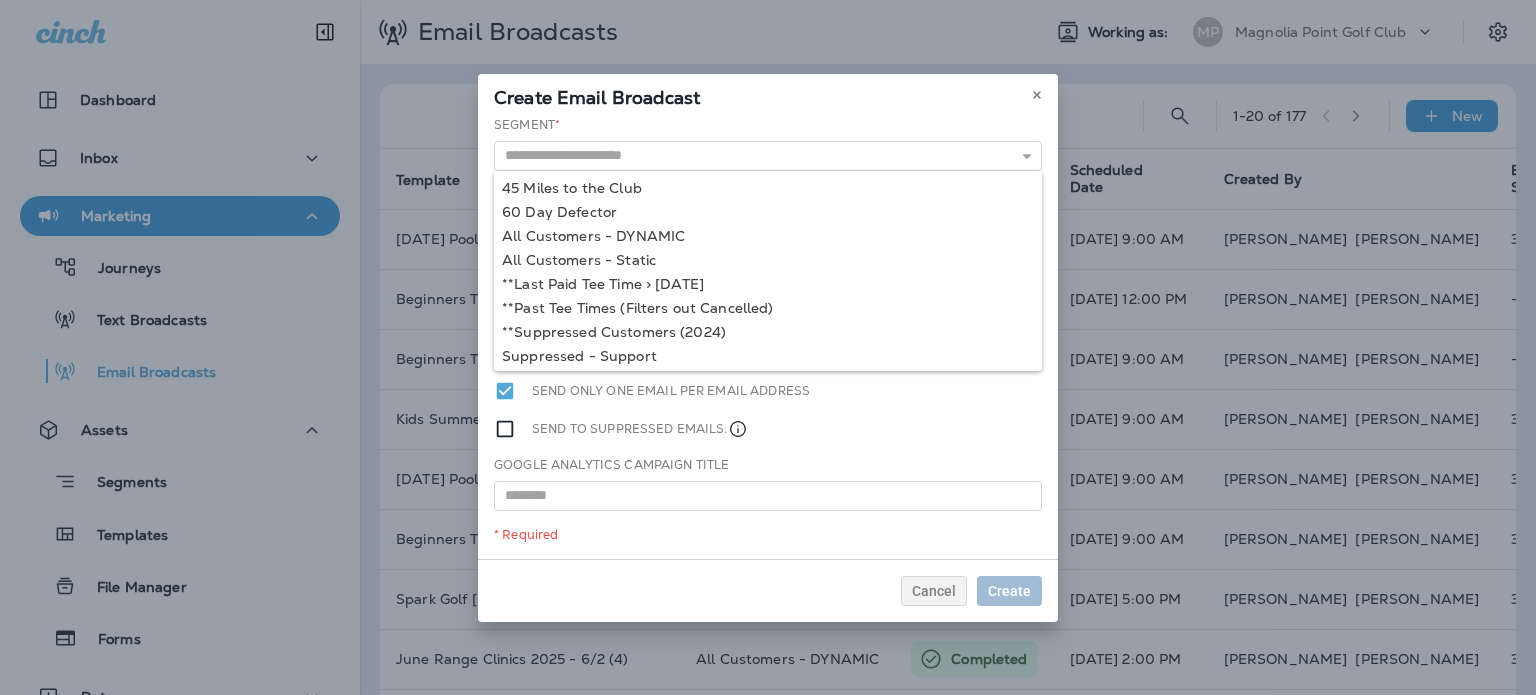 type on "**********" 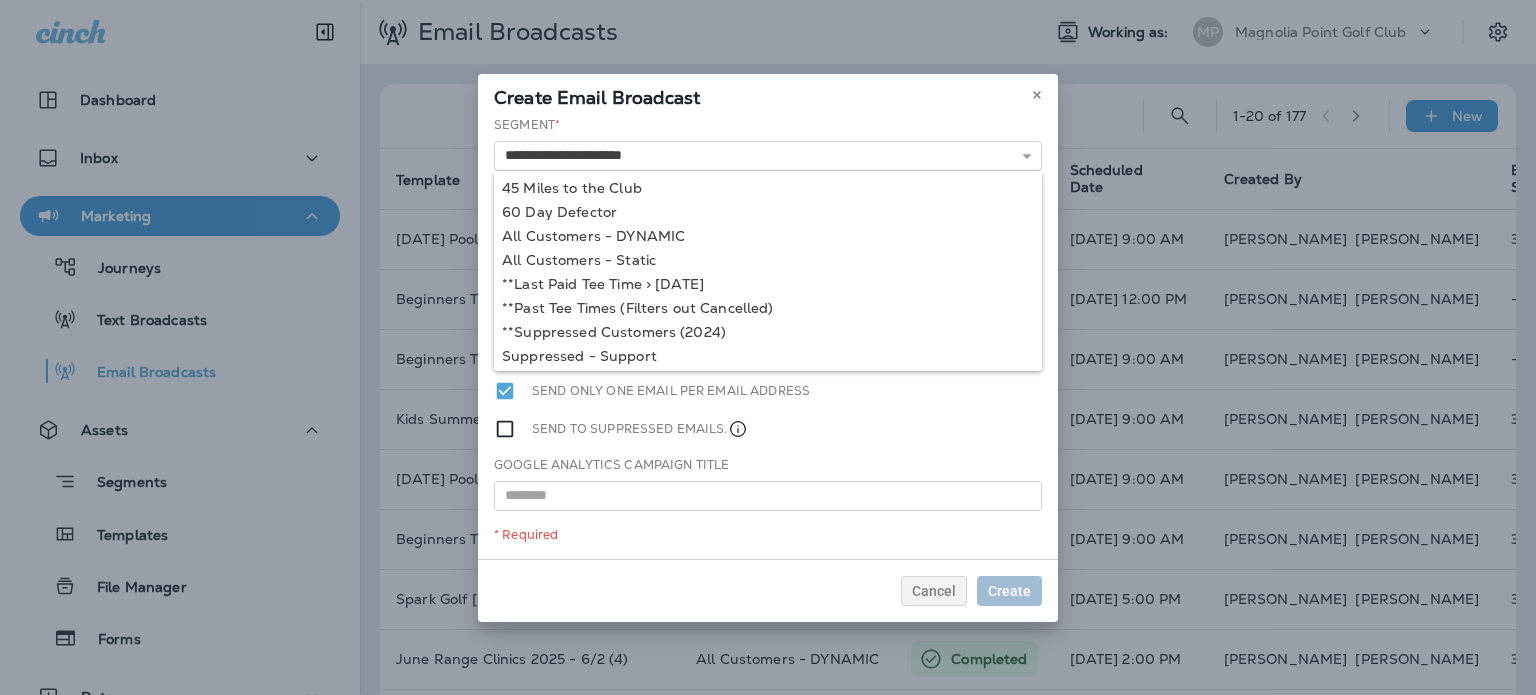 click on "**********" at bounding box center (768, 337) 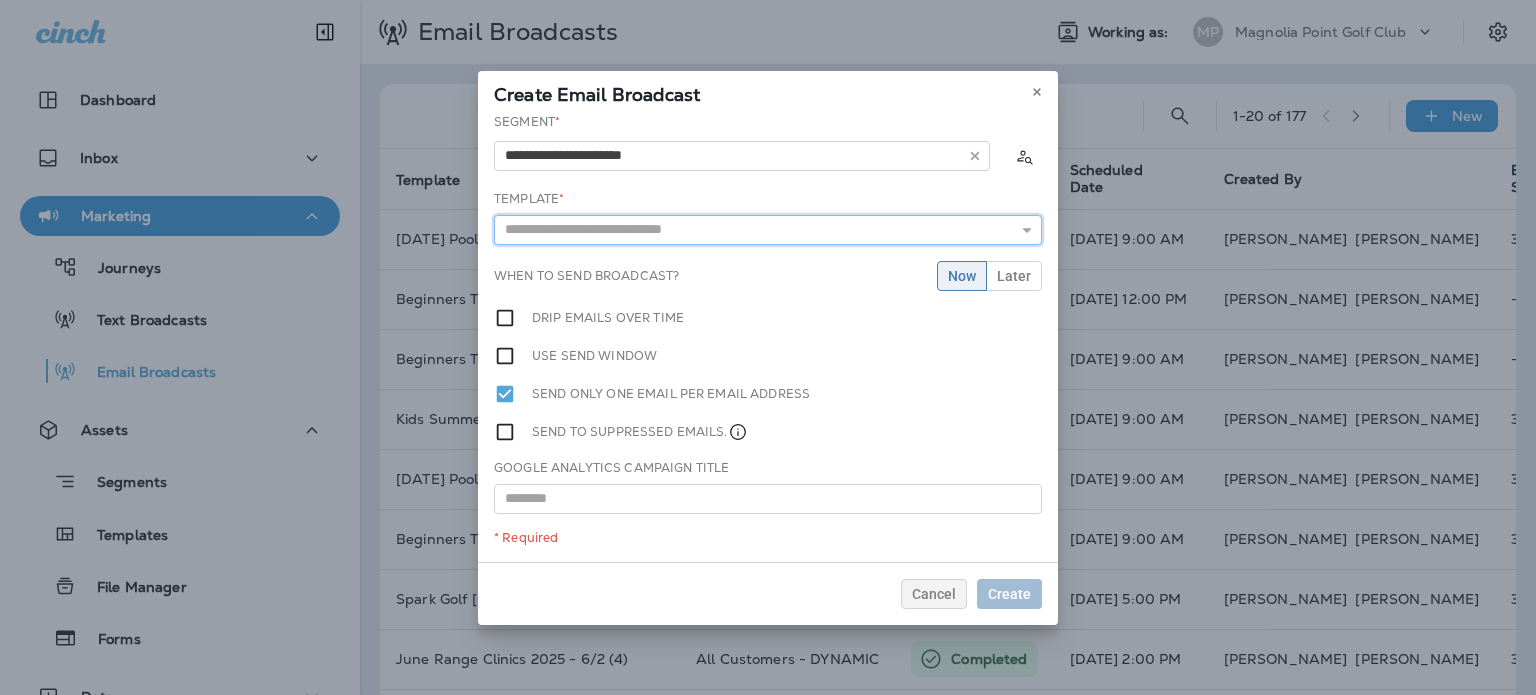 click at bounding box center (768, 230) 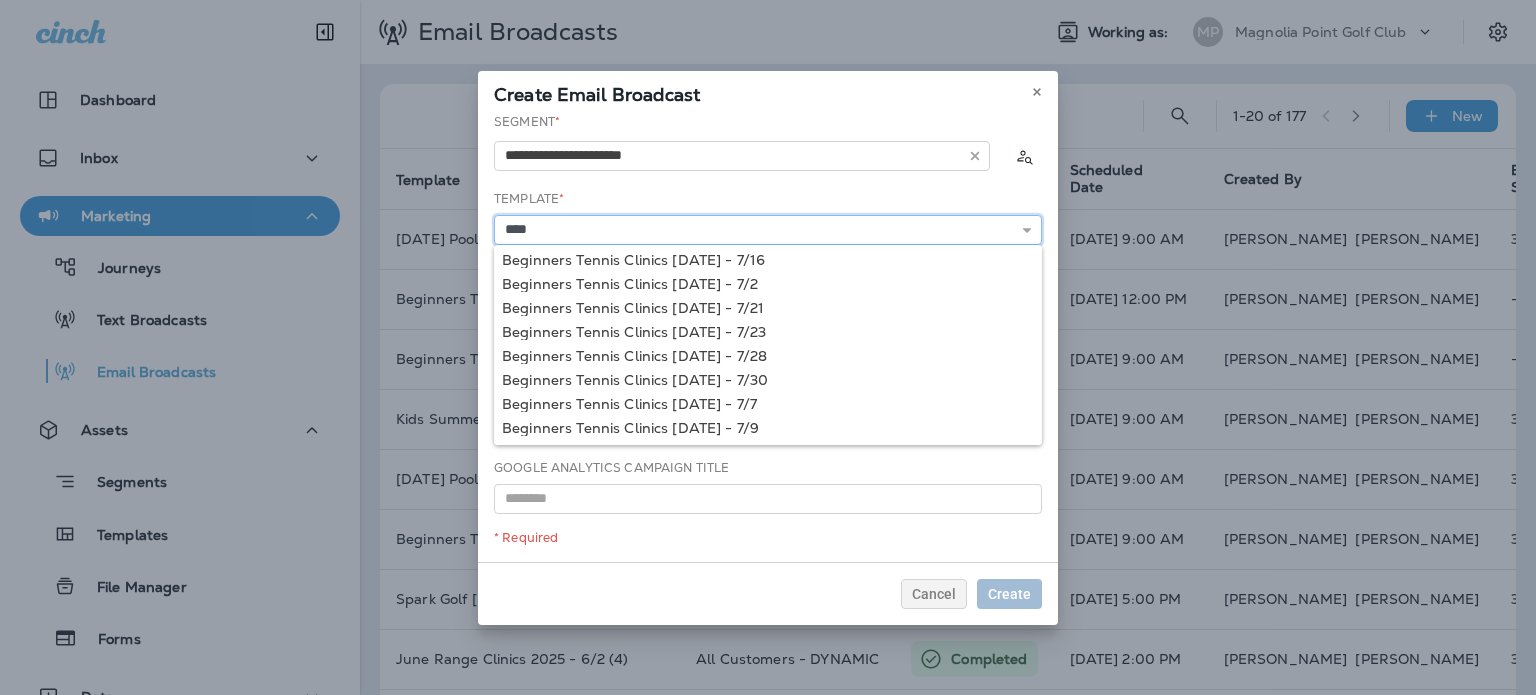 scroll, scrollTop: 49, scrollLeft: 0, axis: vertical 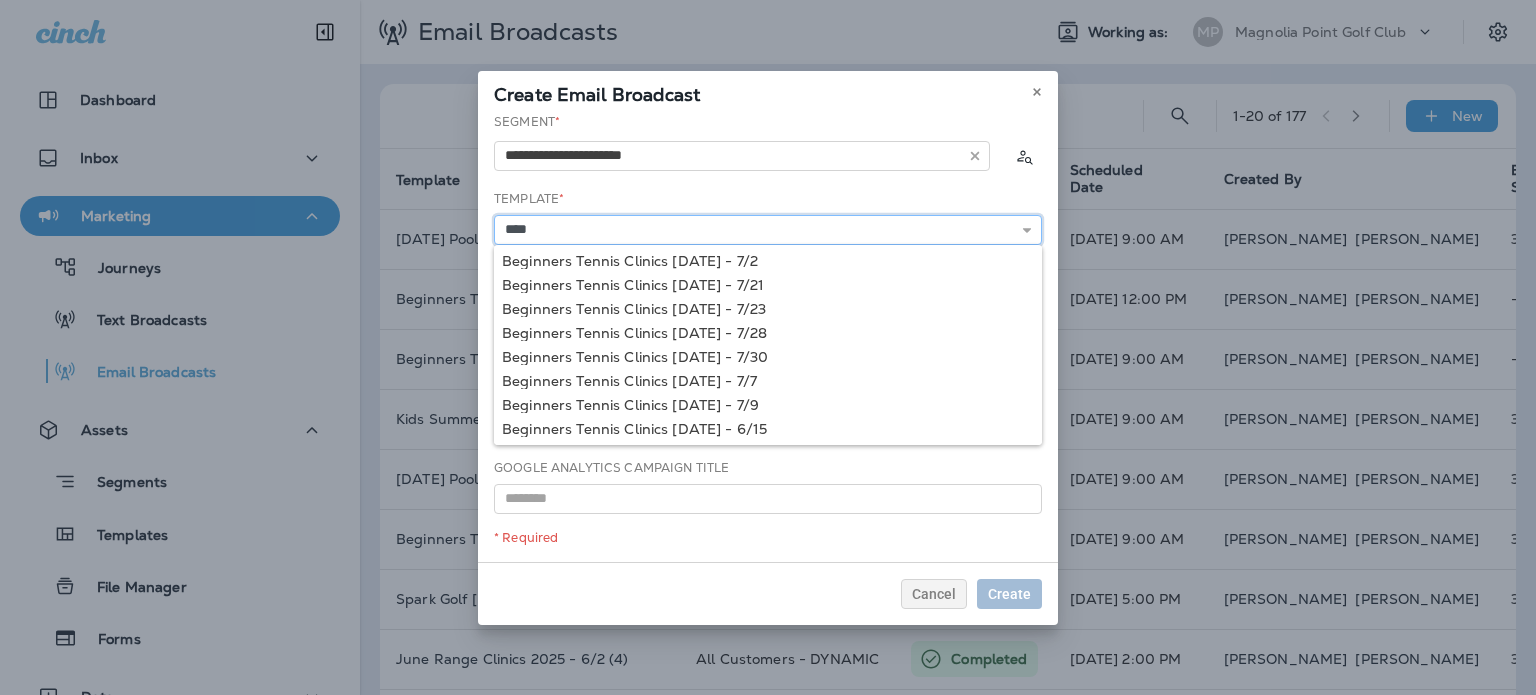type on "**********" 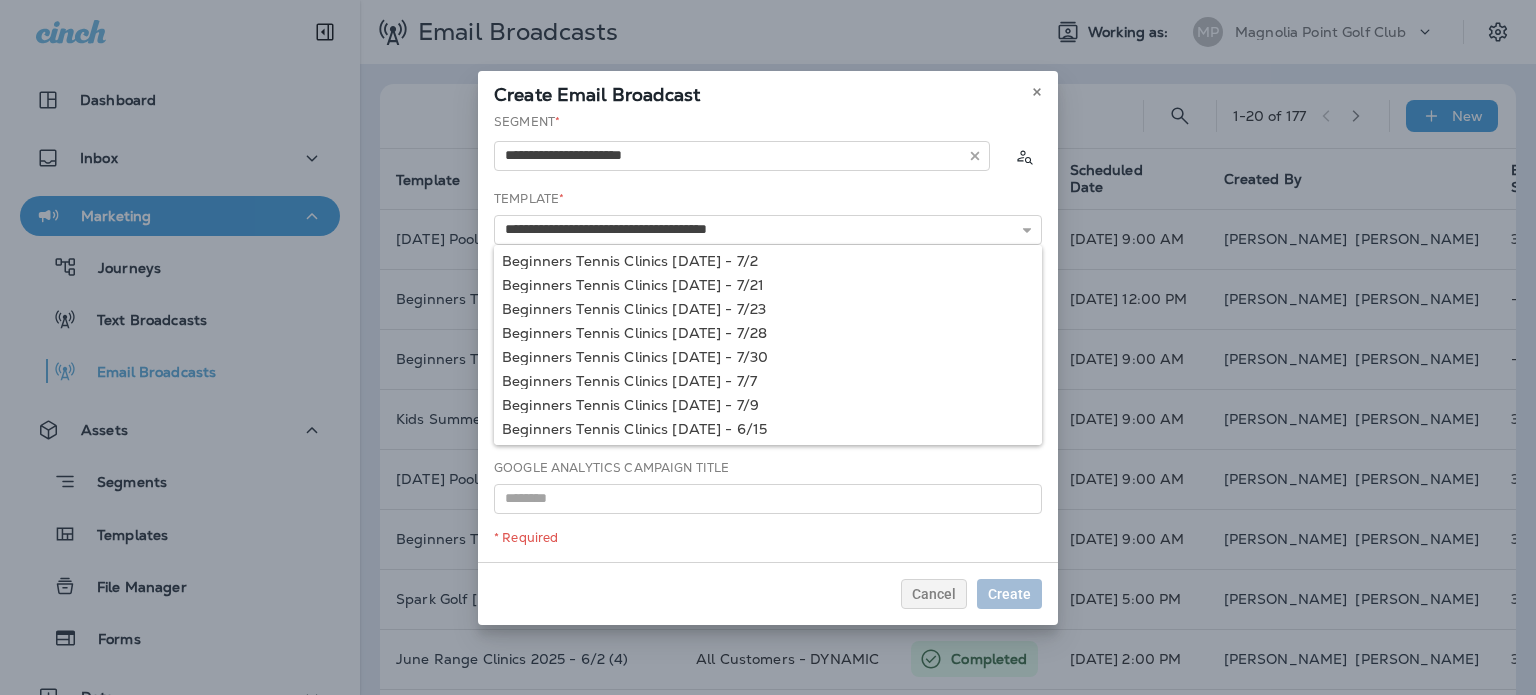click on "**********" at bounding box center [768, 337] 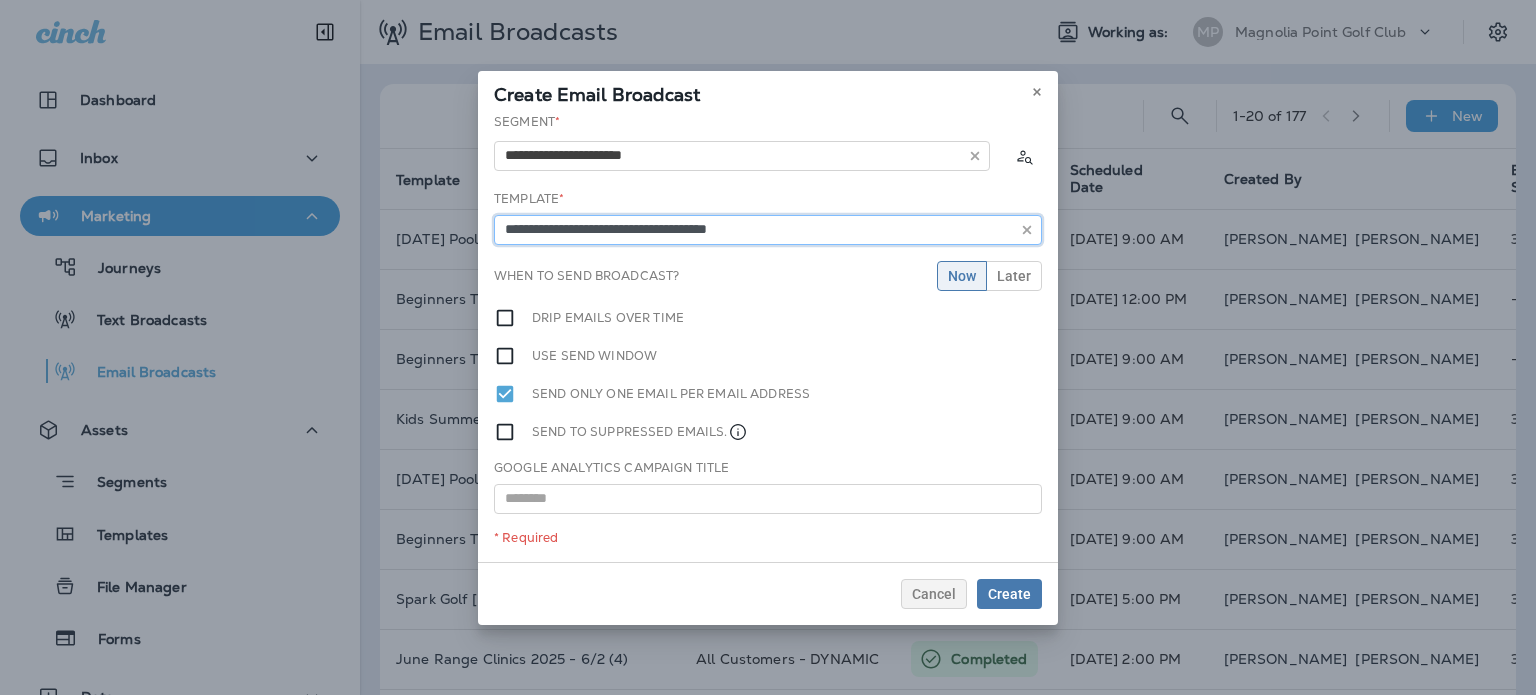 click on "**********" at bounding box center [768, 230] 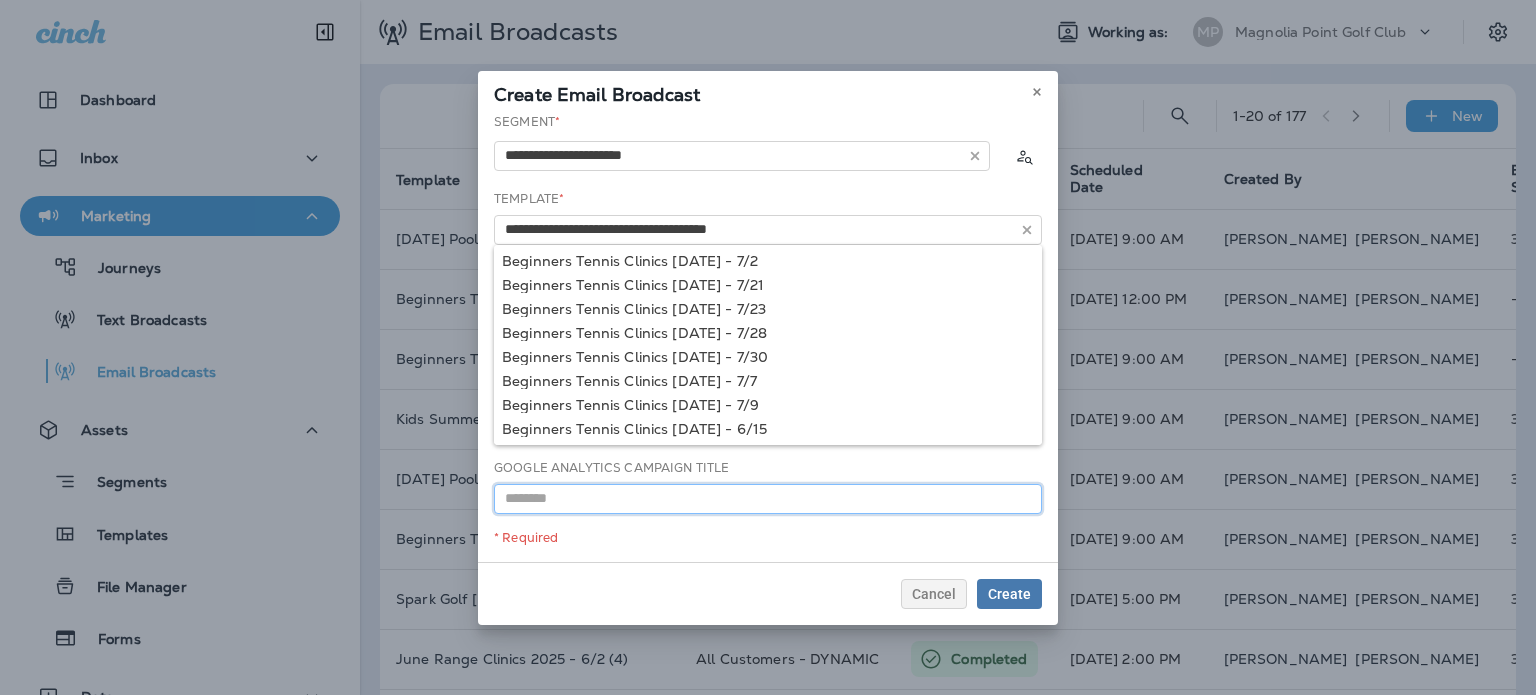 click at bounding box center [768, 499] 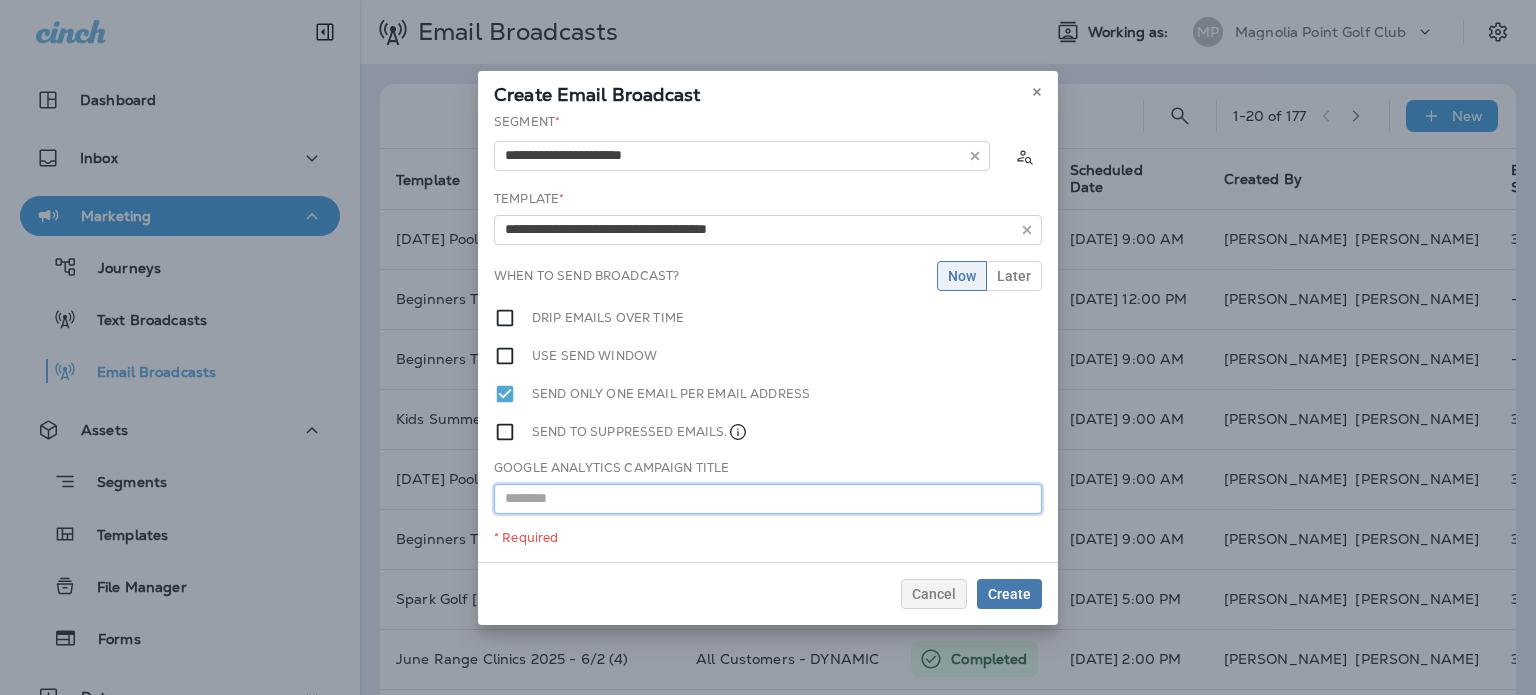 paste on "**********" 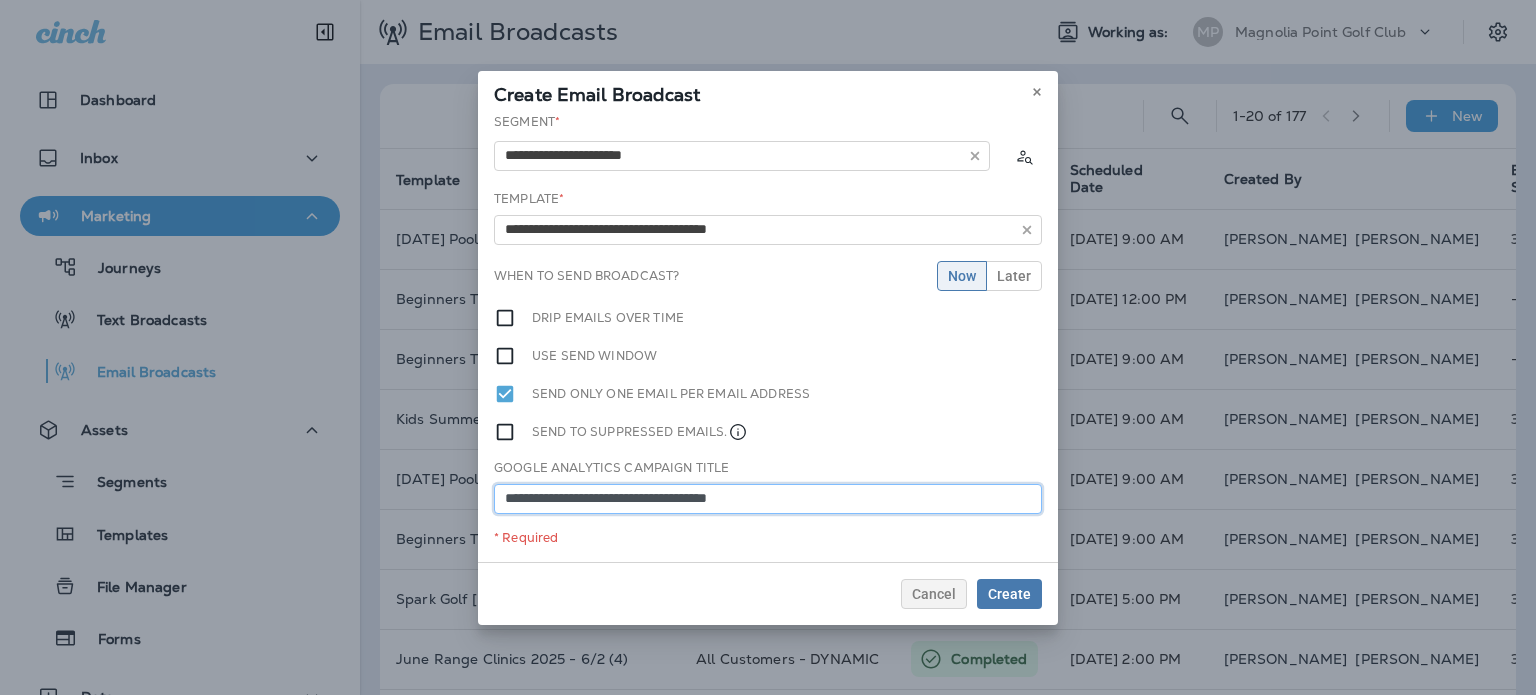 type on "**********" 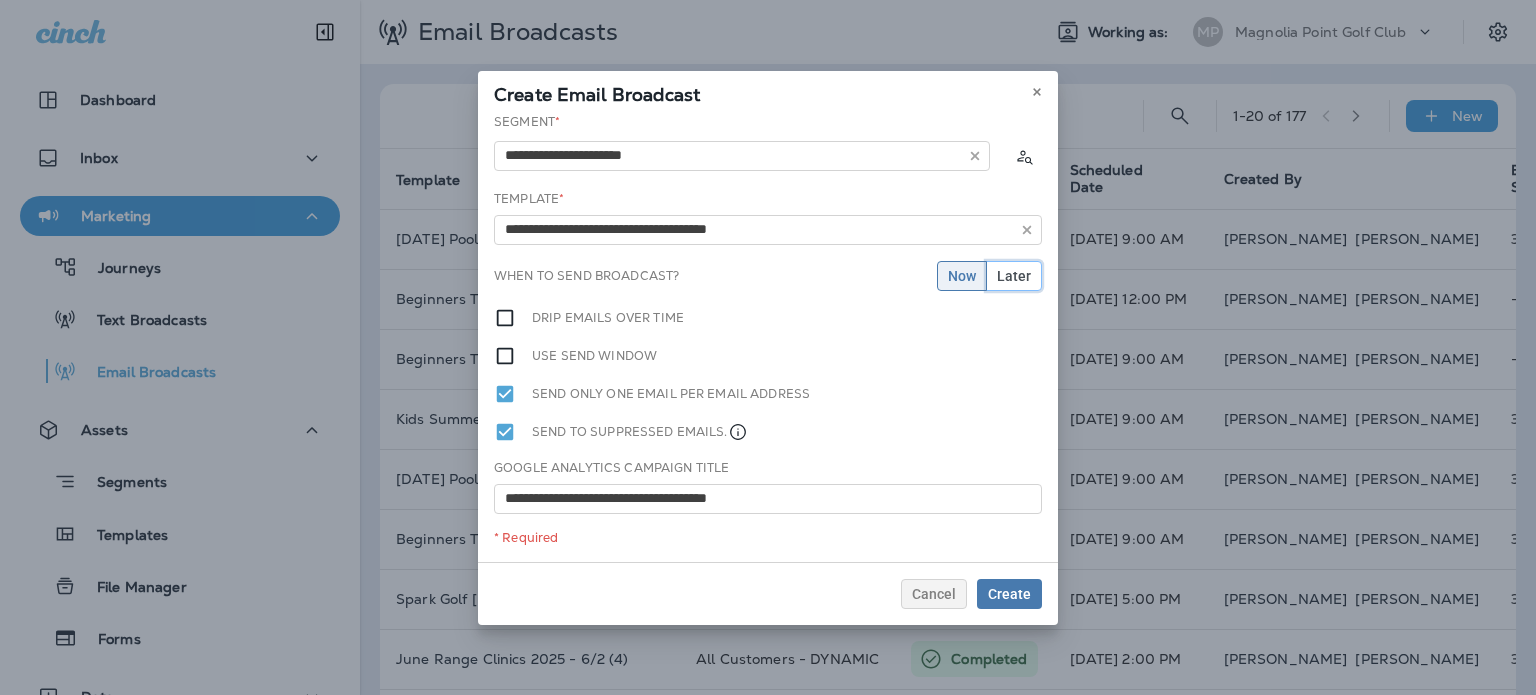 click on "Later" at bounding box center [1014, 276] 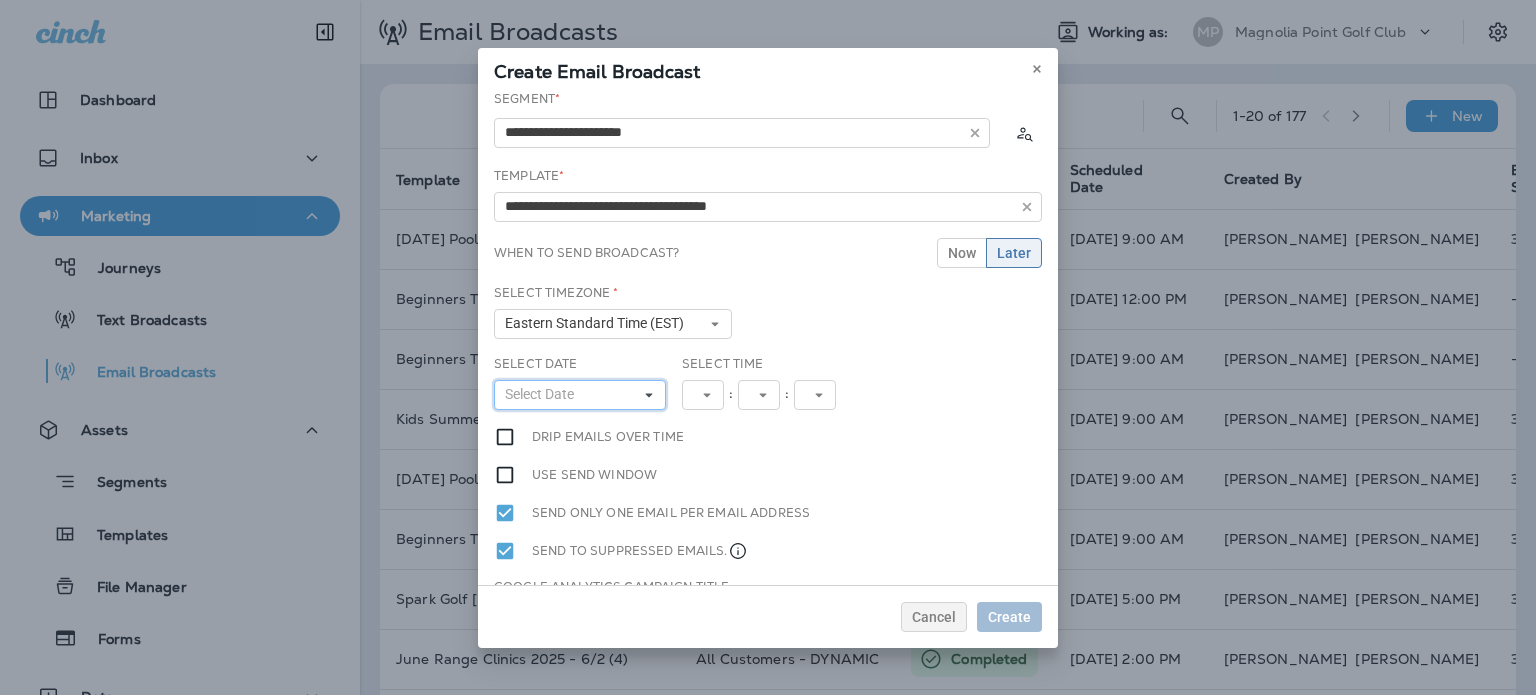 click on "Select Date" at bounding box center (543, 394) 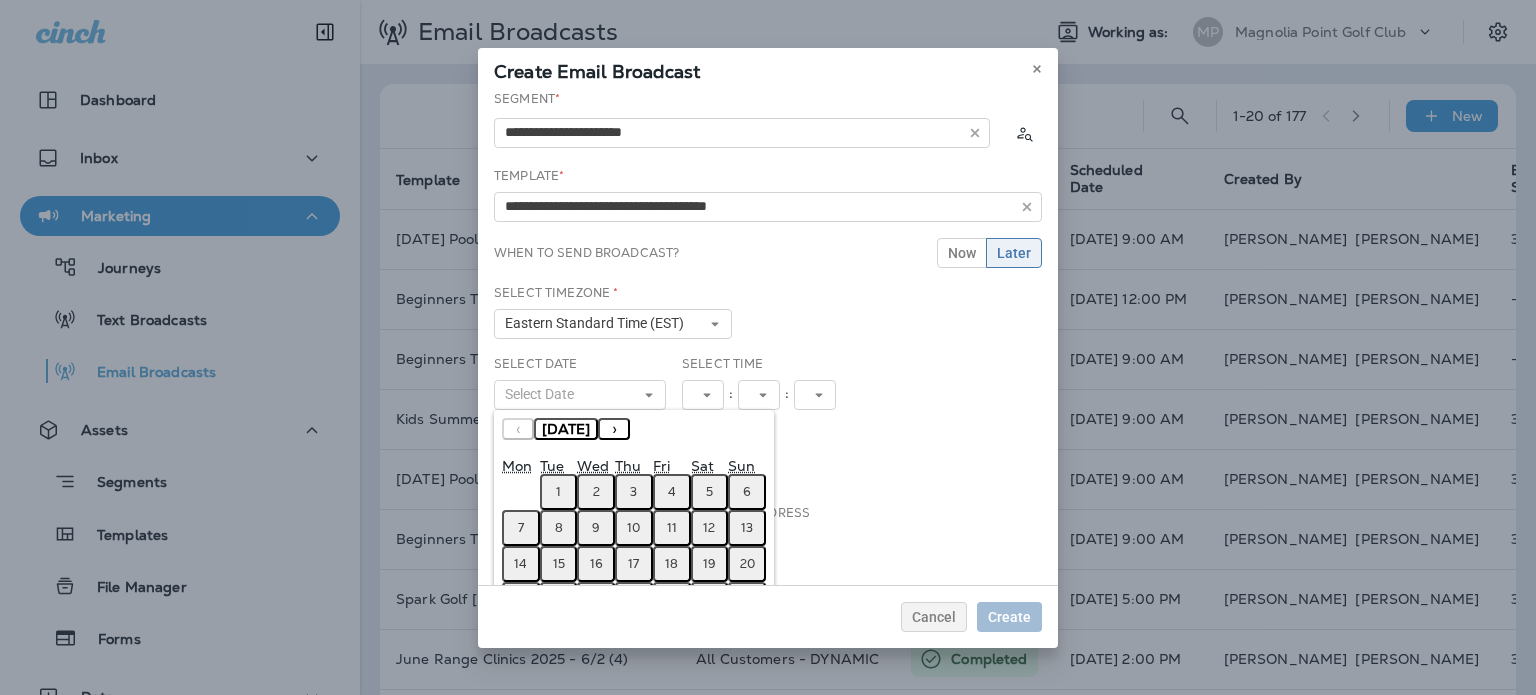 click on "9" at bounding box center [596, 528] 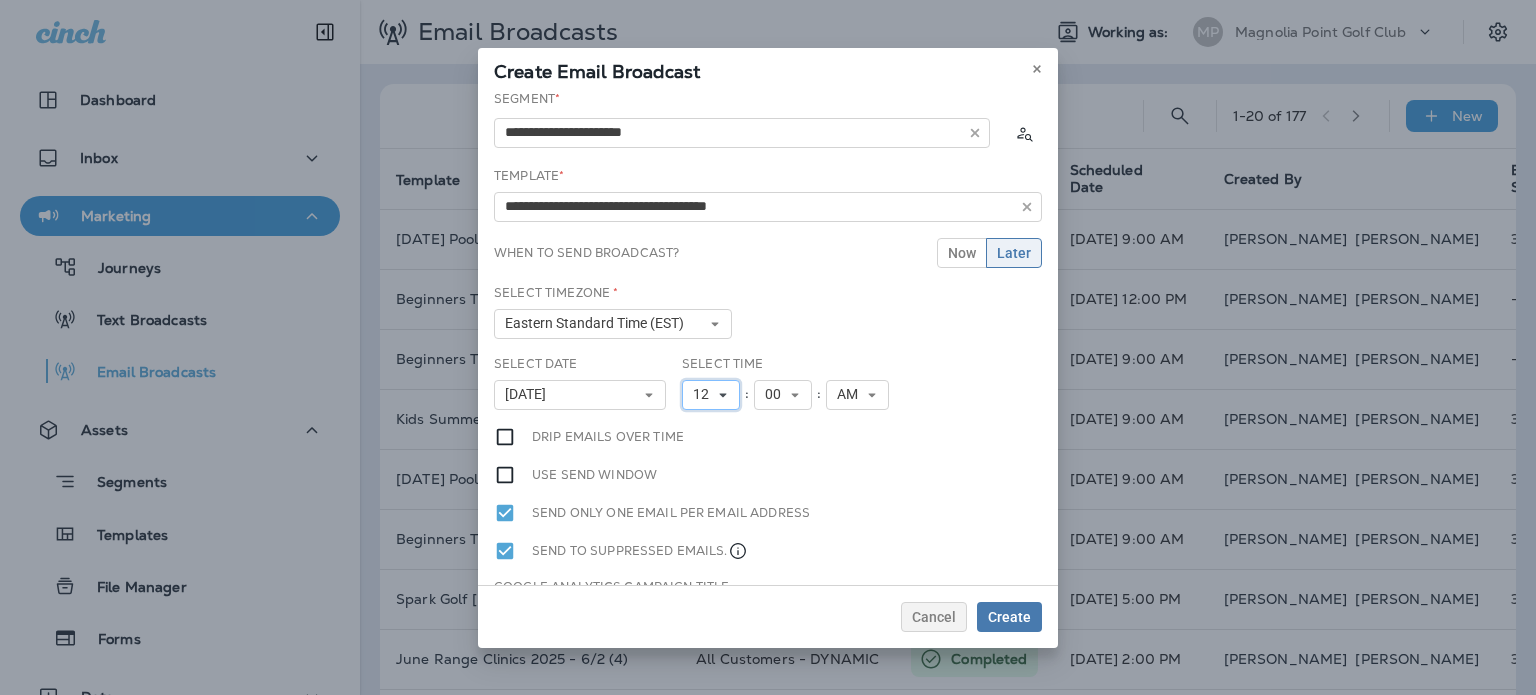 click on "12" at bounding box center (711, 395) 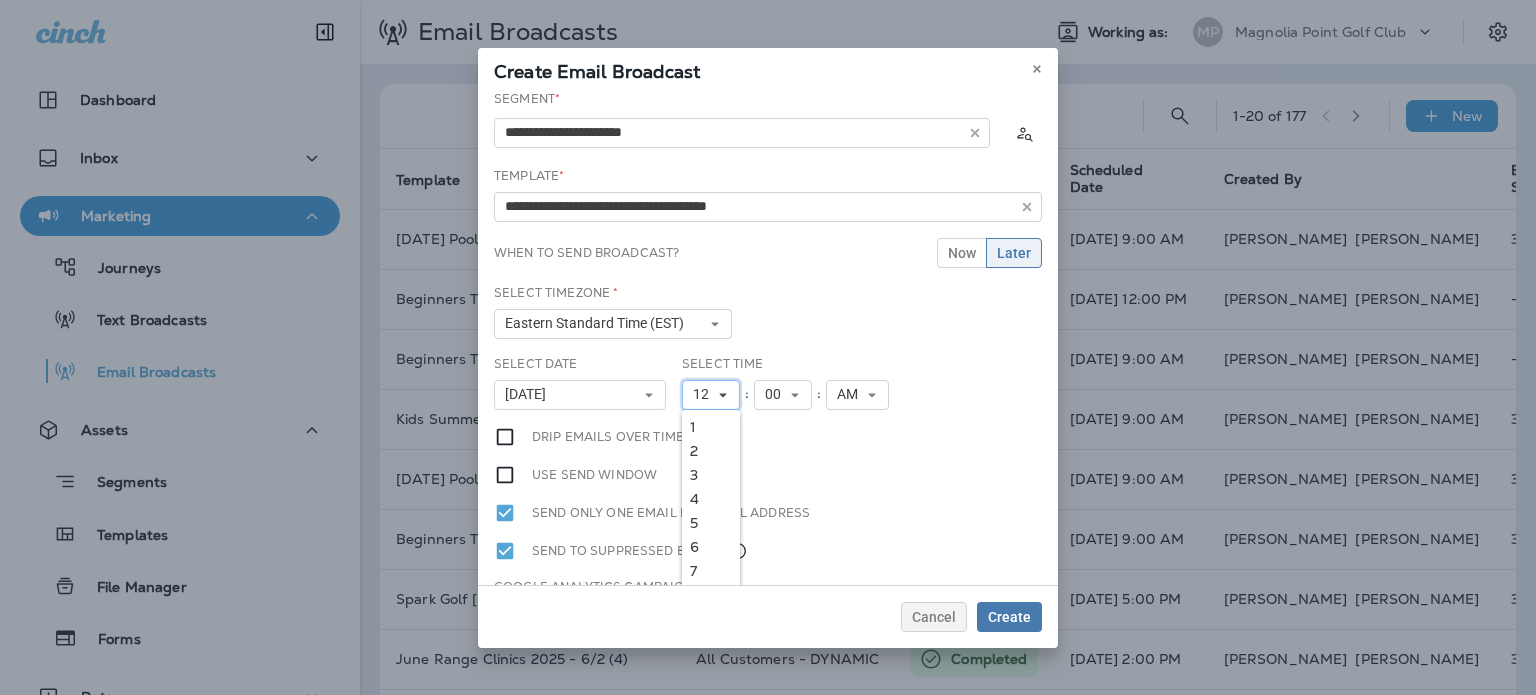 scroll, scrollTop: 18, scrollLeft: 0, axis: vertical 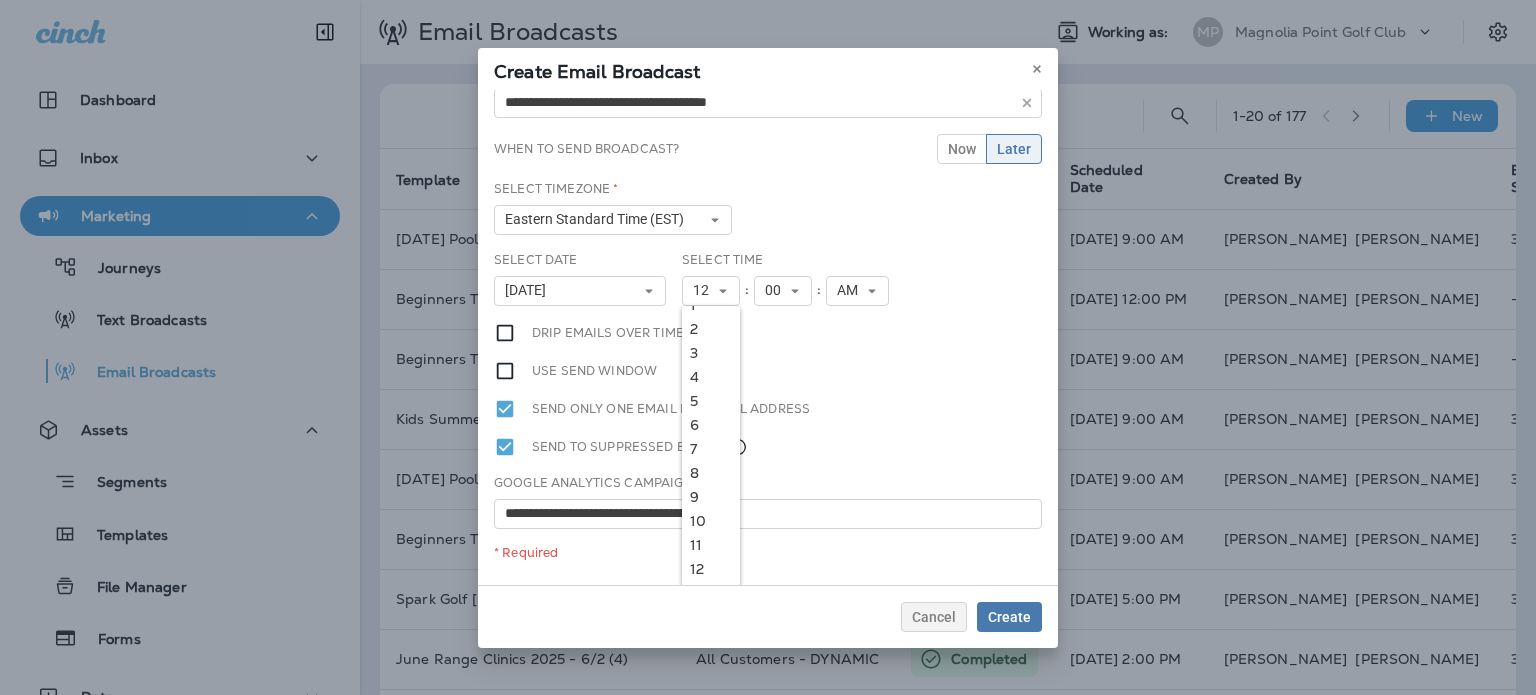 click on "9" at bounding box center (711, 497) 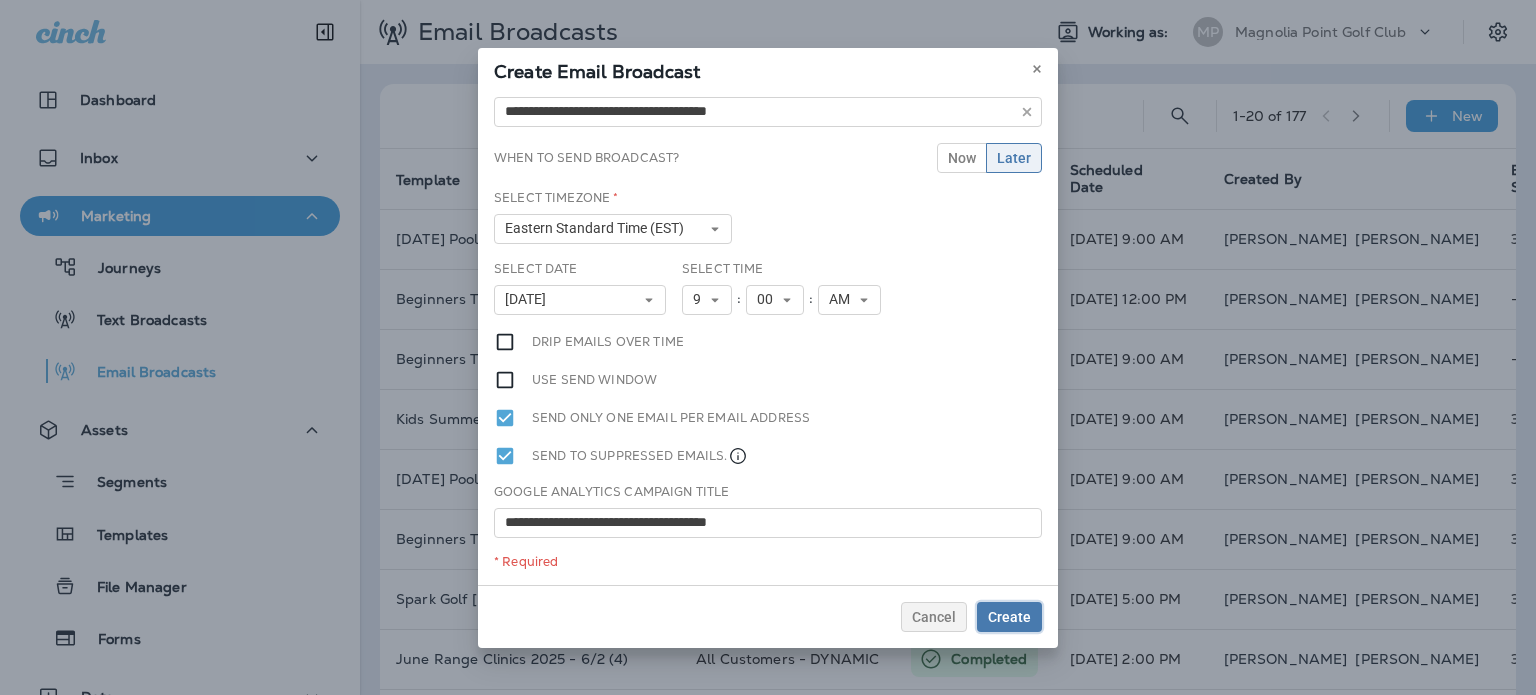 click on "Create" at bounding box center [1009, 617] 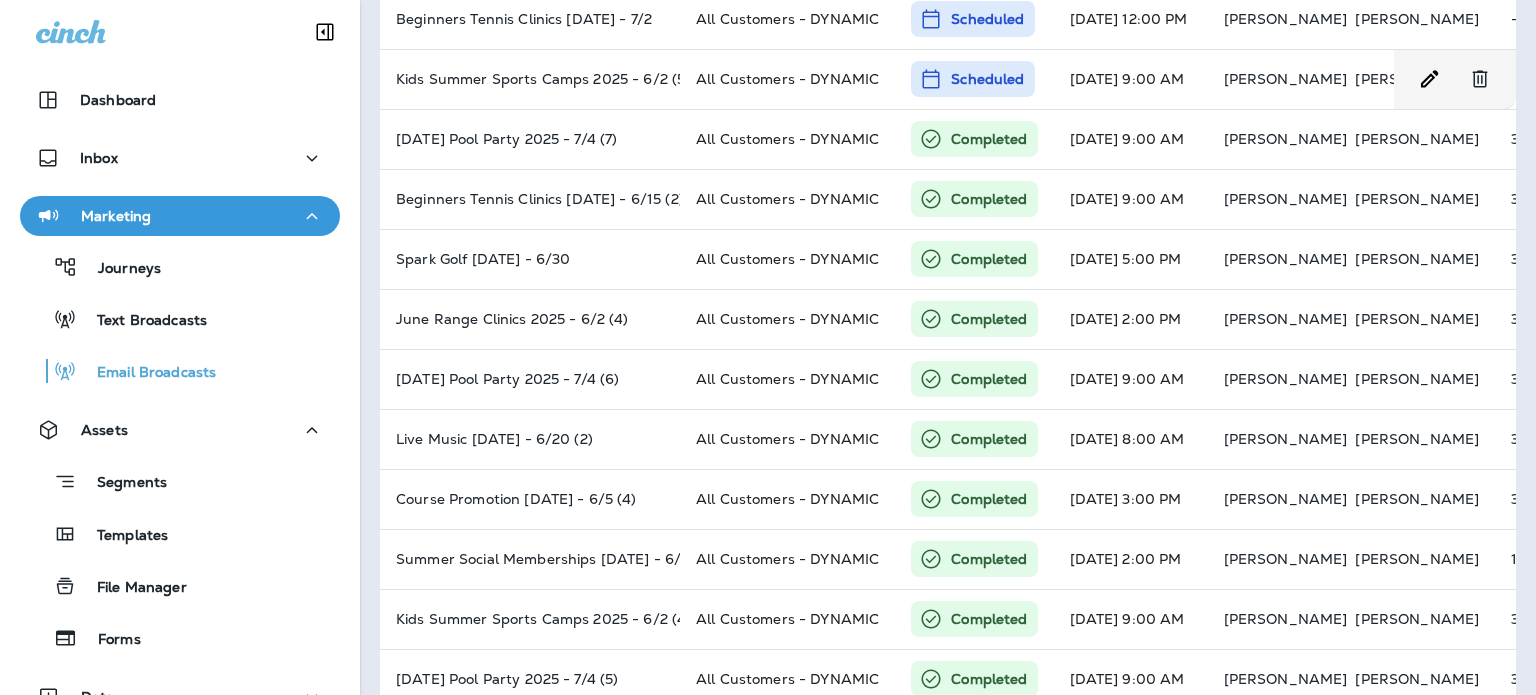 scroll, scrollTop: 749, scrollLeft: 0, axis: vertical 